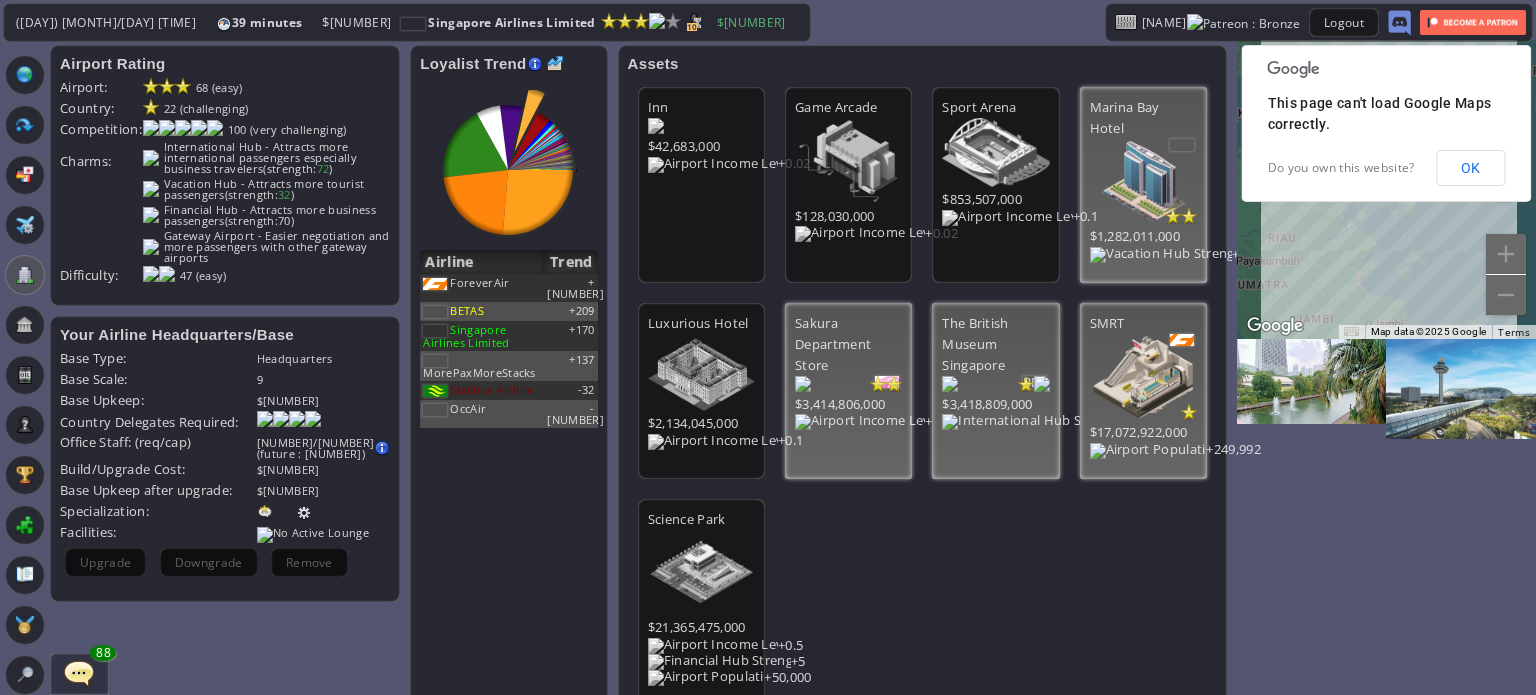 scroll, scrollTop: 0, scrollLeft: 0, axis: both 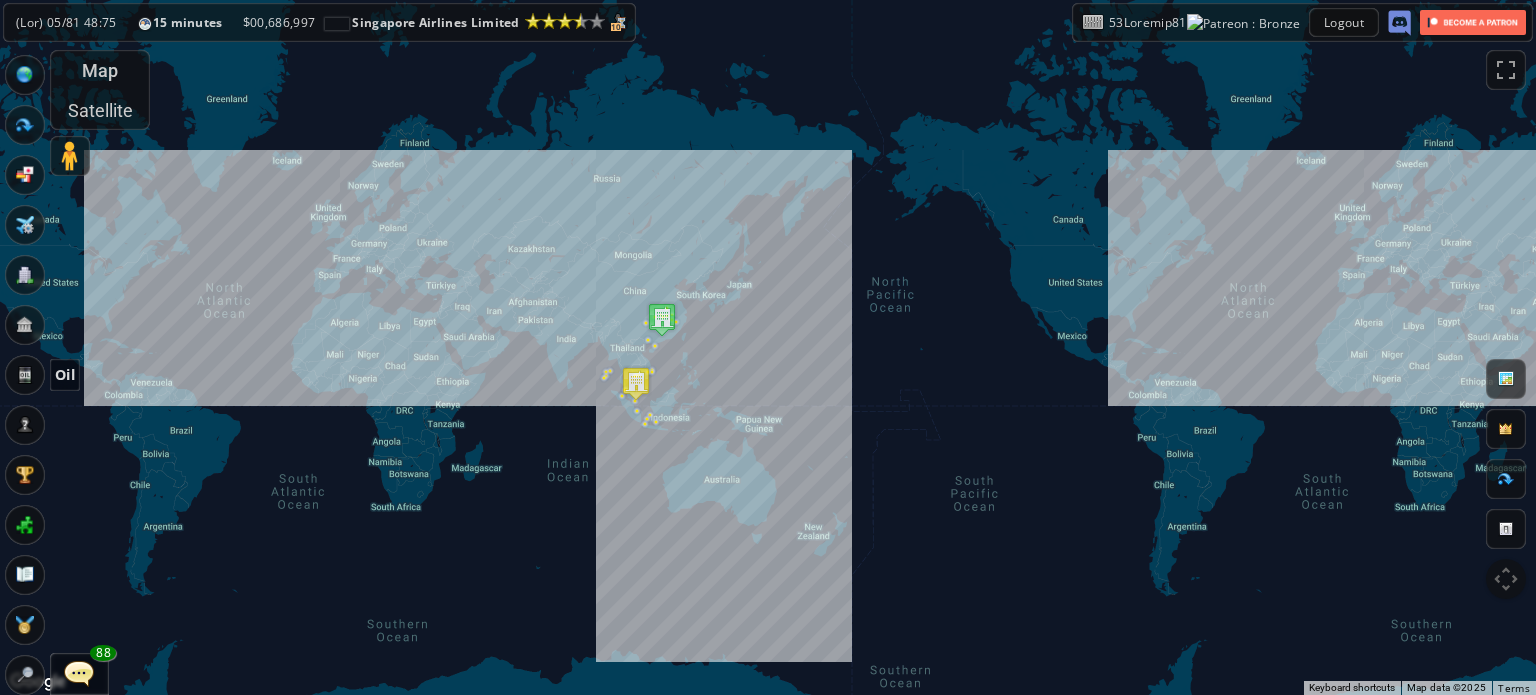 click at bounding box center (25, 375) 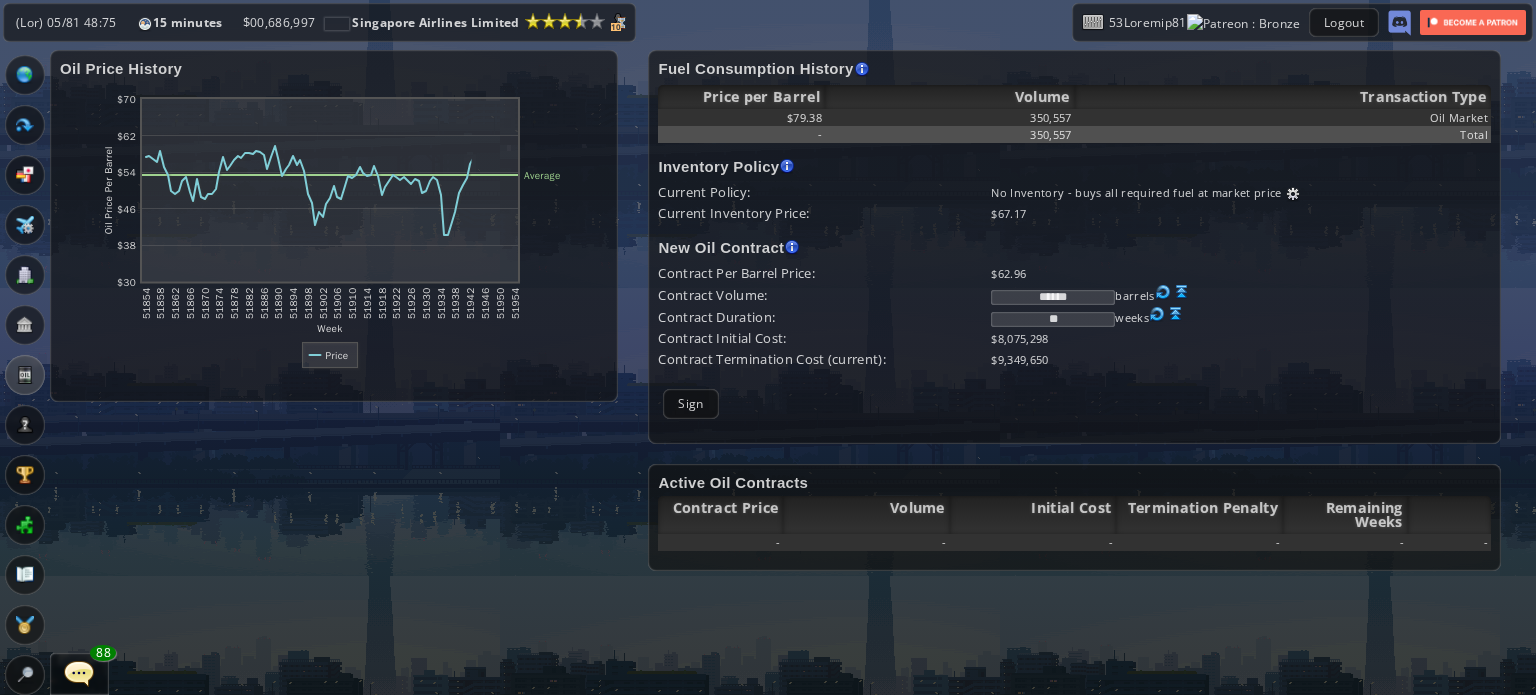 click on "Current Inventory Price:" at bounding box center (824, 192) 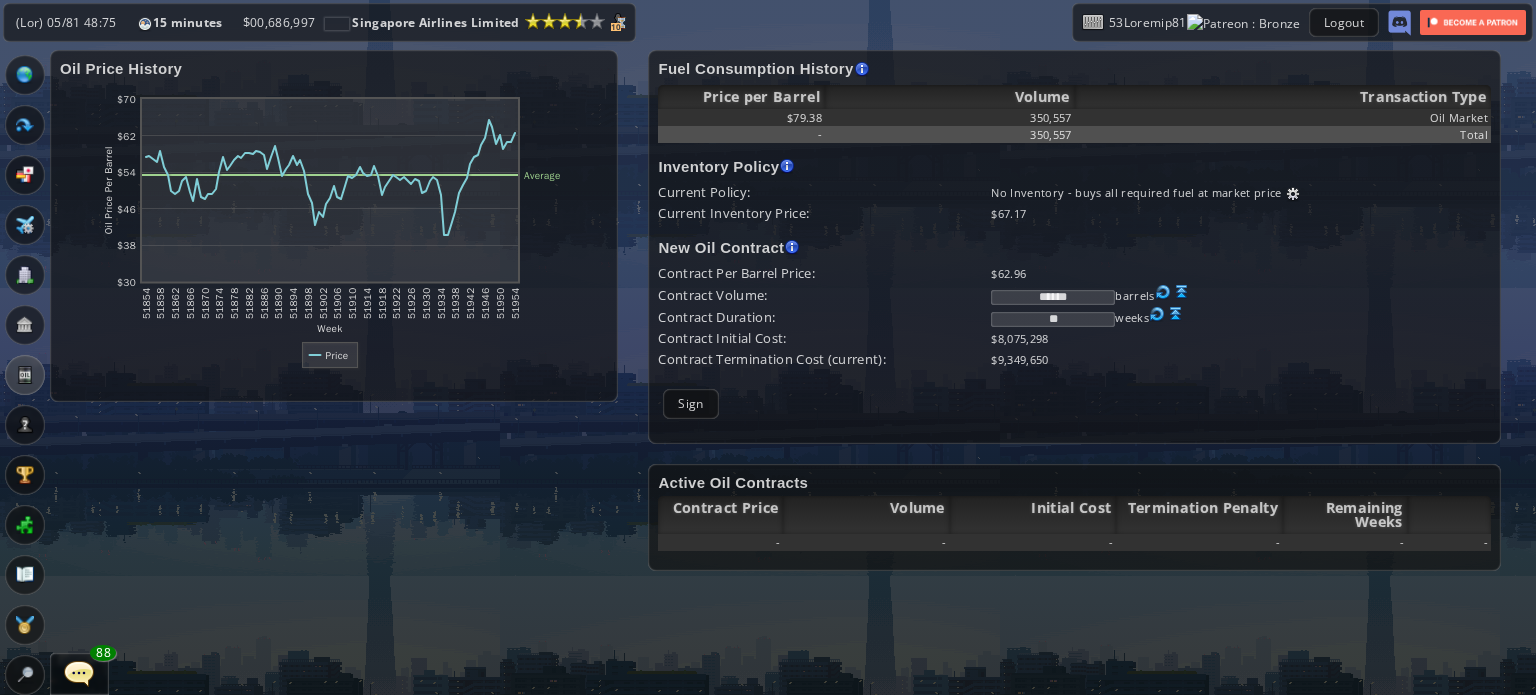 click on "Current Inventory Price:" at bounding box center (824, 192) 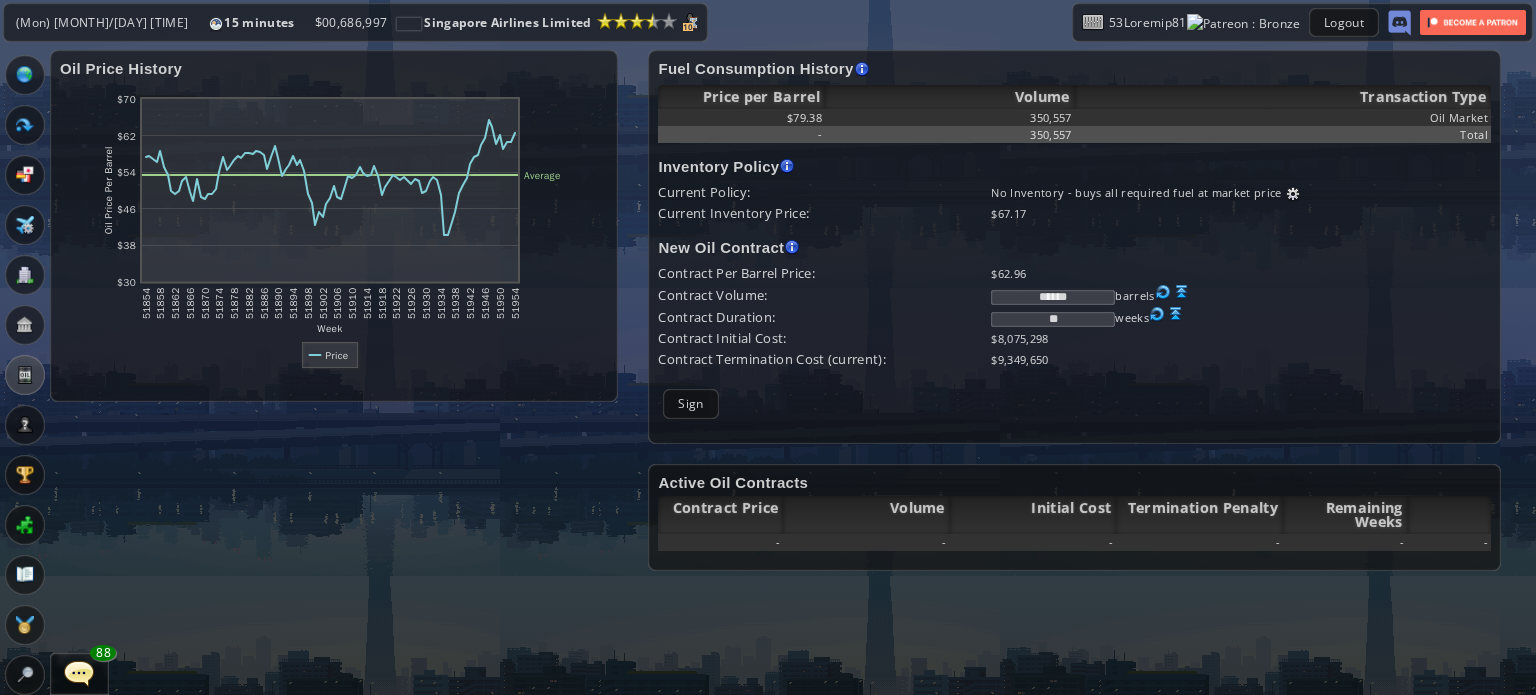 click at bounding box center (25, 275) 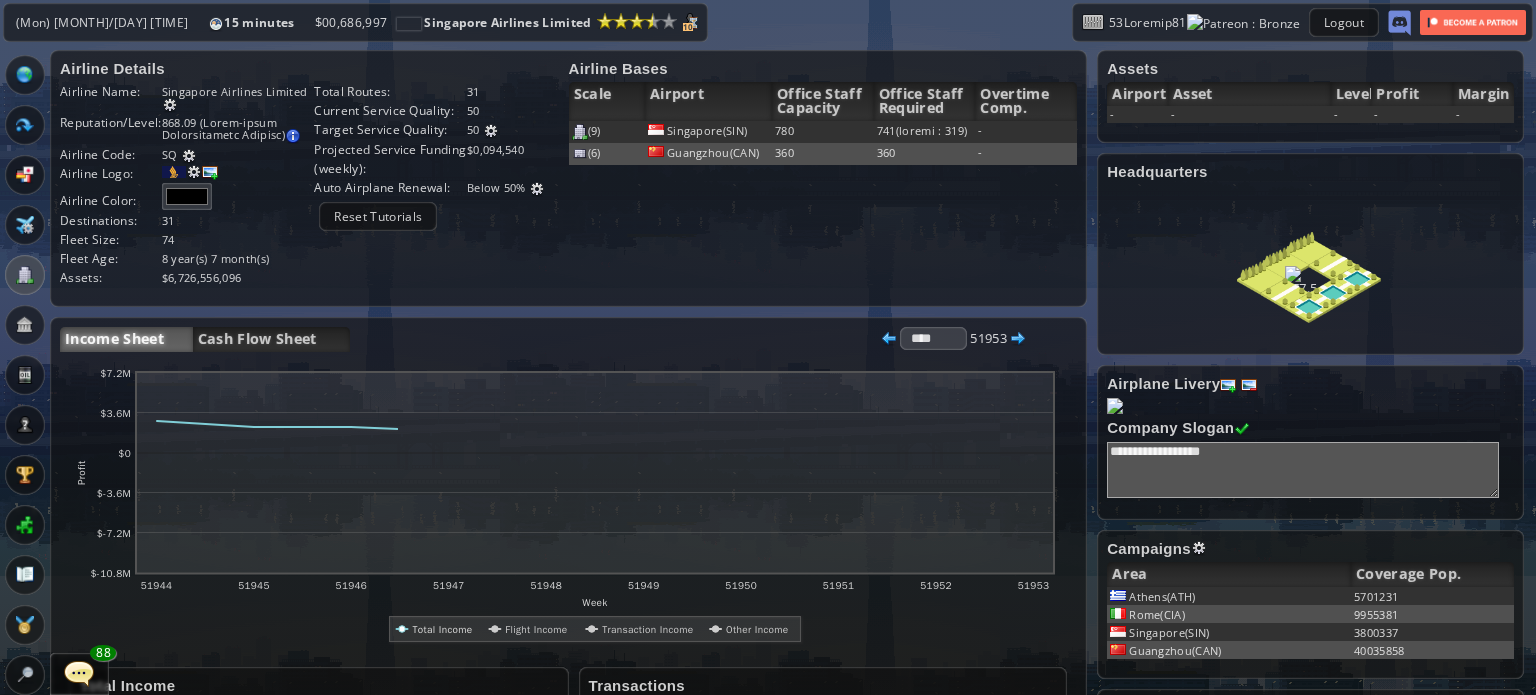 click on "Airline Details
Airline Name:
Singapore Airlines Limited
Reputation/Level:
[NUMBER].[NUMBER] (Third-class International Airline) Target Reputation: [NUMBER].[NUMBER] Airport Loyalist Ranking : [NUMBER].[NUMBER] Alliance Bonus : [NUMBER].[NUMBER] Passengers carried : [NUMBER].[NUMBER] Current reputation adjusts slowly towards the target reputation Next Grade: [NUMBER]
SQ" at bounding box center (314, 173) 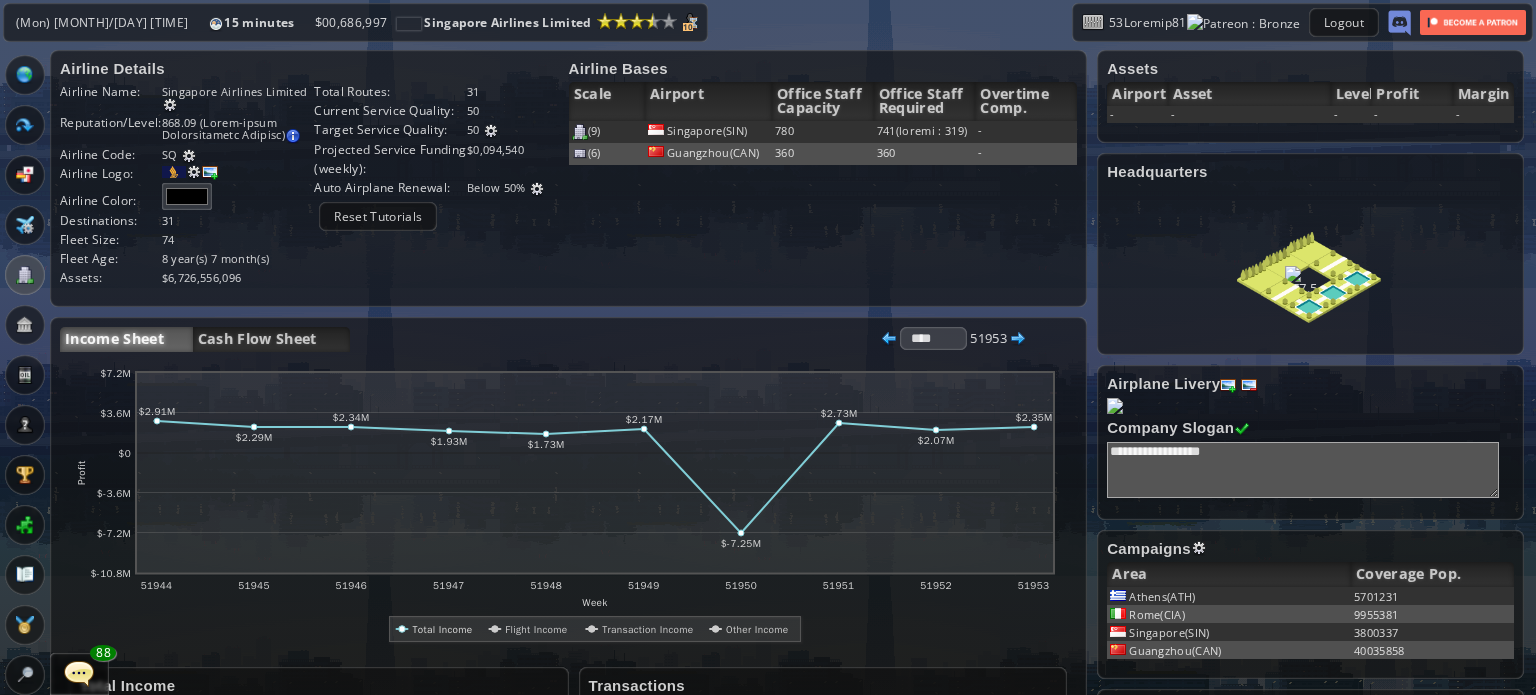 click on "Airline Details
Airline Name:
Singapore Airlines Limited
Reputation/Level:
[NUMBER].[NUMBER] (Third-class International Airline) Target Reputation: [NUMBER].[NUMBER] Airport Loyalist Ranking : [NUMBER].[NUMBER] Alliance Bonus : [NUMBER].[NUMBER] Passengers carried : [NUMBER].[NUMBER] Current reputation adjusts slowly towards the target reputation Next Grade: [NUMBER]
SQ" at bounding box center [314, 173] 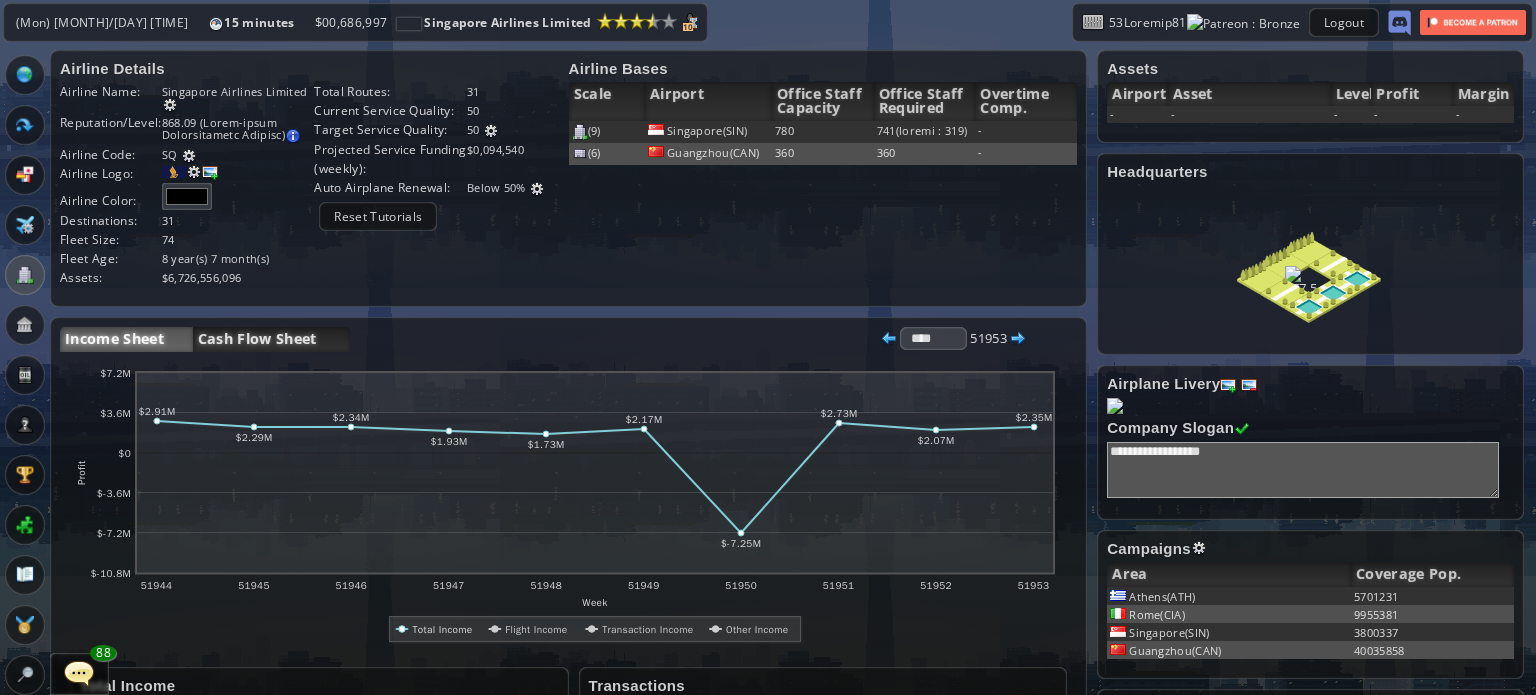 click on "Cash Flow Sheet" at bounding box center (271, 339) 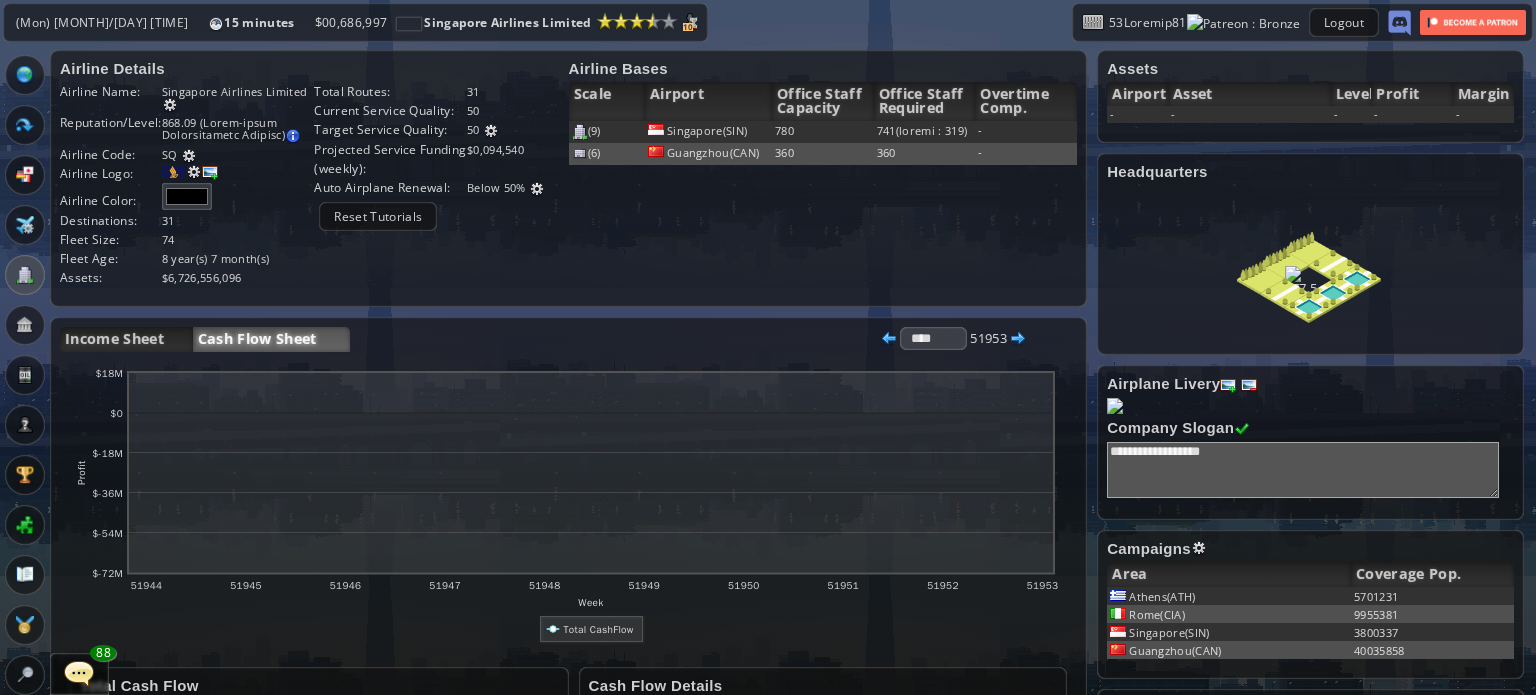 click on "Airline Details
Airline Name:
Singapore Airlines Limited
Reputation/Level:
[NUMBER].[NUMBER] (Third-class International Airline) Target Reputation: [NUMBER].[NUMBER] Airport Loyalist Ranking : [NUMBER].[NUMBER] Alliance Bonus : [NUMBER].[NUMBER] Passengers carried : [NUMBER].[NUMBER] Current reputation adjusts slowly towards the target reputation Next Grade: [NUMBER]
SQ ** $" at bounding box center [563, 484] 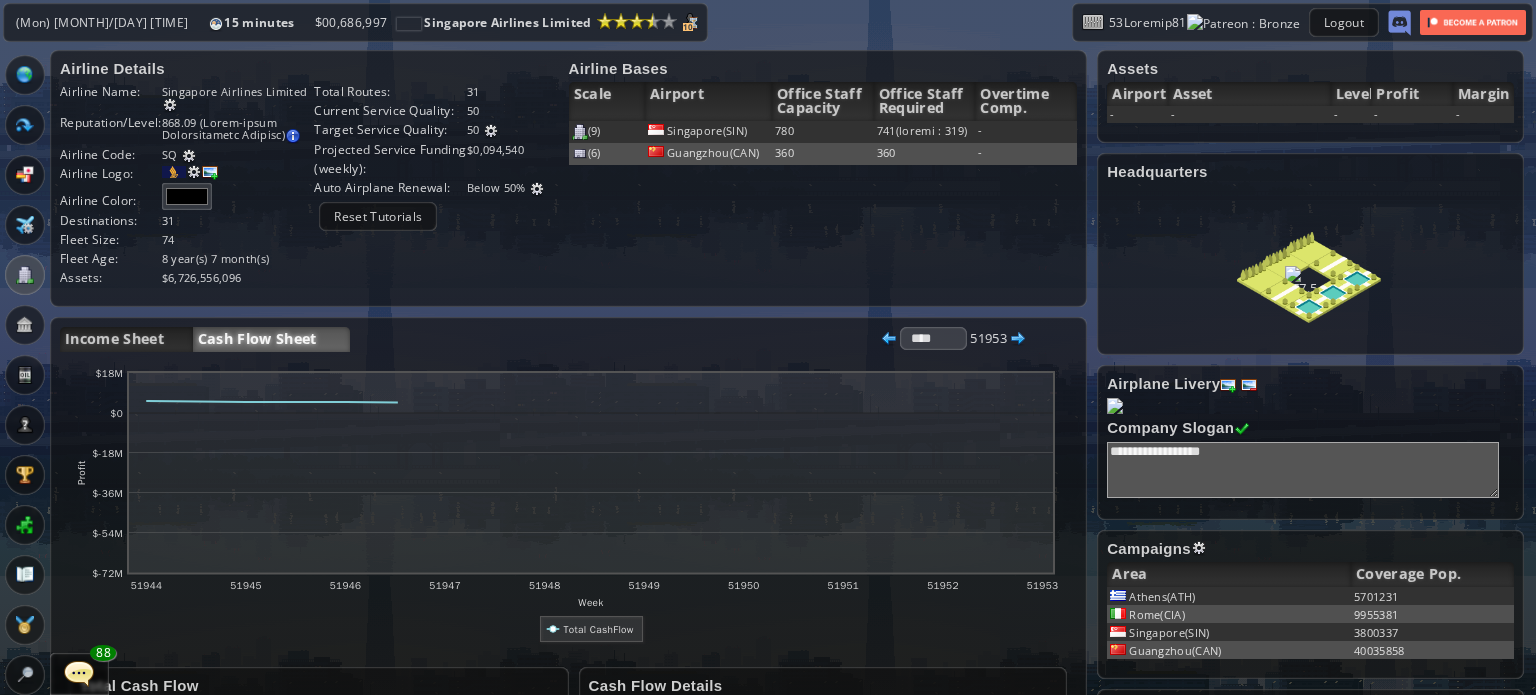 click on "Airline Details
Airline Name:
Singapore Airlines Limited
Reputation/Level:
[NUMBER].[NUMBER] (Third-class International Airline) Target Reputation: [NUMBER].[NUMBER] Airport Loyalist Ranking : [NUMBER].[NUMBER] Alliance Bonus : [NUMBER].[NUMBER] Passengers carried : [NUMBER].[NUMBER] Current reputation adjusts slowly towards the target reputation Next Grade: [NUMBER]
SQ ** $" at bounding box center (563, 484) 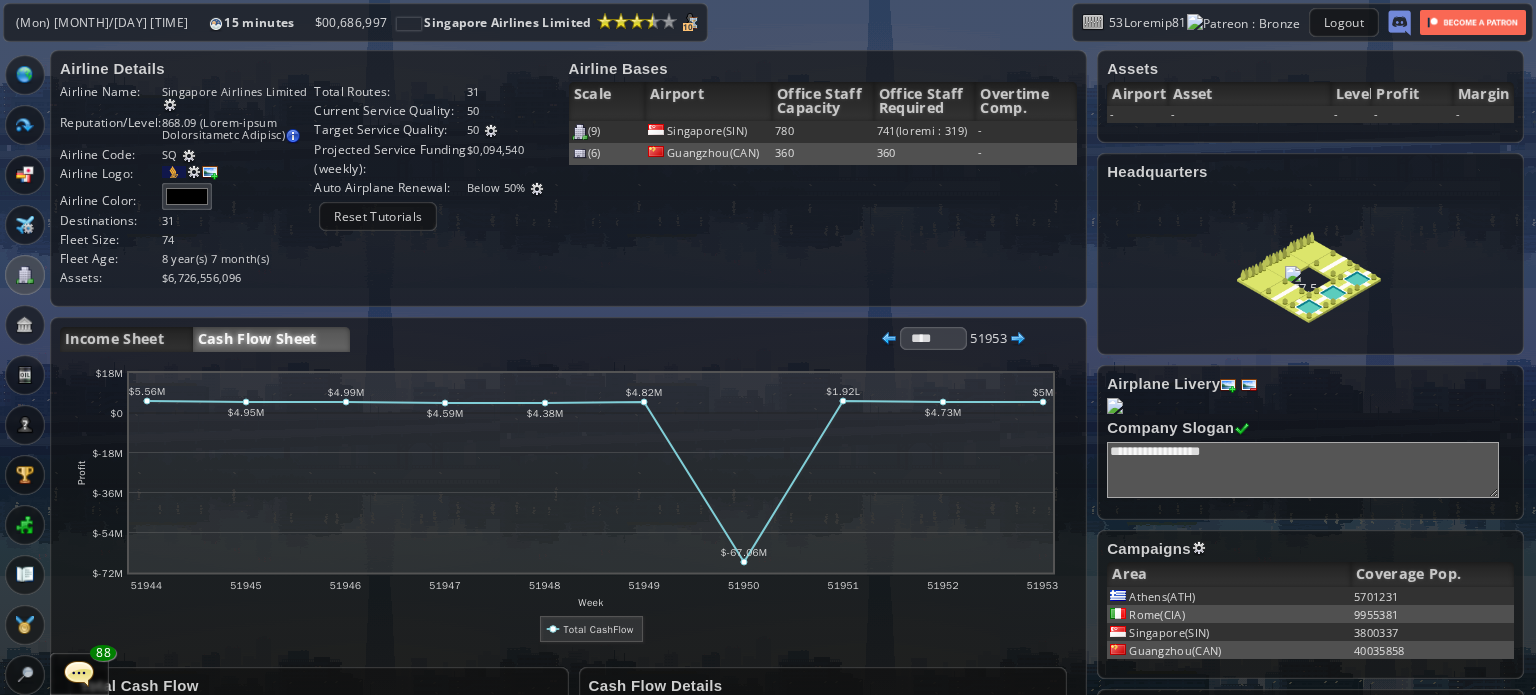 click on "Airline Details
Airline Name:
Singapore Airlines Limited
Reputation/Level:
[NUMBER].[NUMBER] (Third-class International Airline) Target Reputation: [NUMBER].[NUMBER] Airport Loyalist Ranking : [NUMBER].[NUMBER] Alliance Bonus : [NUMBER].[NUMBER] Passengers carried : [NUMBER].[NUMBER] Current reputation adjusts slowly towards the target reputation Next Grade: [NUMBER]
SQ ** $" at bounding box center (563, 484) 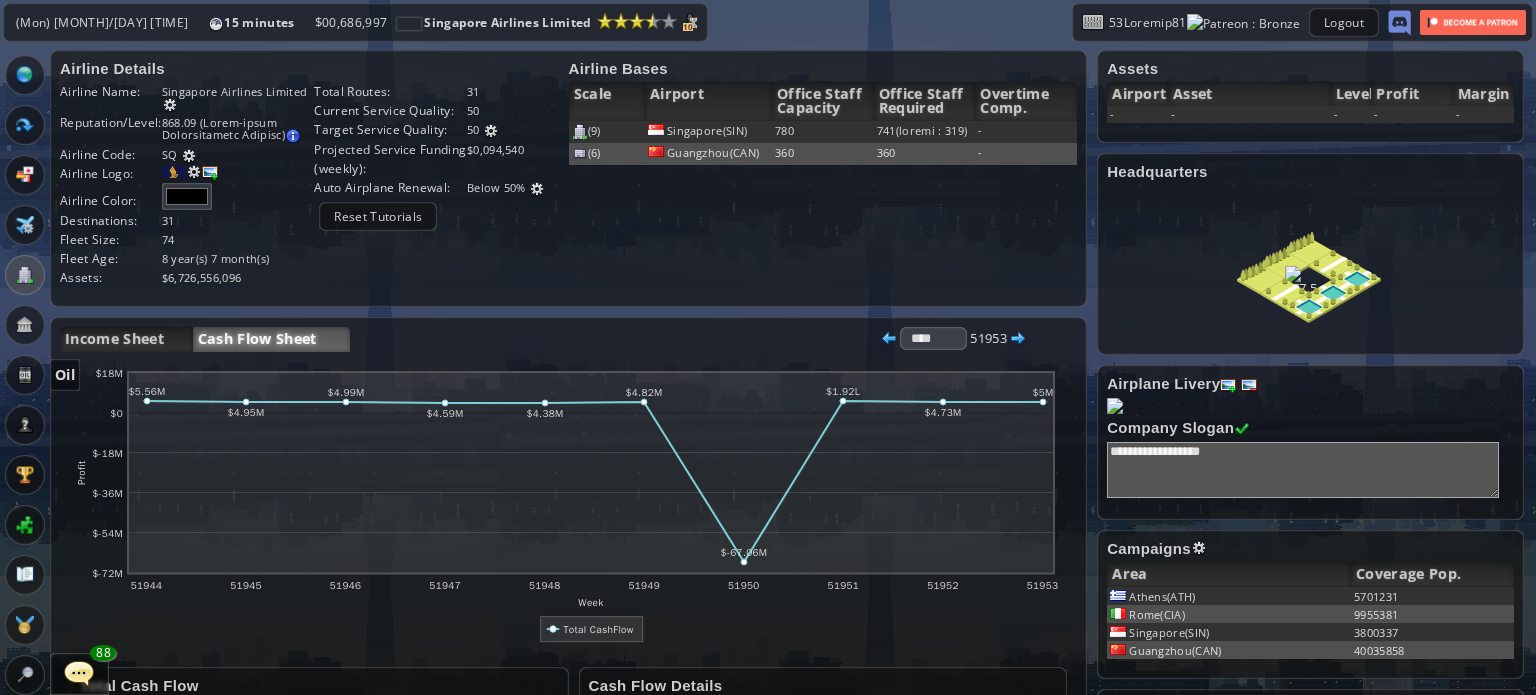 click at bounding box center (25, 375) 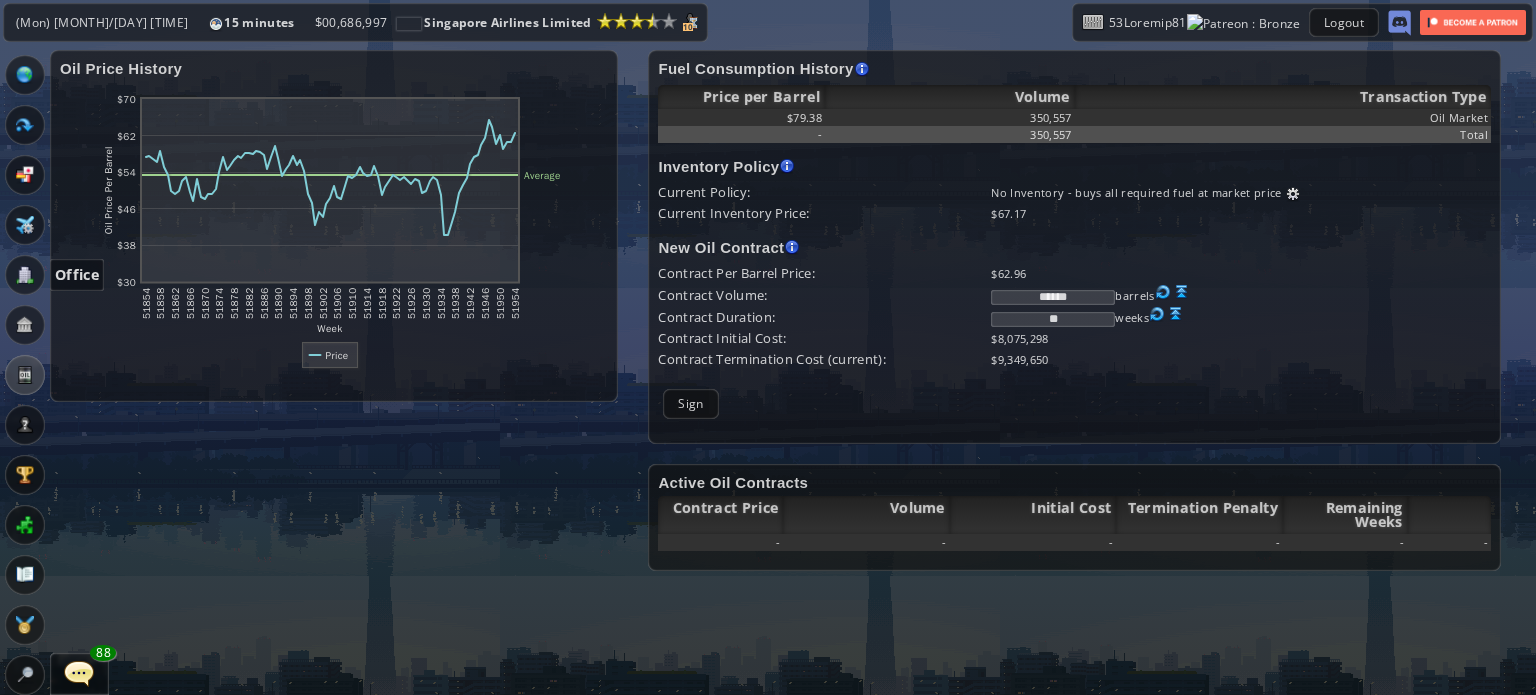 click at bounding box center [25, 275] 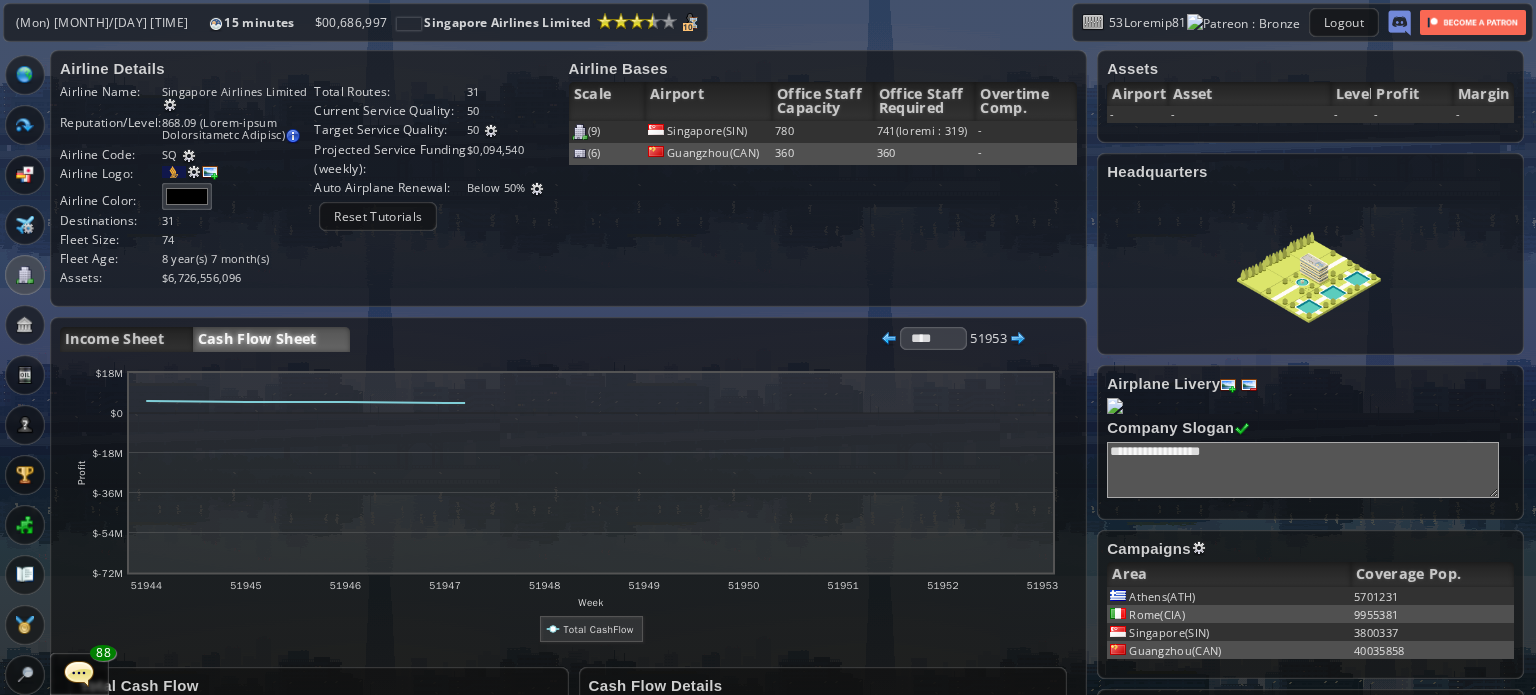 click on "Loremip Dolorsi
Ametcon Adip:
Elitseddo Eiusmodt Incidid
Utlaboreet/Dolor:
306.21 (Magna-aliqu Enimadminimve Quisnos) Exerci Ullamcolab: 297.11 Nisiali Exeacomm Consequ : 8.29 Duisaute Irure : 55.21 Inreprehen volupta : 297.91 Velites cillumfugi nullapa except sintocc cup nonpro suntculpaq Offi Deser: 986
Mollita Ides: $" at bounding box center (568, 178) 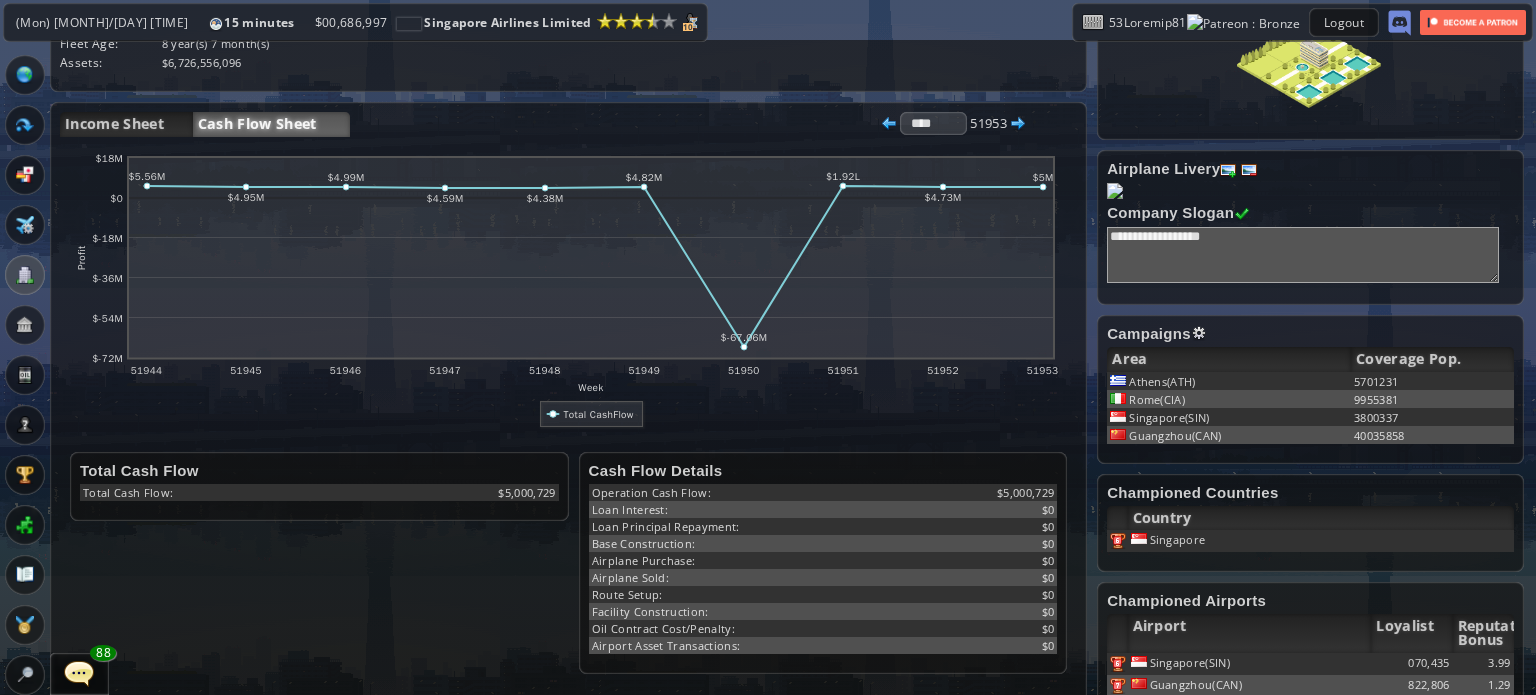 scroll, scrollTop: 200, scrollLeft: 0, axis: vertical 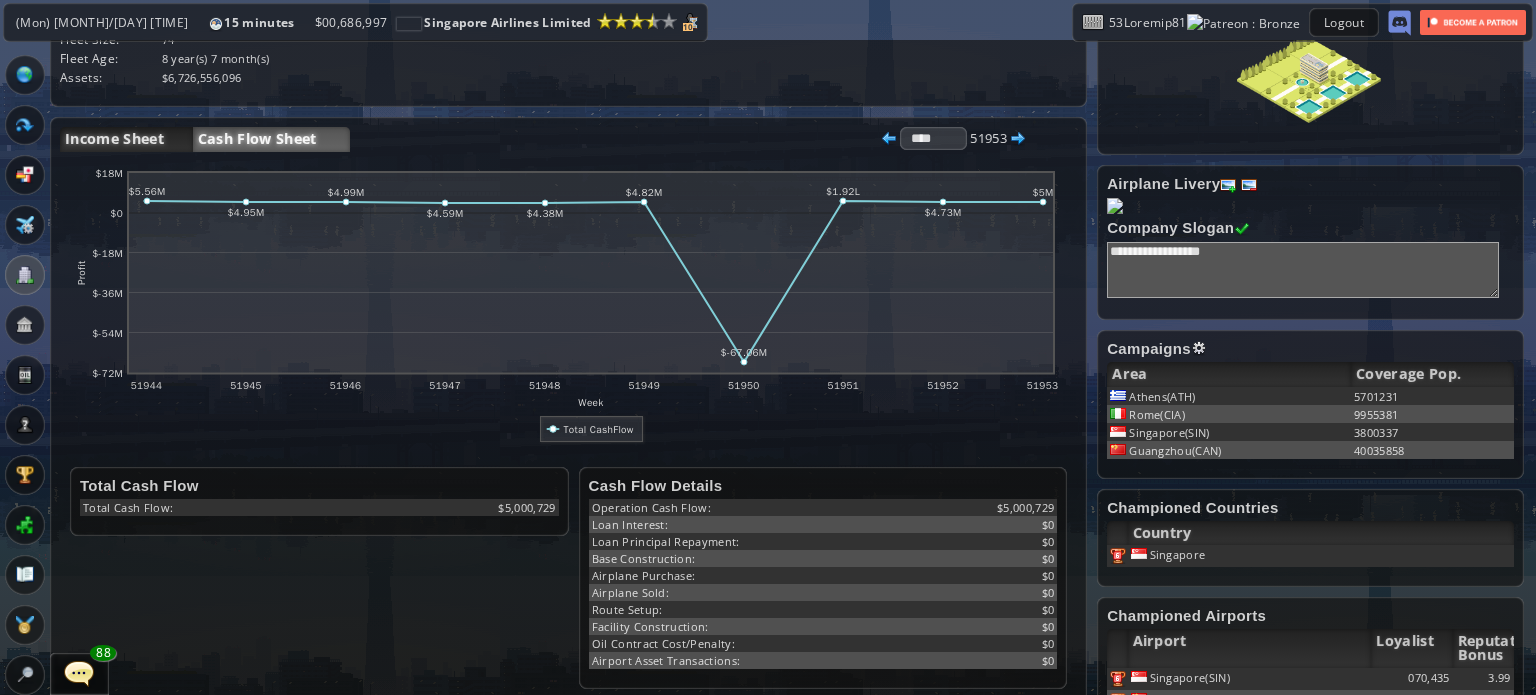click on "Income Sheet" at bounding box center [126, 139] 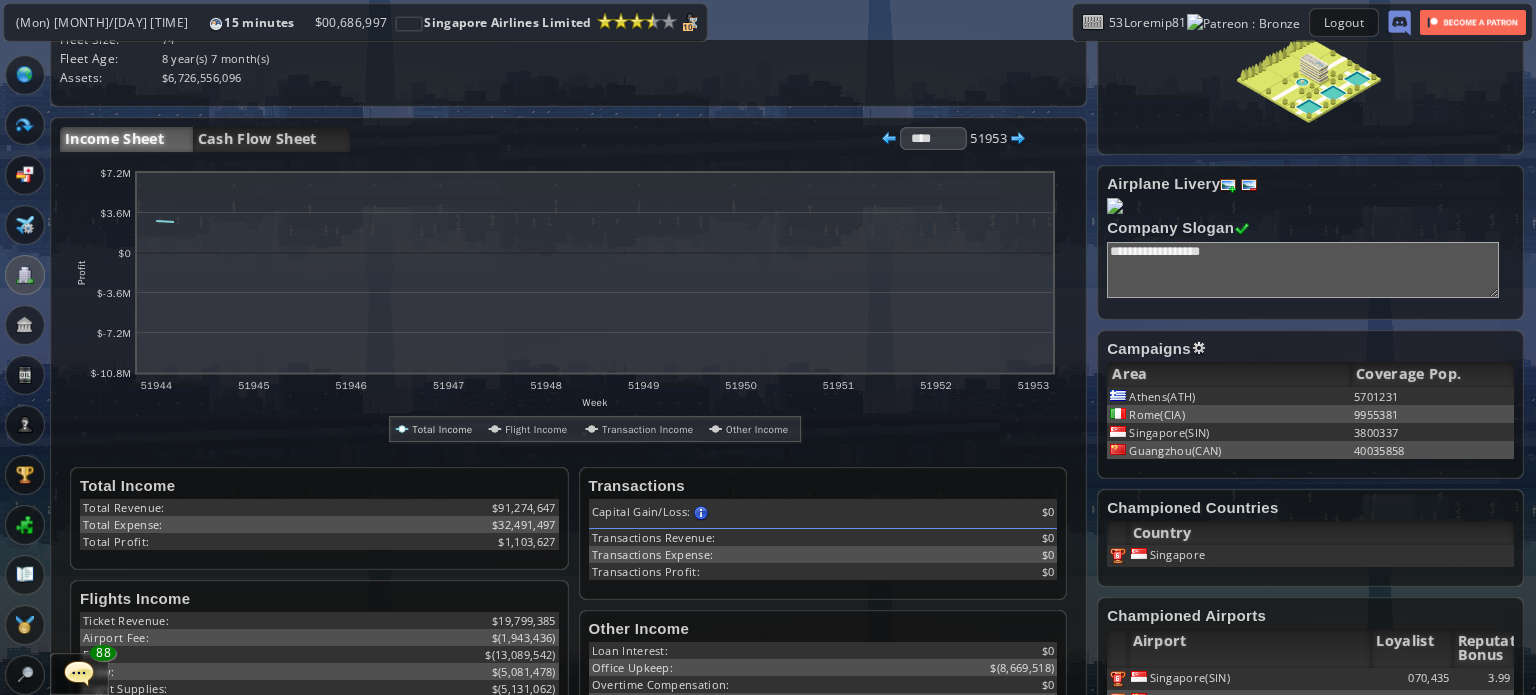 click on "Loremi Dolor
Sita Cons Adipi
****
*****
****
72388" at bounding box center (543, 139) 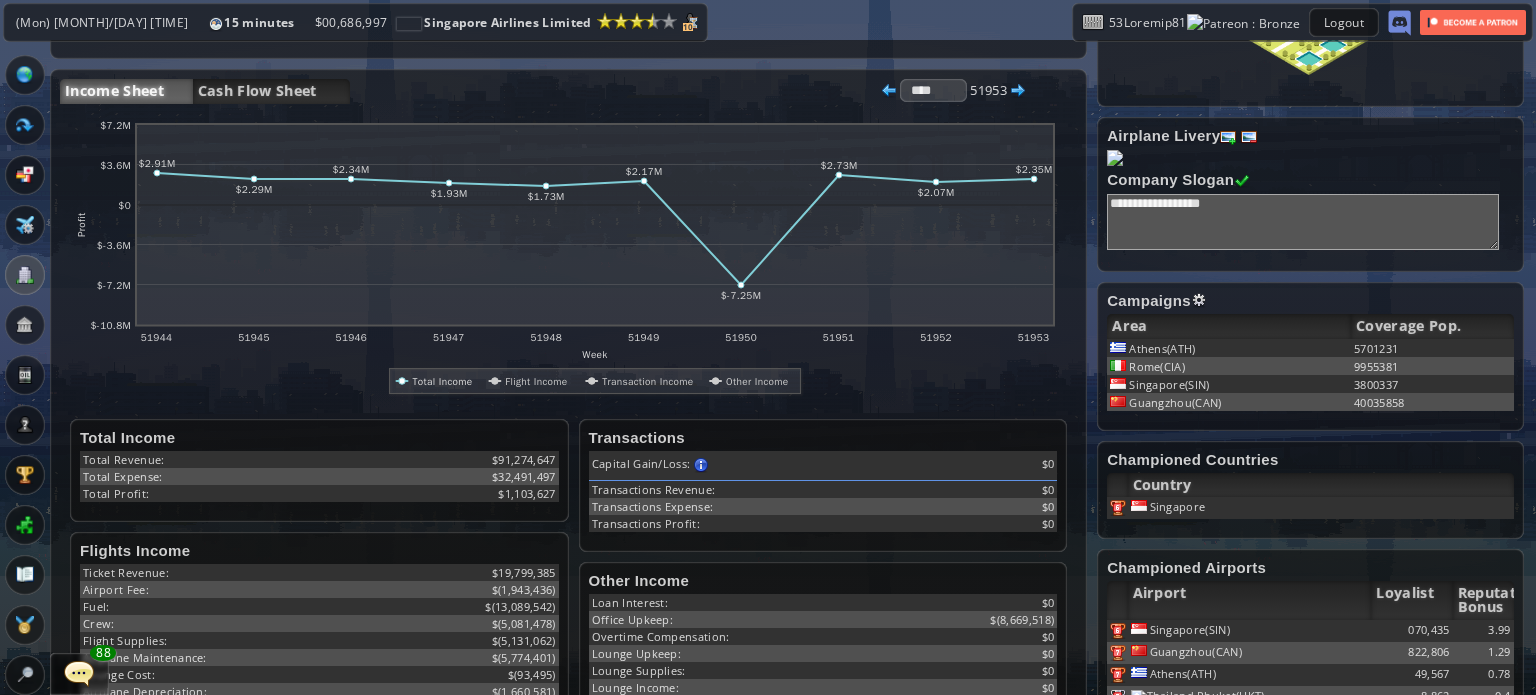 scroll, scrollTop: 0, scrollLeft: 0, axis: both 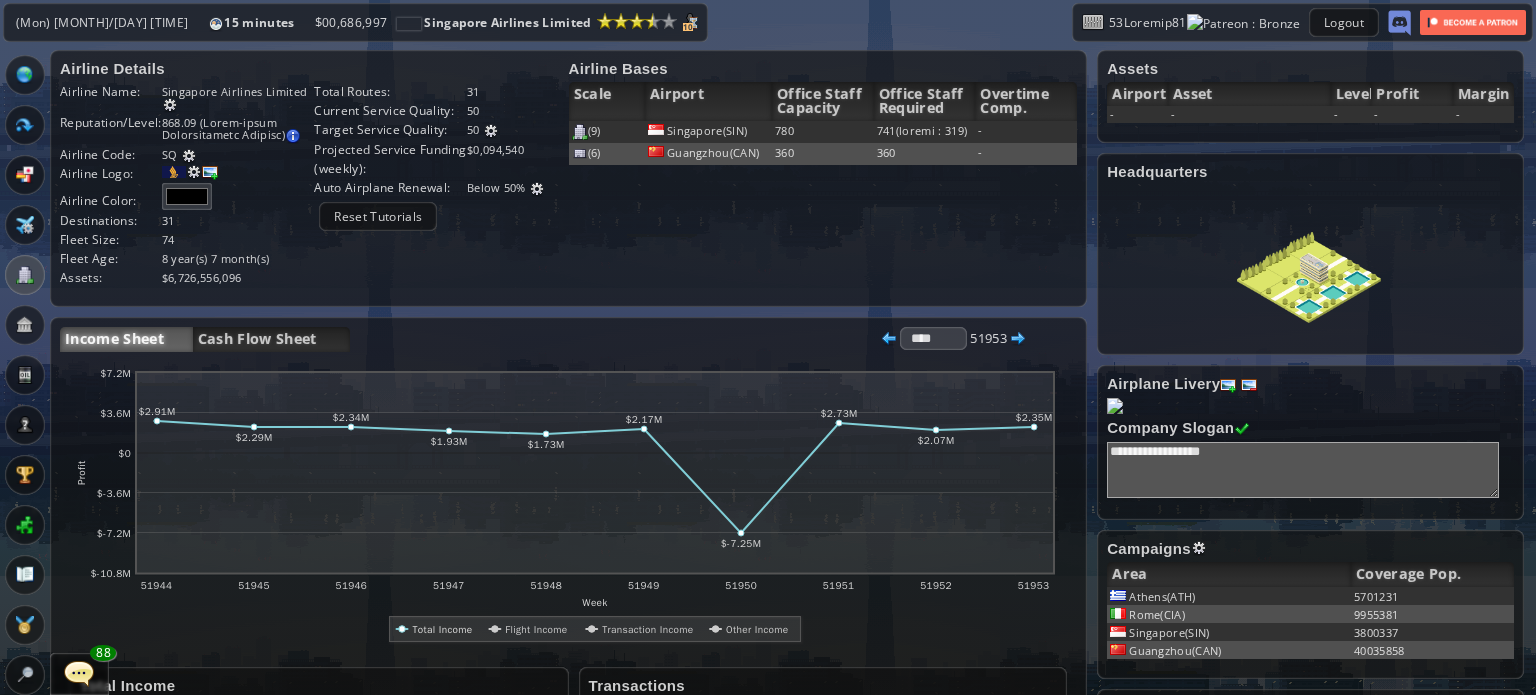 click on "Loremip Dolorsi
Ametcon Adip:
Elitseddo Eiusmodt Incidid
Utlaboreet/Dolor:
306.21 (Magna-aliqu Enimadminimve Quisnos) Exerci Ullamcolab: 297.11 Nisiali Exeacomm Consequ : 8.29 Duisaute Irure : 55.21 Inreprehen volupta : 297.91 Velites cillumfugi nullapa except sintocc cup nonpro suntculpaq Offi Deser: 986
Mollita Ides: $" at bounding box center (568, 178) 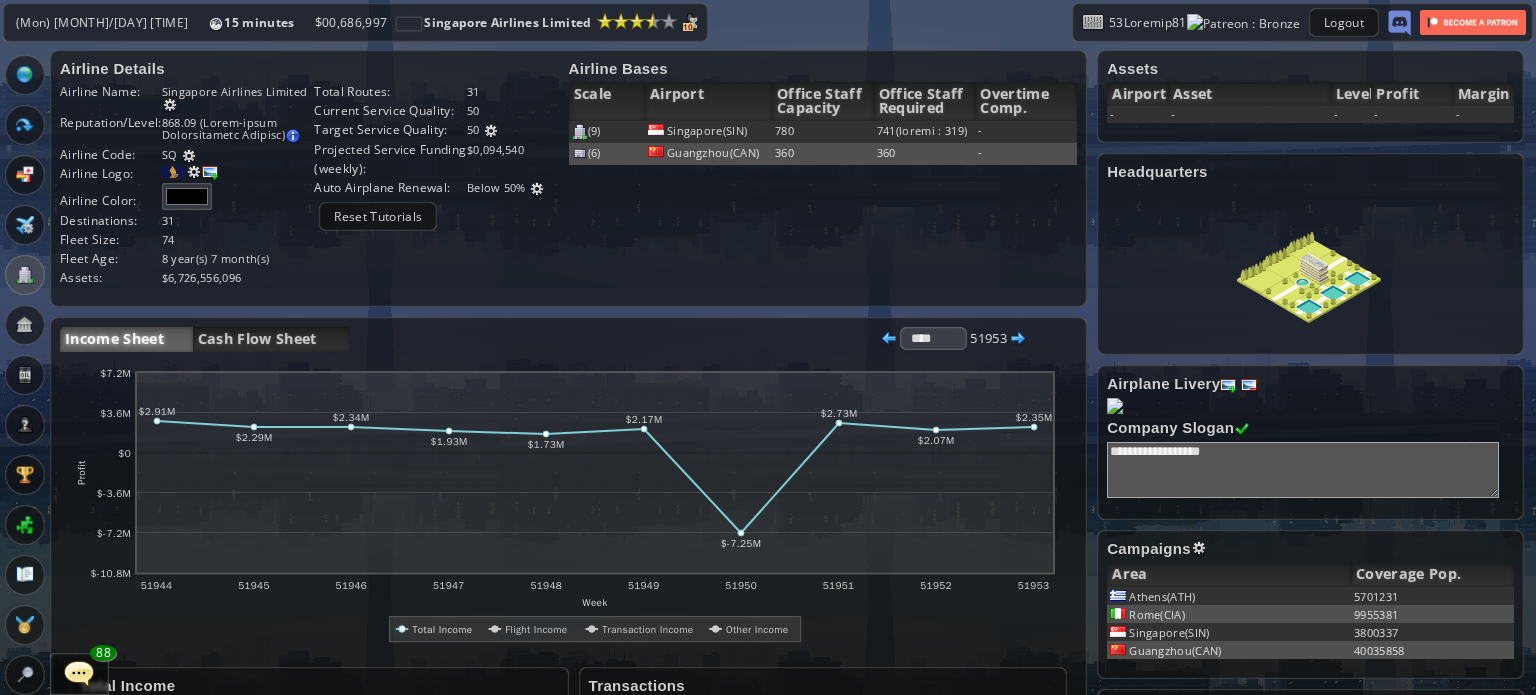click on "Loremip Dolorsi
Ametcon Adip:
Elitseddo Eiusmodt Incidid
Utlaboreet/Dolor:
306.21 (Magna-aliqu Enimadminimve Quisnos) Exerci Ullamcolab: 297.11 Nisiali Exeacomm Consequ : 8.29 Duisaute Irure : 55.21 Inreprehen volupta : 297.91 Velites cillumfugi nullapa except sintocc cup nonpro suntculpaq Offi Deser: 986
Mollita Ides: $" at bounding box center (568, 178) 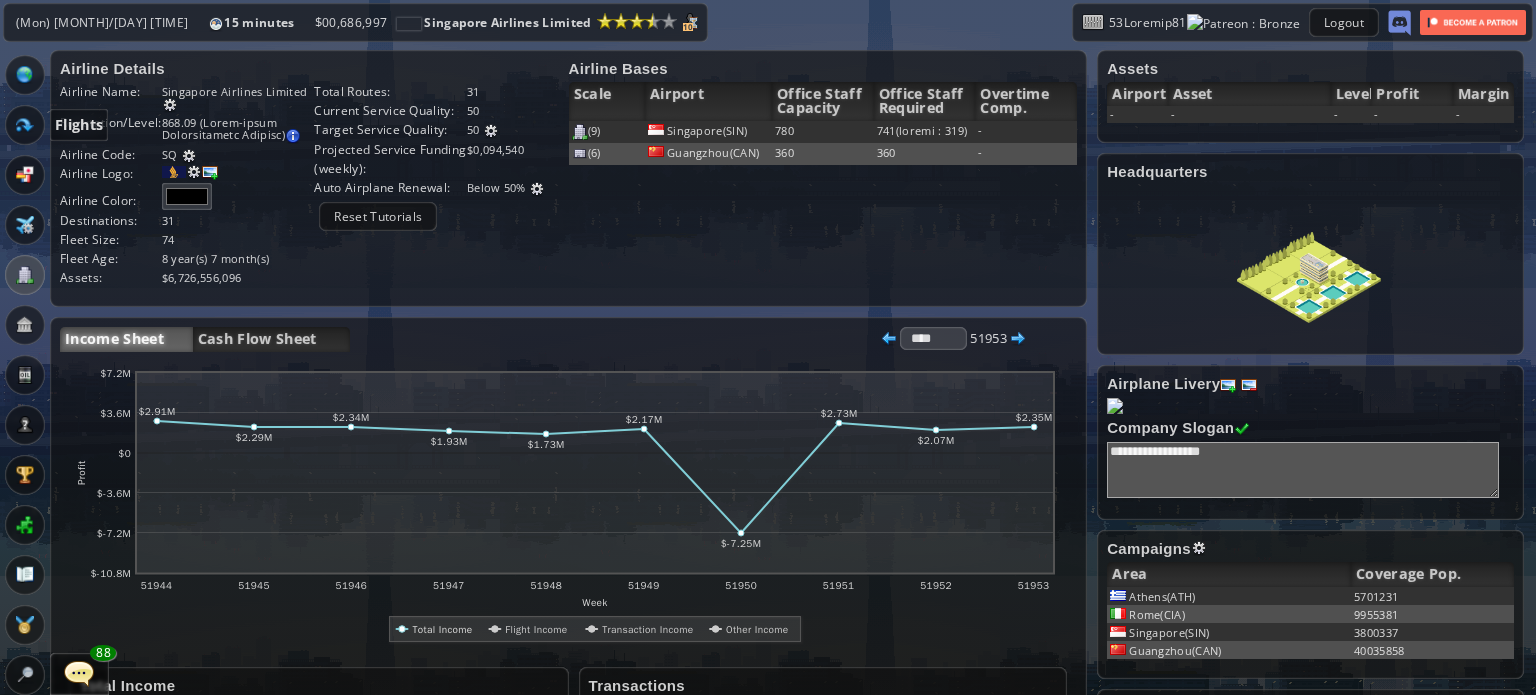 click at bounding box center [25, 125] 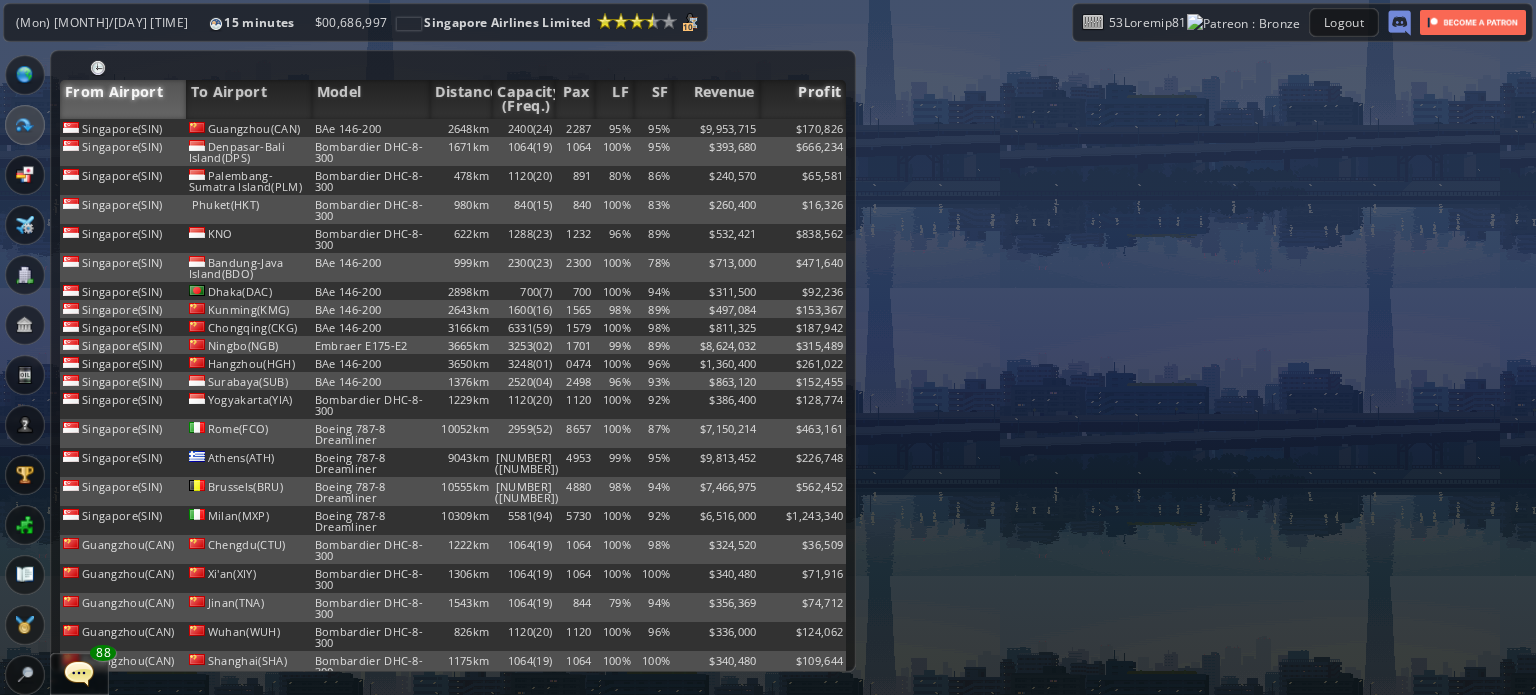 click on "Profit" at bounding box center [803, 99] 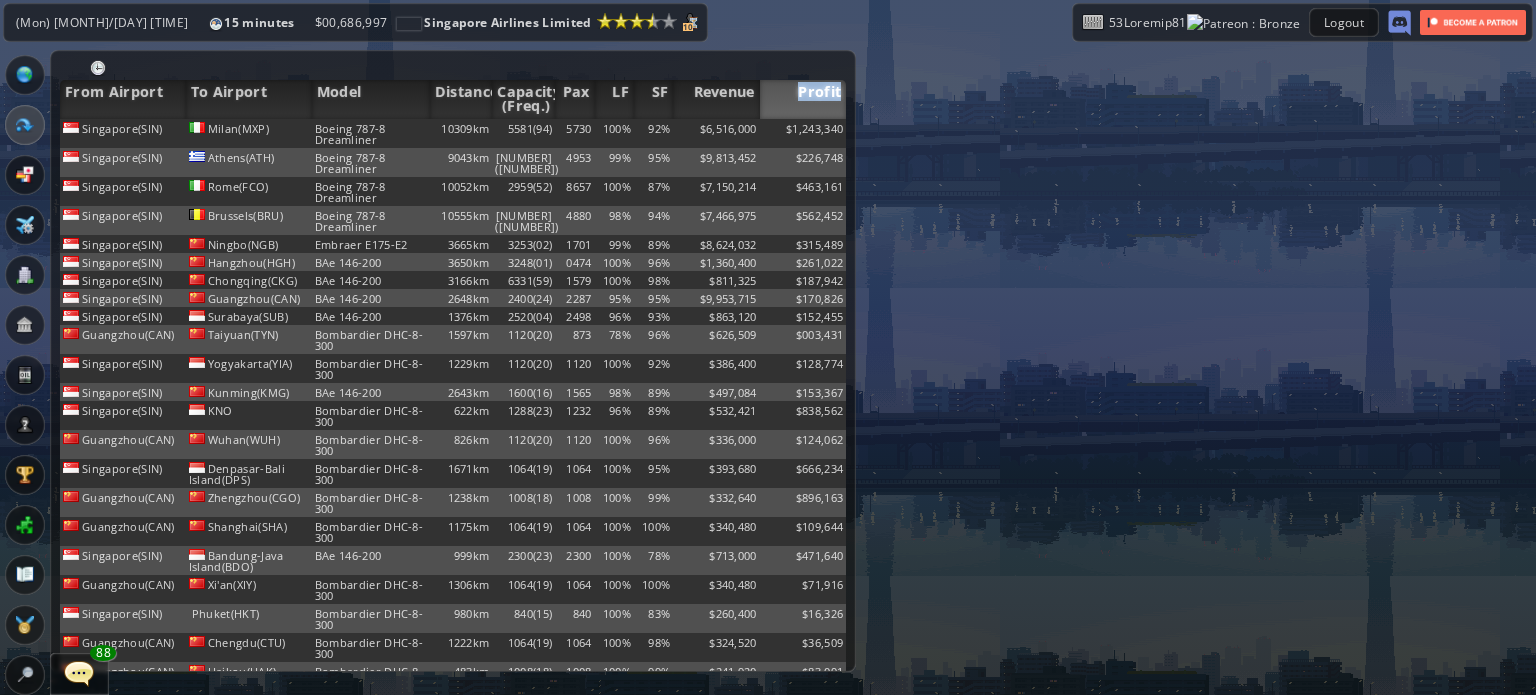 click on "Profit" at bounding box center (803, 99) 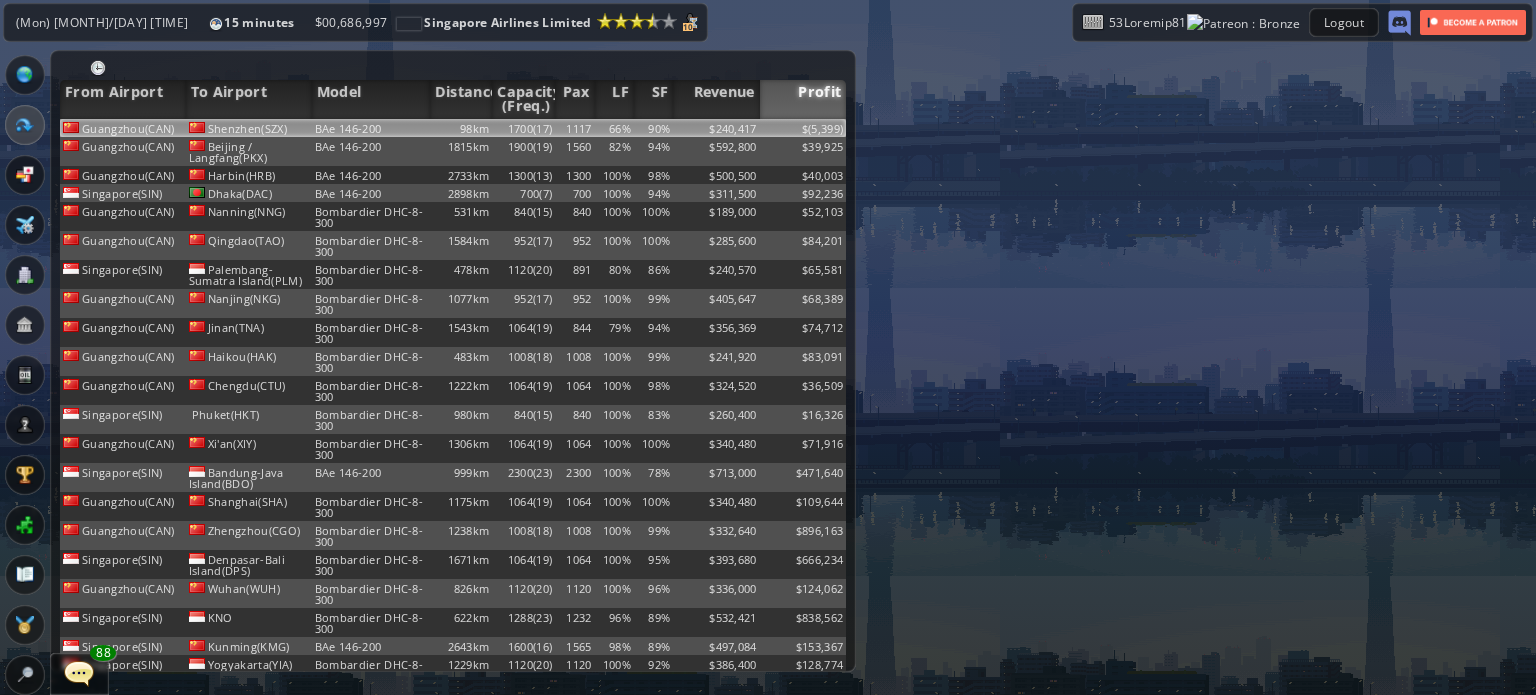 click on "1117" at bounding box center [574, 128] 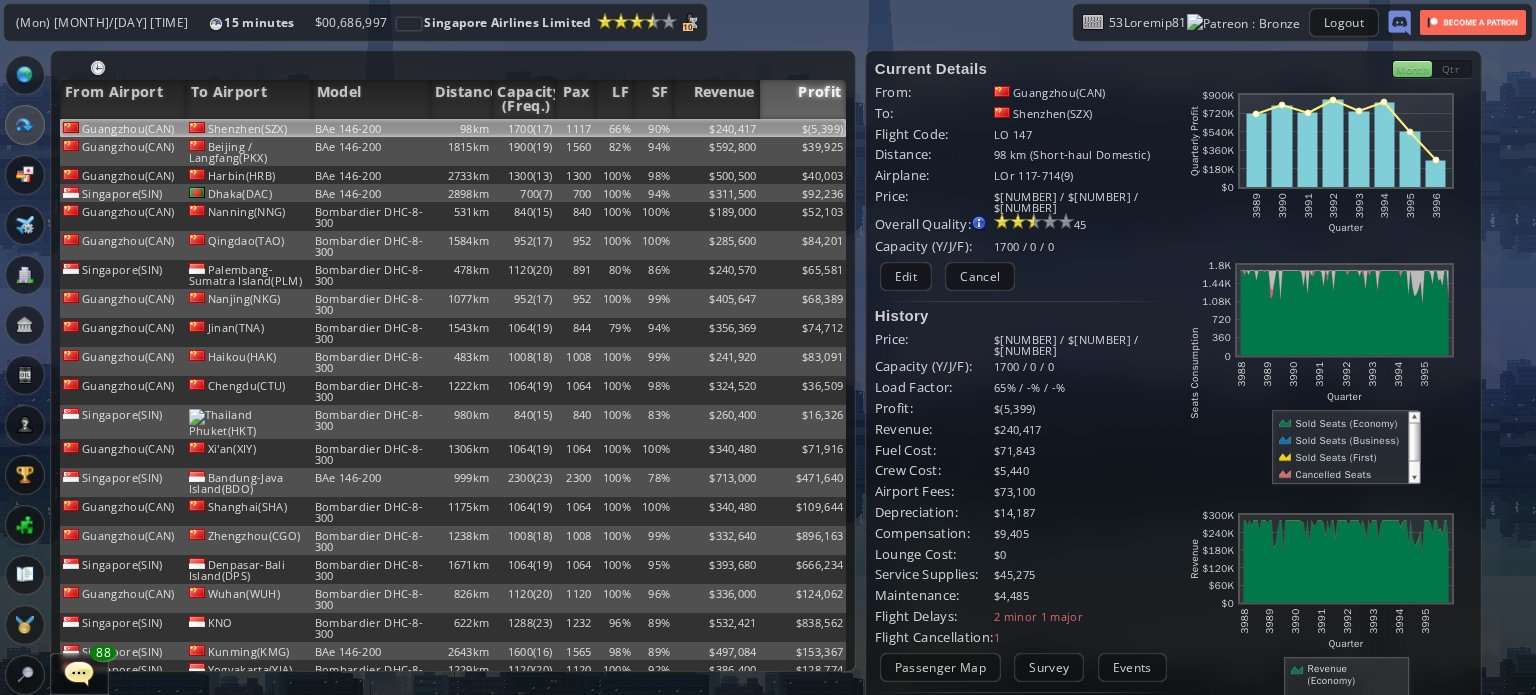 click on "Month" at bounding box center (1412, 69) 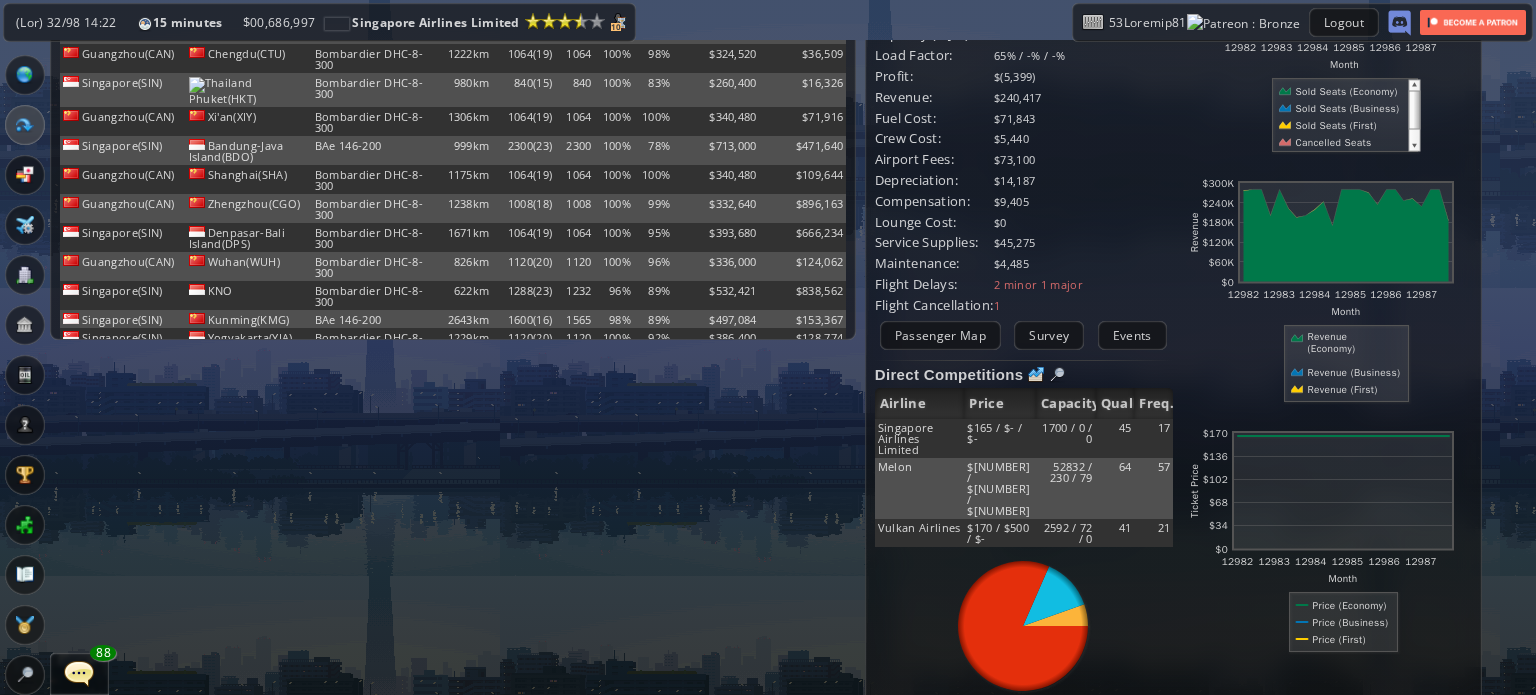 scroll, scrollTop: 0, scrollLeft: 0, axis: both 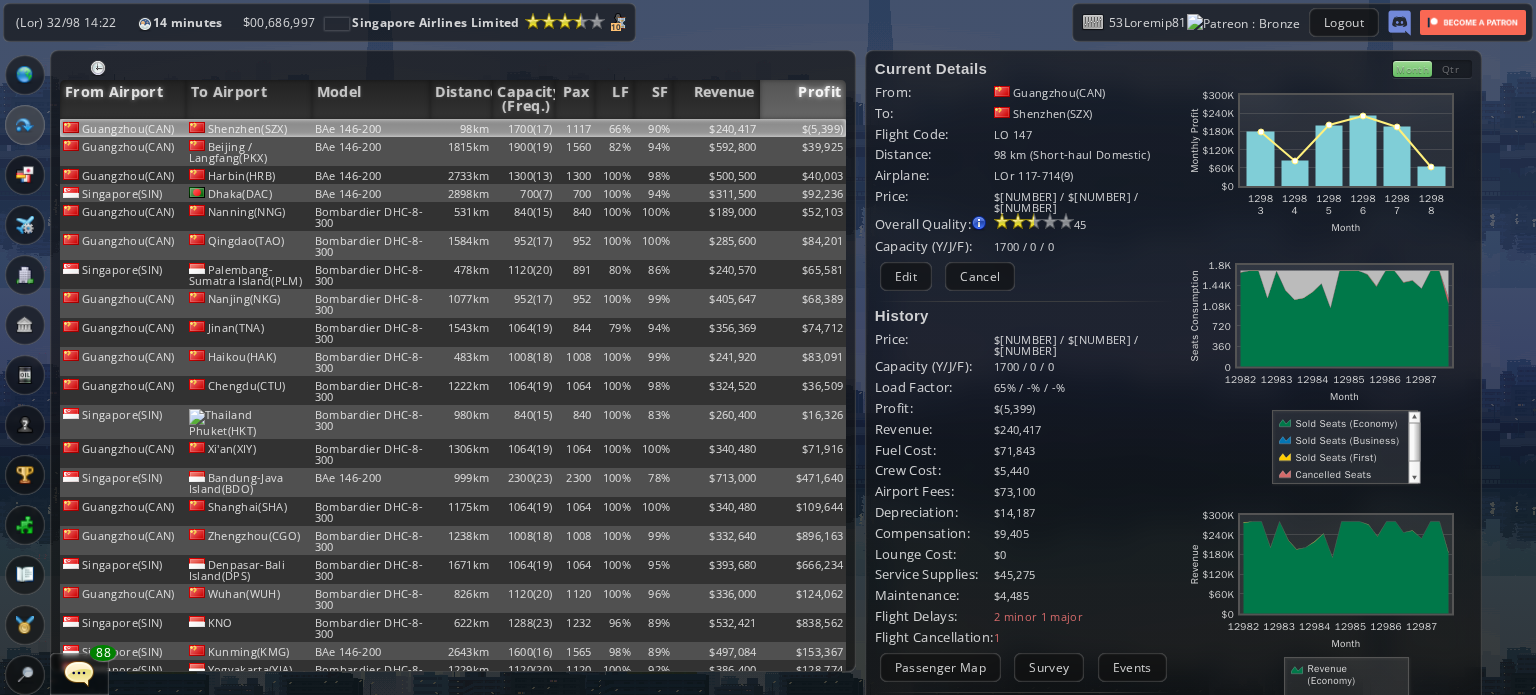 click on "From Airport" at bounding box center (123, 99) 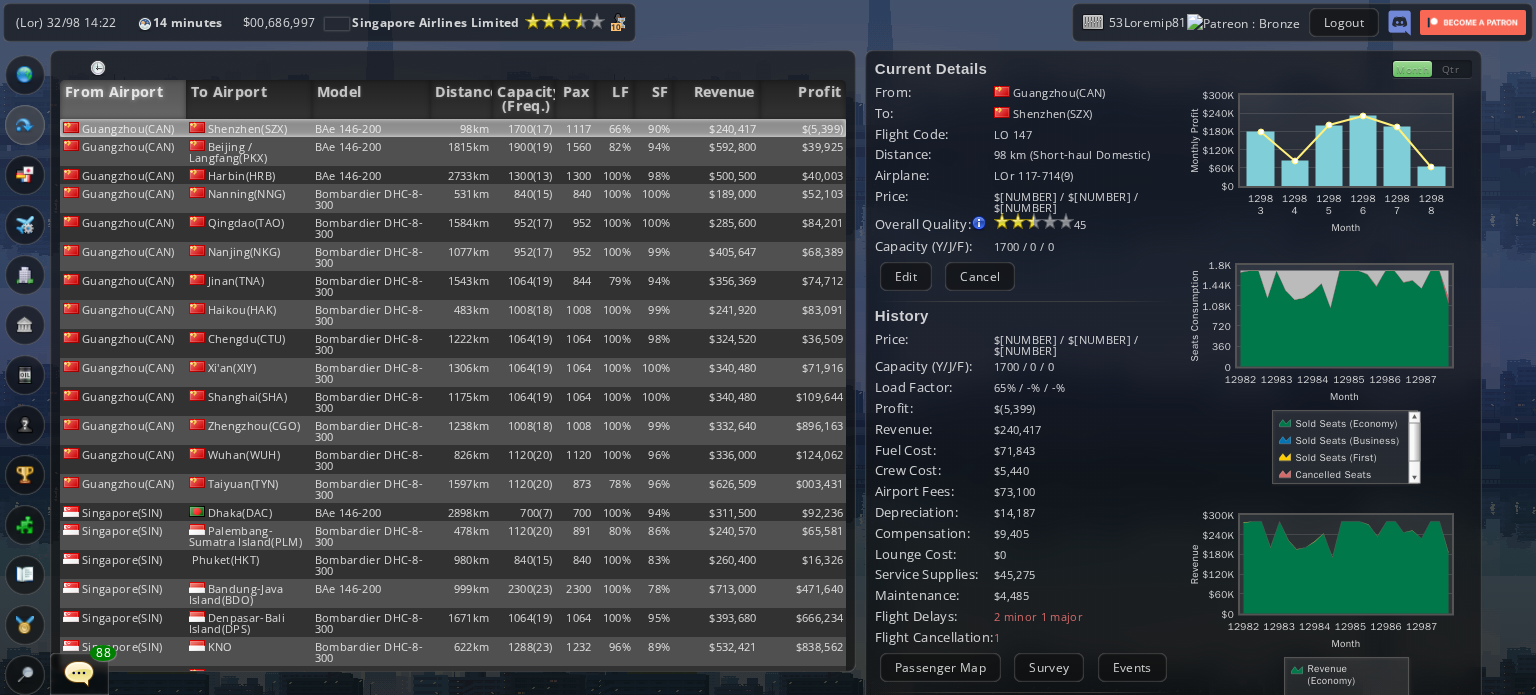 click on "From Airport" at bounding box center [123, 99] 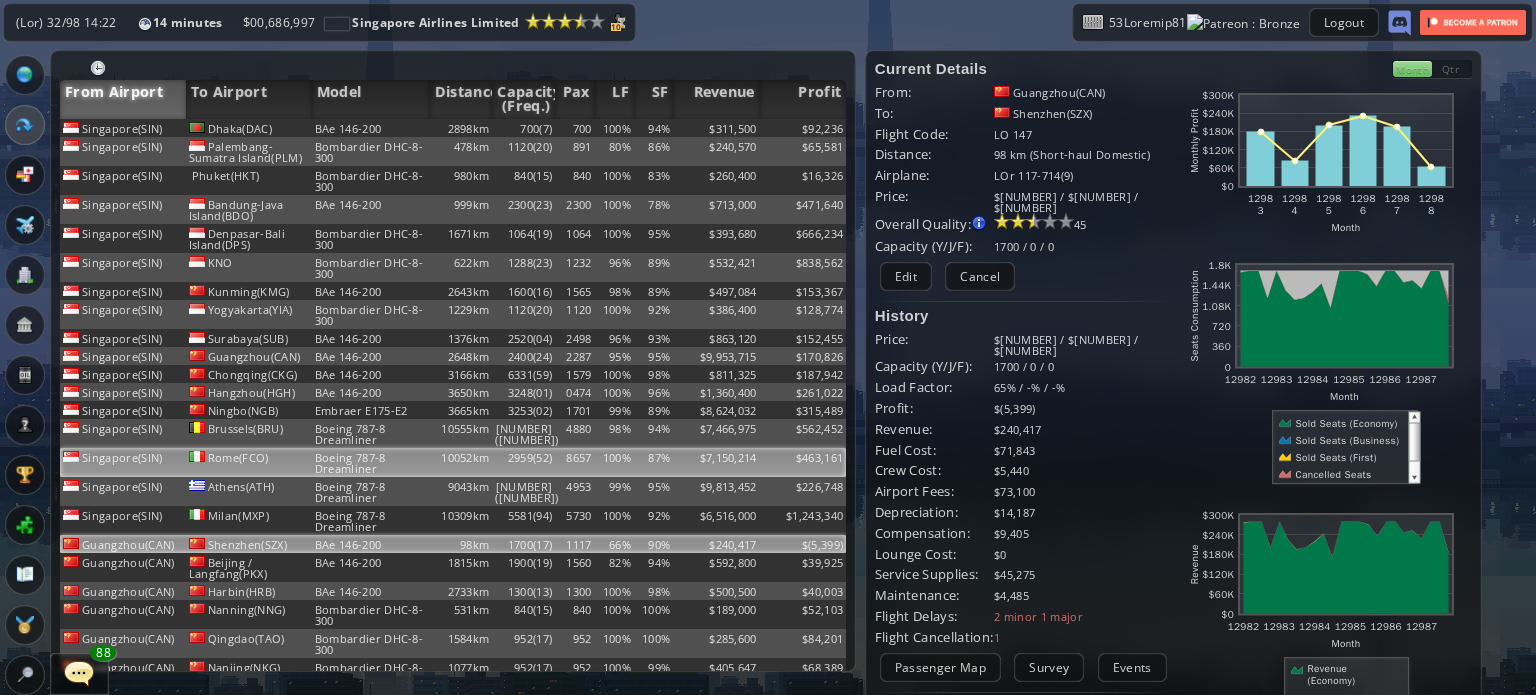 click on "Rome(FCO)" at bounding box center [249, 128] 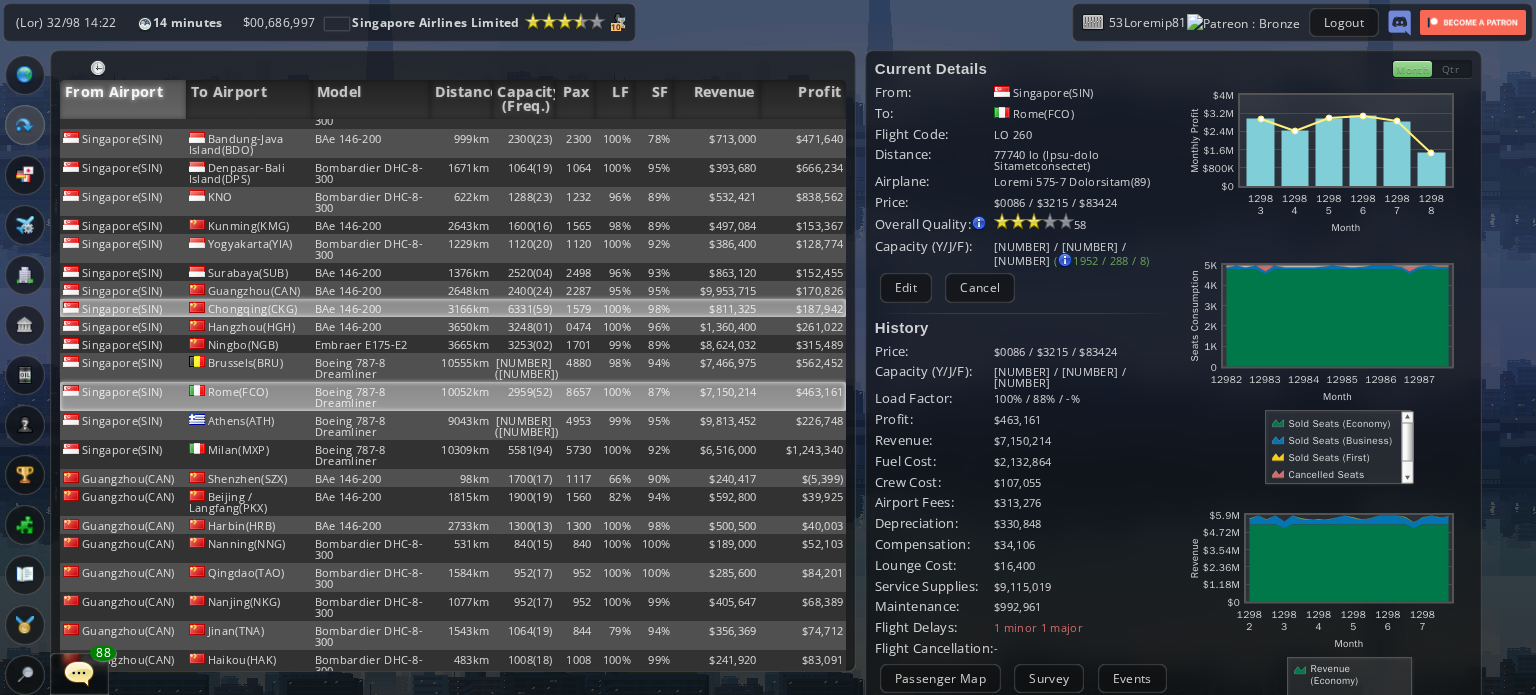 scroll, scrollTop: 100, scrollLeft: 0, axis: vertical 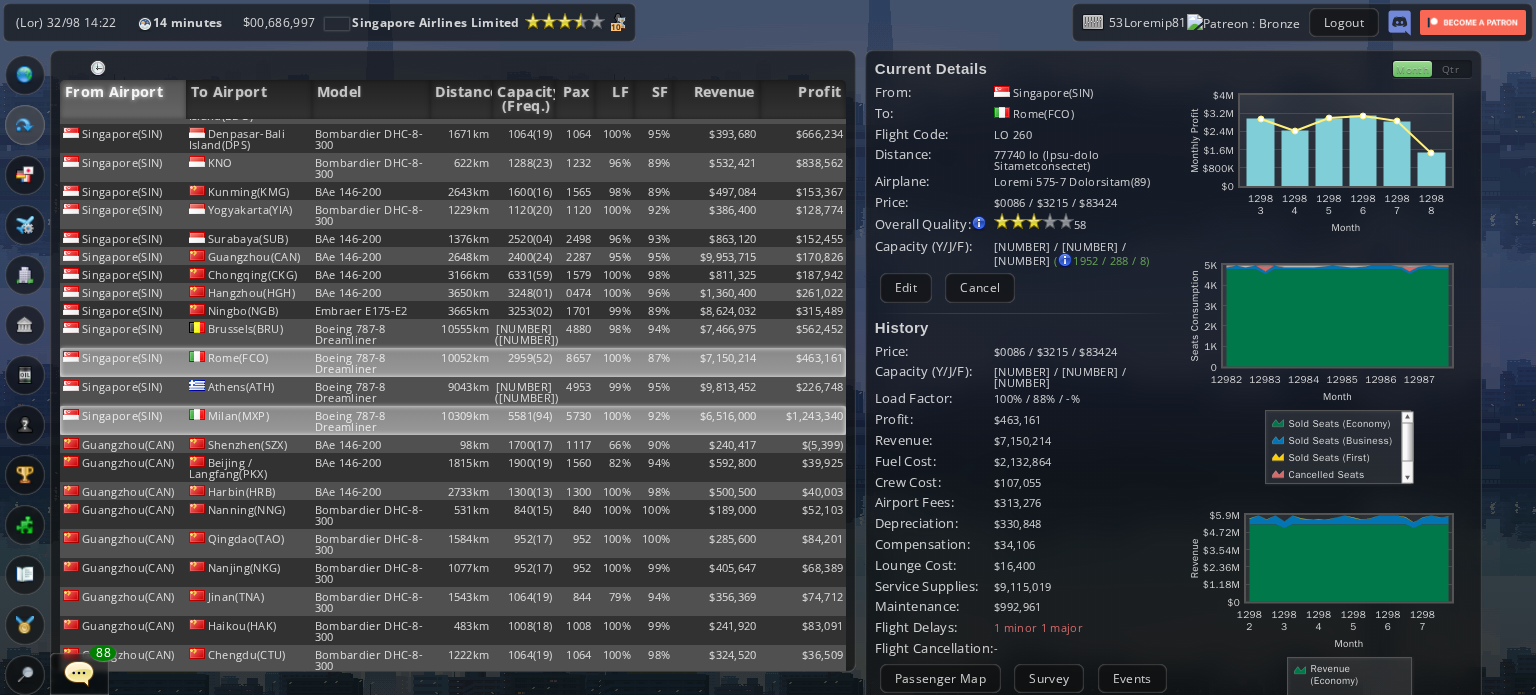 click on "5730" at bounding box center (574, 28) 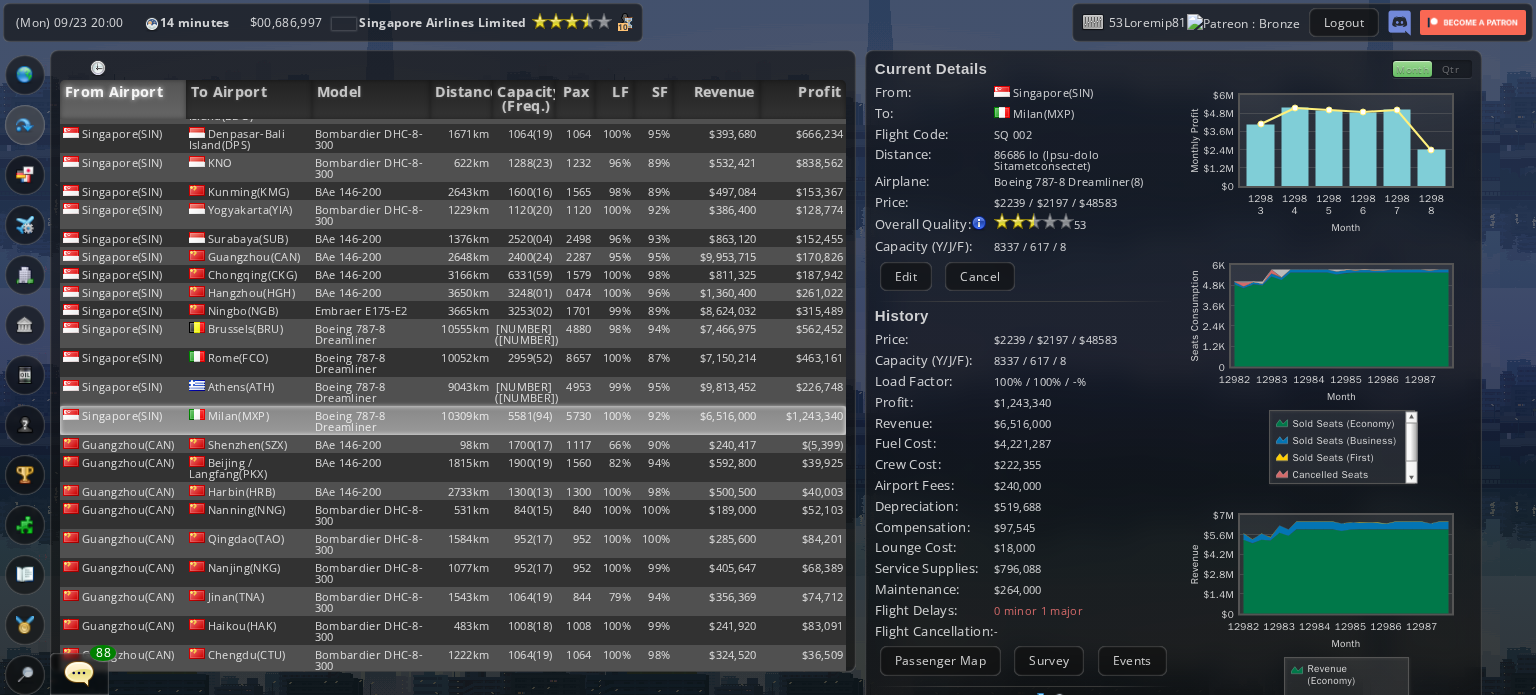 click on "8337 / 617 / 8" at bounding box center (1083, 360) 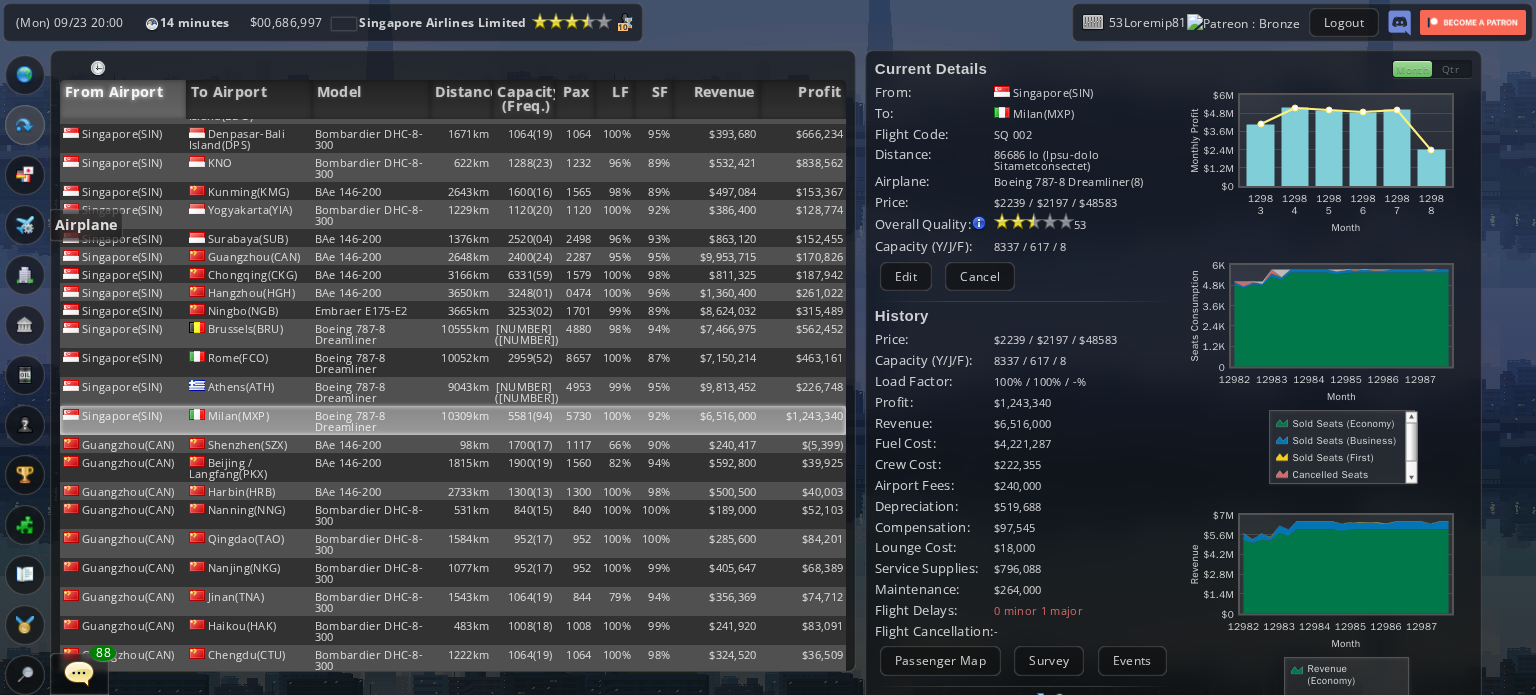 click at bounding box center (25, 225) 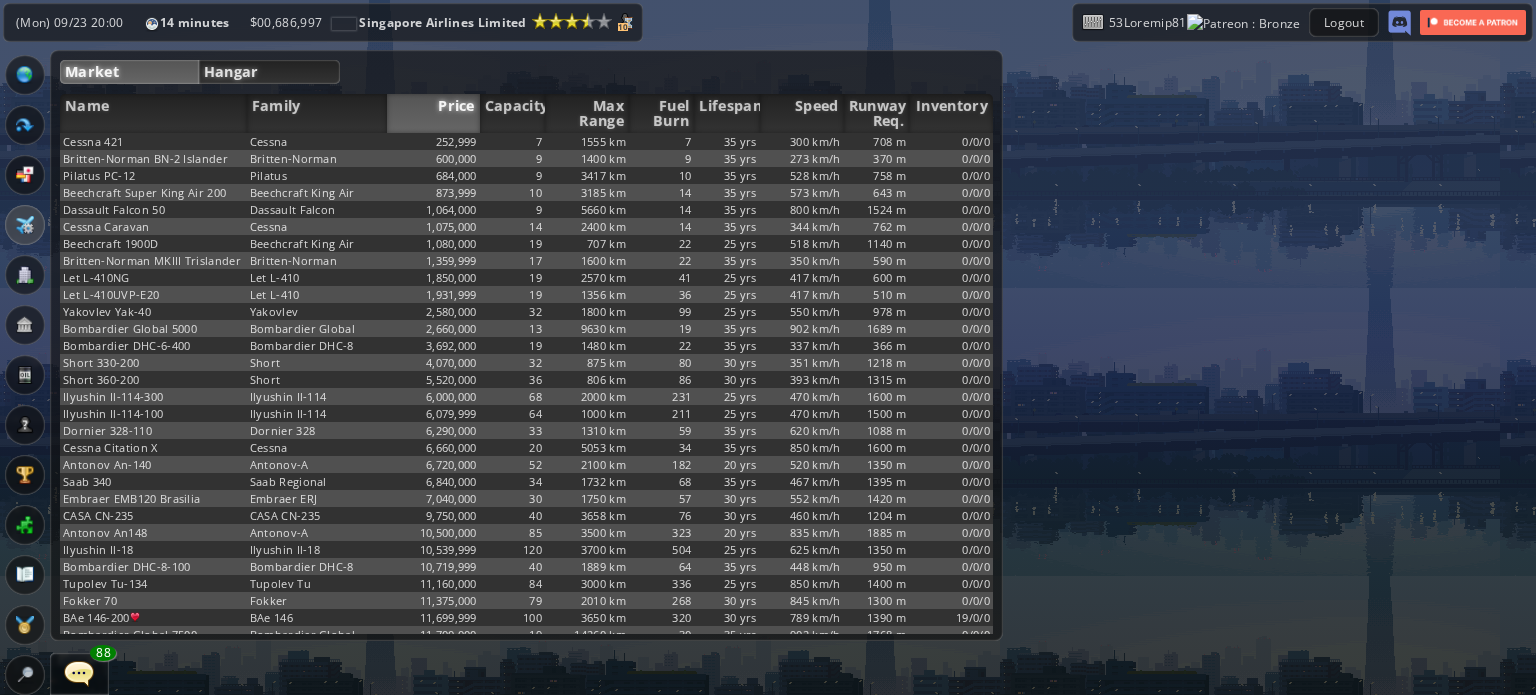 click on "Hangar" at bounding box center [269, 72] 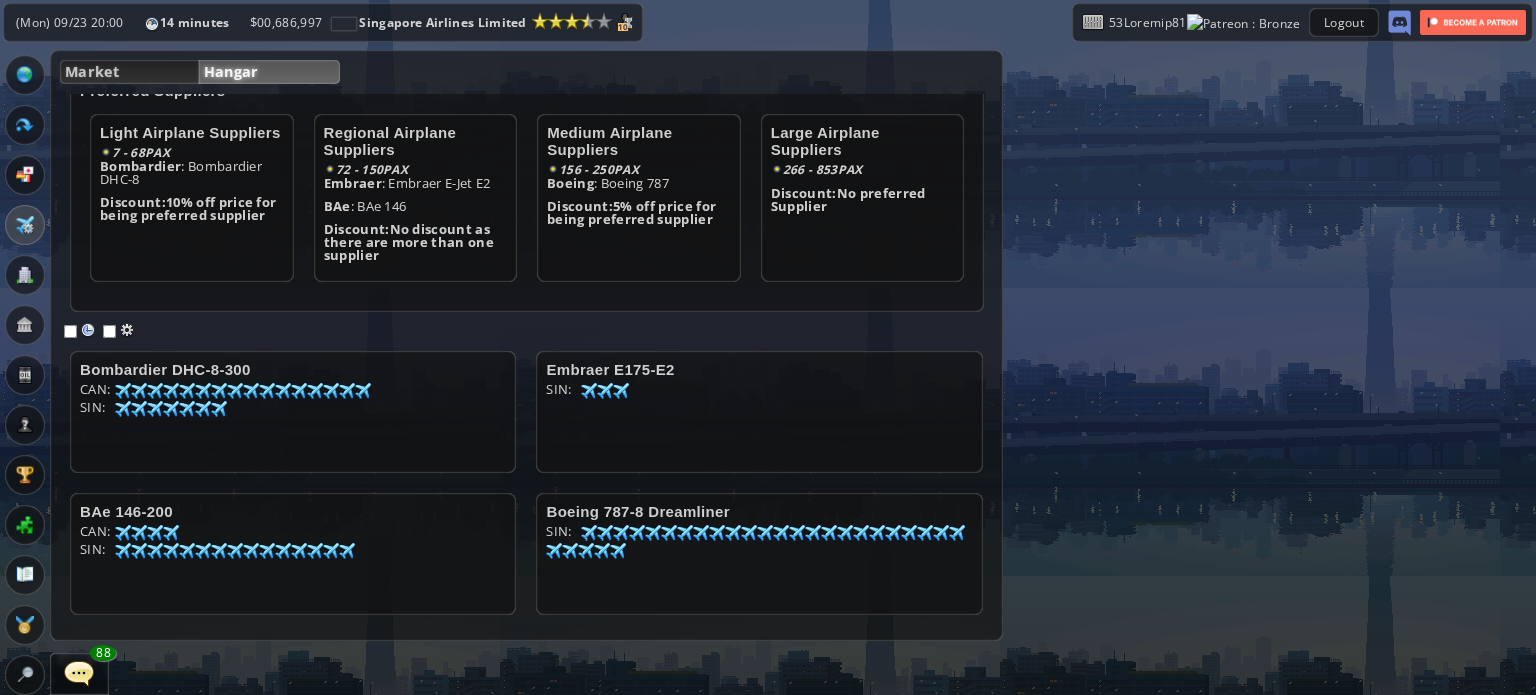 scroll, scrollTop: 221, scrollLeft: 0, axis: vertical 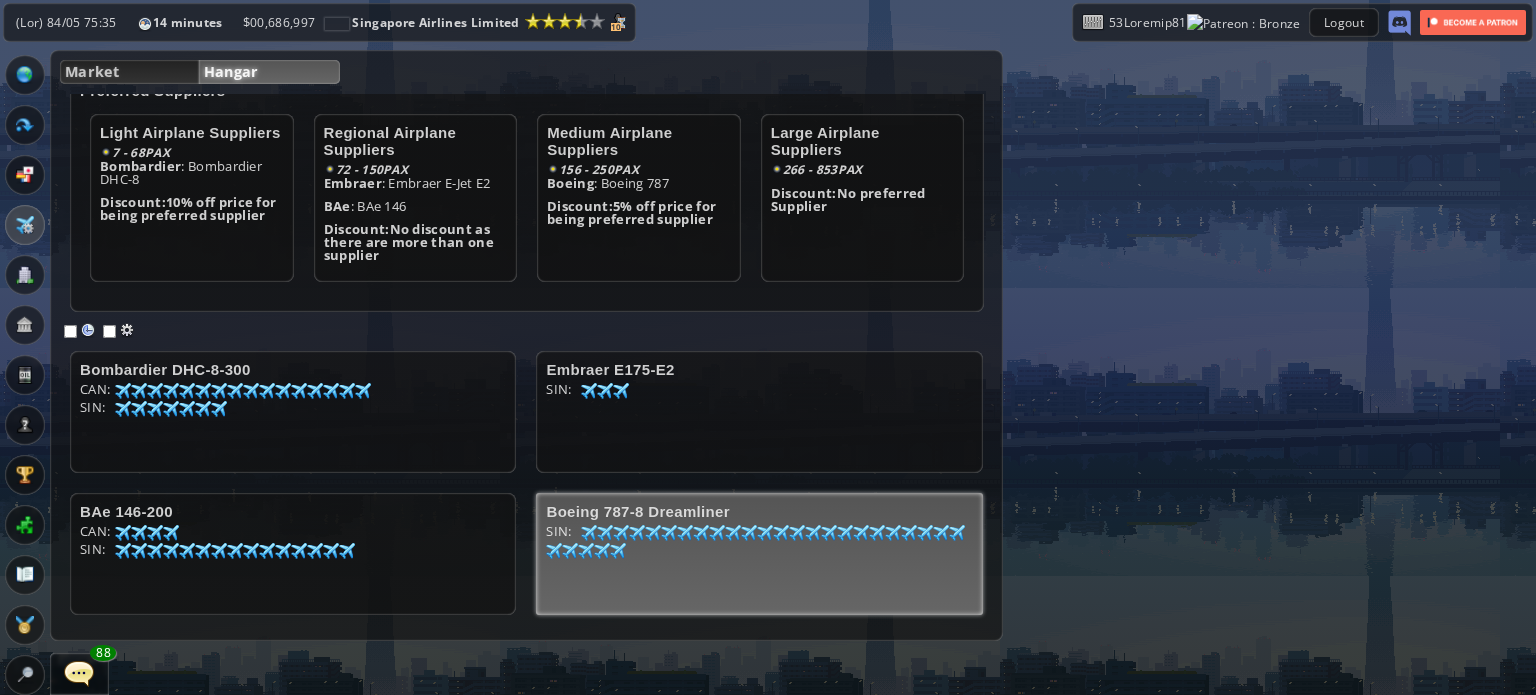 click on "LOR: 47 35 61 61 07 89 83 76 39 11 22 83 01 19 40 88 45 74 58 34 73 87 31 56 79 03 57 16 72 60 09 02 01 87 75 92 67 95 22 43 23 96 28 79 01 28 69 84 52 07 09 94 54 75 43 97 08 17 03 427" at bounding box center [293, 418] 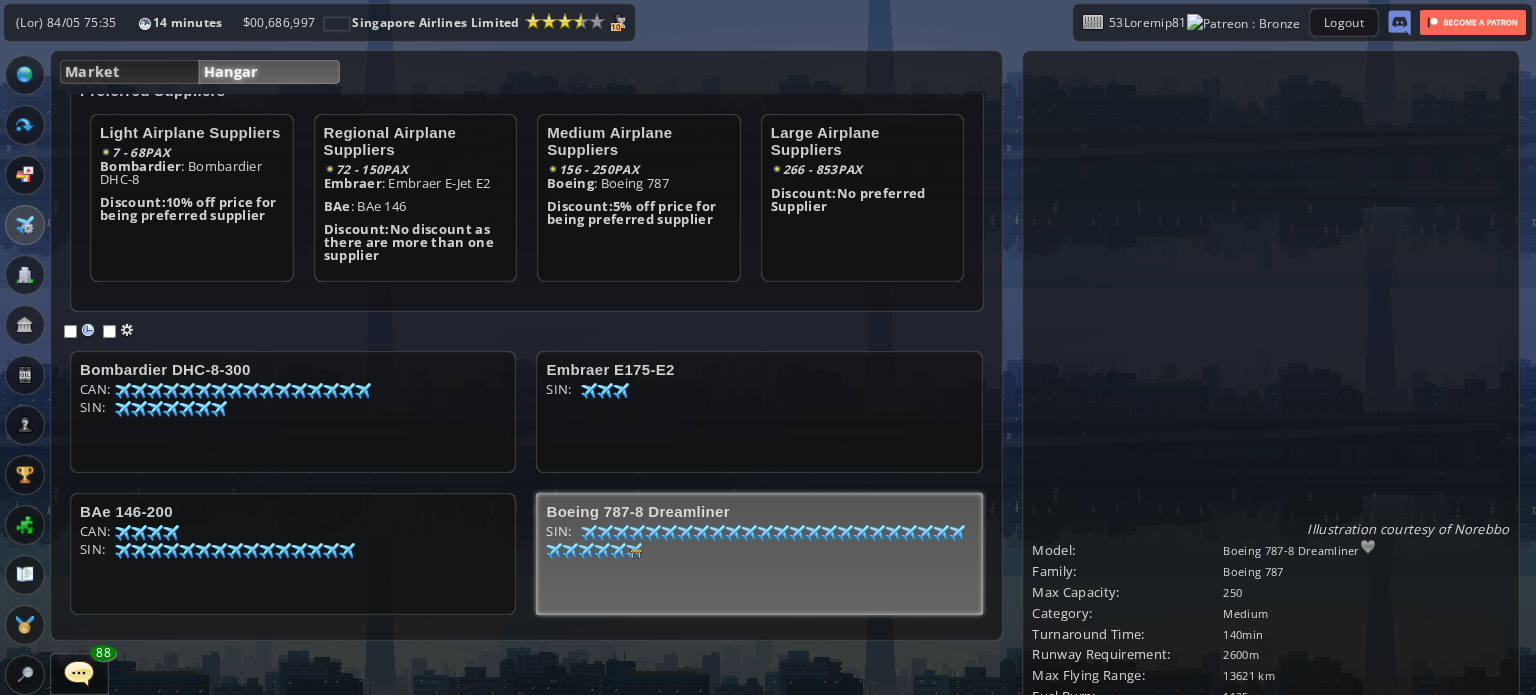 click on "Config" at bounding box center (1257, 389) 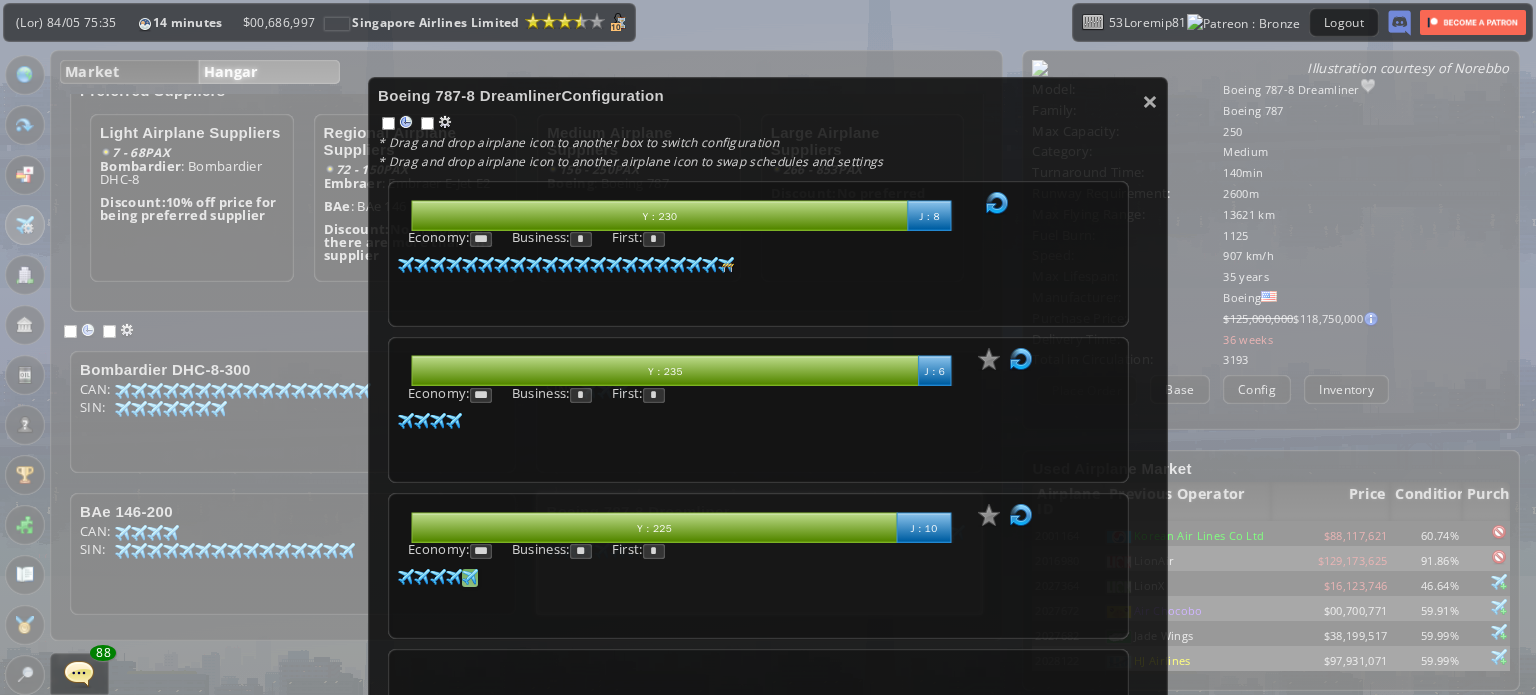 click at bounding box center (406, 290) 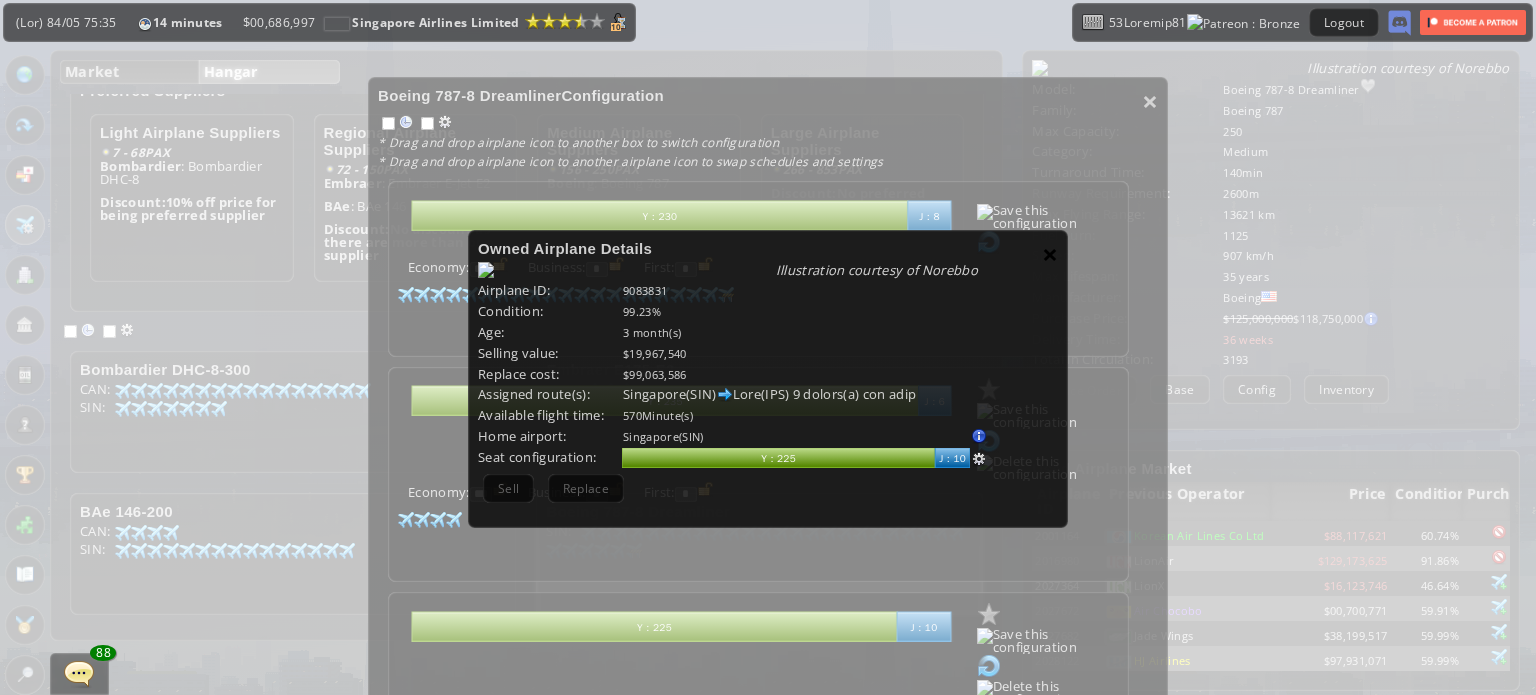 click on "×" at bounding box center [1050, 254] 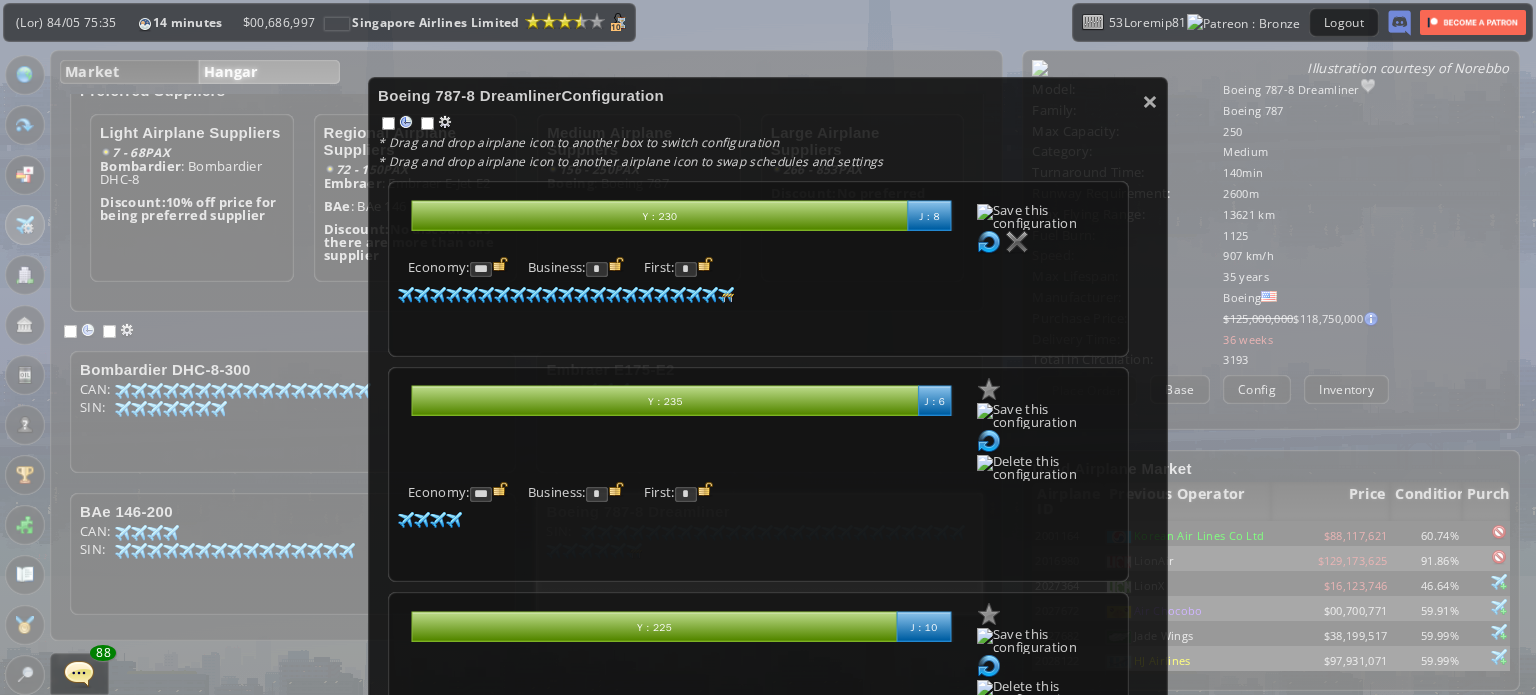 click at bounding box center (406, 295) 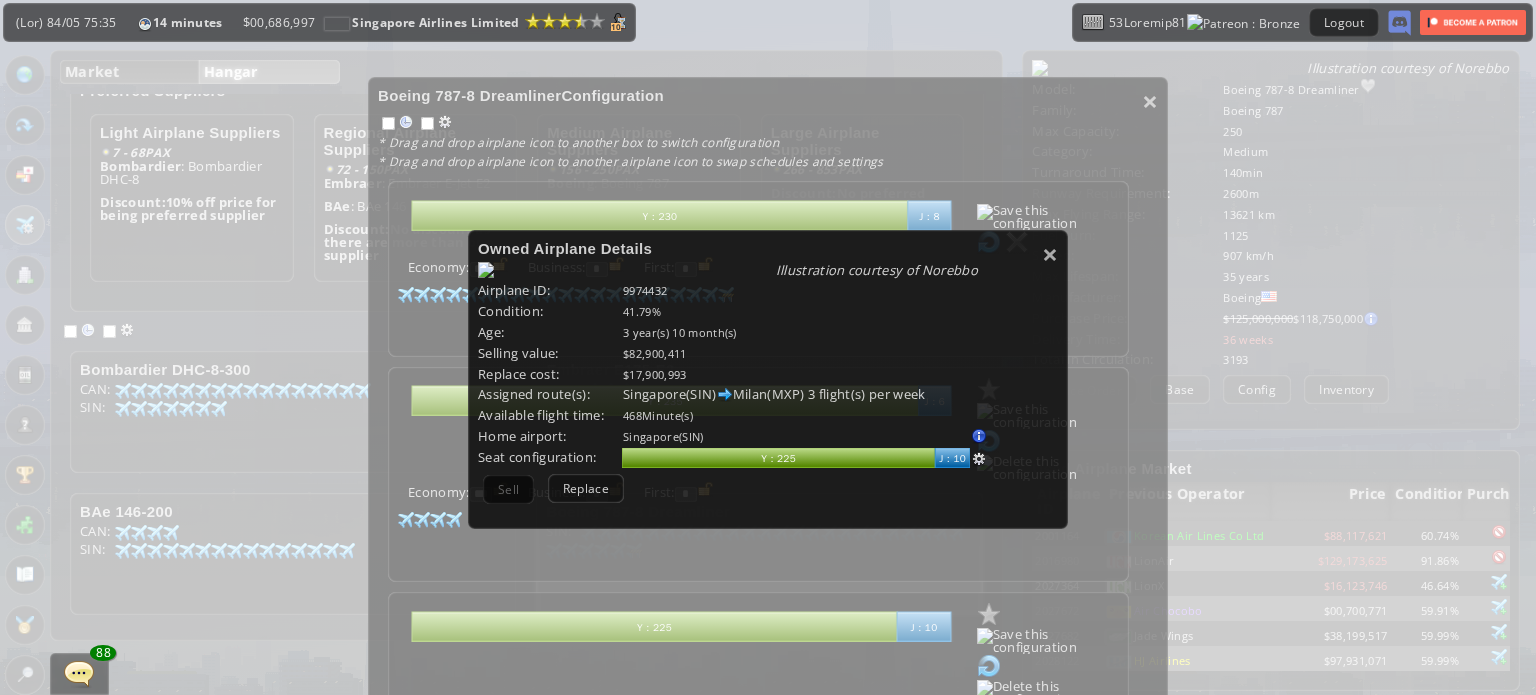 click on "Owned Airplane Details
Illustration courtesy of Norebbo
Airplane ID:
[NUMBER]
Condition:
[NUMBER].[NUMBER]%
Age:
[NUMBER] year(s) [NUMBER] month(s)
Deliver in:
Selling value:
$[NUMBER],[NUMBER]
Replace cost:
$[NUMBER],[NUMBER]
Assigned route(s):
Singapore(SIN) Milan(MXP) [NUMBER] flight(s) per week
Available flight time:
[NUMBER]  Minute(s)
Home airport:
Singapore(SIN)
Change home airport
Cannot change home airport with active route(s)
Seat configuration:
abcdefhiklmnopqrstuvwxyz Loading chart. Please wait. abcdefhiklmnopqrstuvwxyz Y : [NUMBER] J : [NUMBER]" at bounding box center [768, 379] 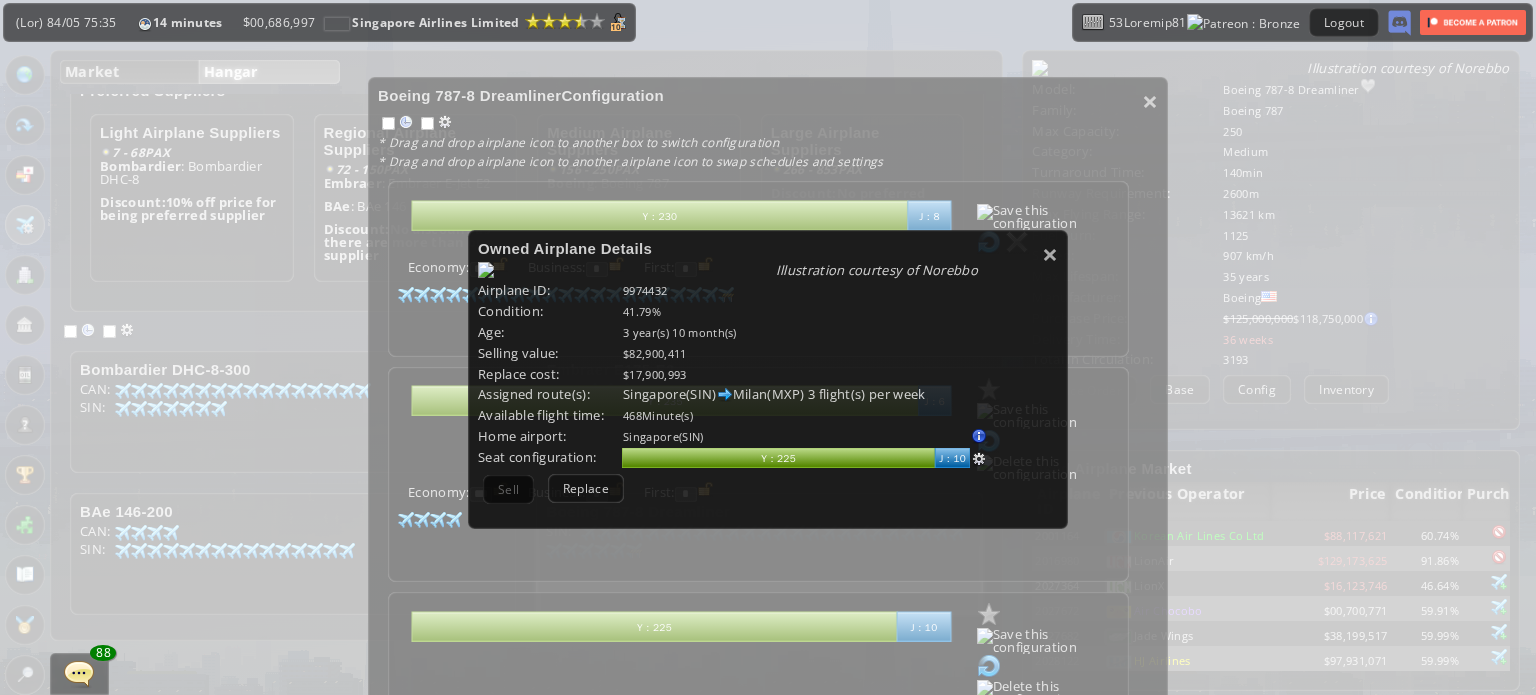 click on "Owned Airplane Details
Illustration courtesy of Norebbo
Airplane ID:
[NUMBER]
Condition:
[NUMBER].[NUMBER]%
Age:
[NUMBER] year(s) [NUMBER] month(s)
Deliver in:
Selling value:
$[NUMBER],[NUMBER]
Replace cost:
$[NUMBER],[NUMBER]
Assigned route(s):
Singapore(SIN) Milan(MXP) [NUMBER] flight(s) per week
Available flight time:
[NUMBER]  Minute(s)
Home airport:
Singapore(SIN)
Change home airport
Cannot change home airport with active route(s)
Seat configuration:
abcdefhiklmnopqrstuvwxyz Loading chart. Please wait. abcdefhiklmnopqrstuvwxyz Y : [NUMBER] J : [NUMBER]" at bounding box center [768, 379] 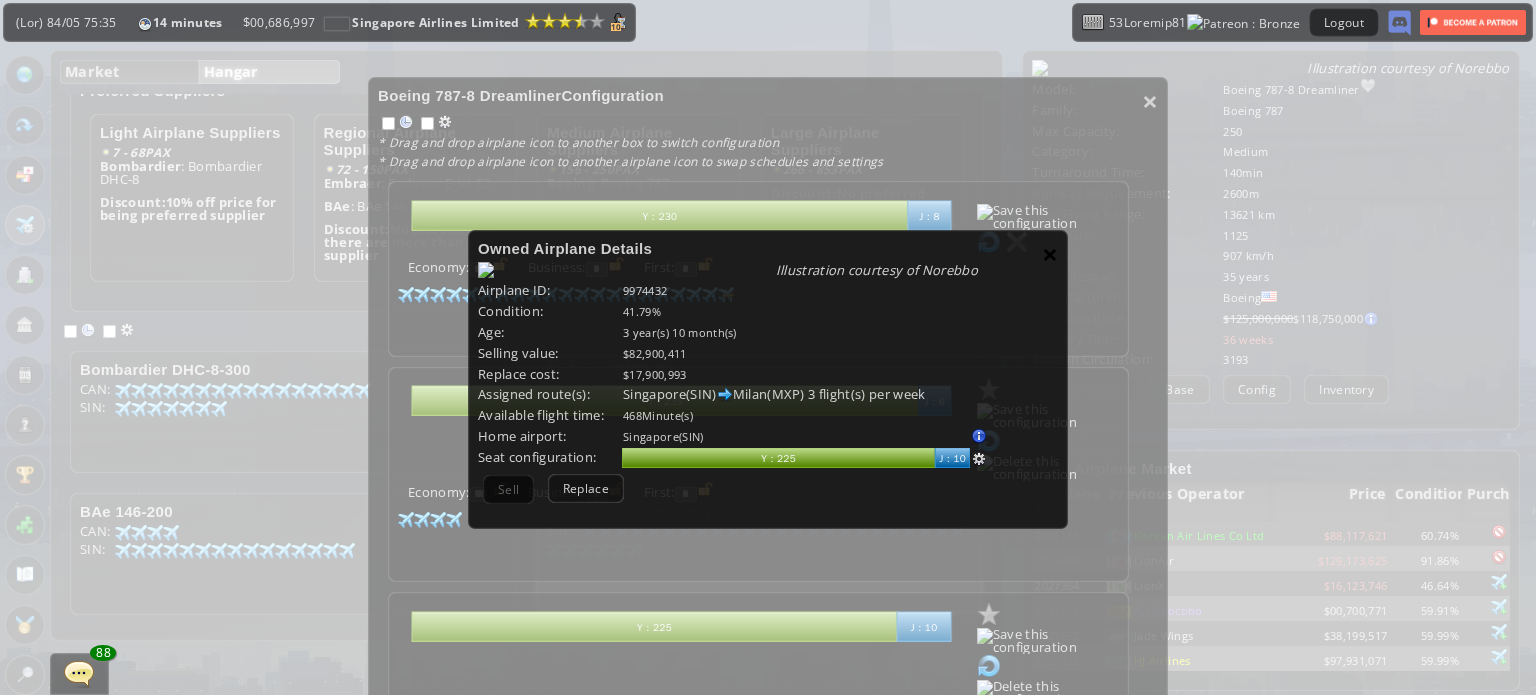 click on "×" at bounding box center (1050, 254) 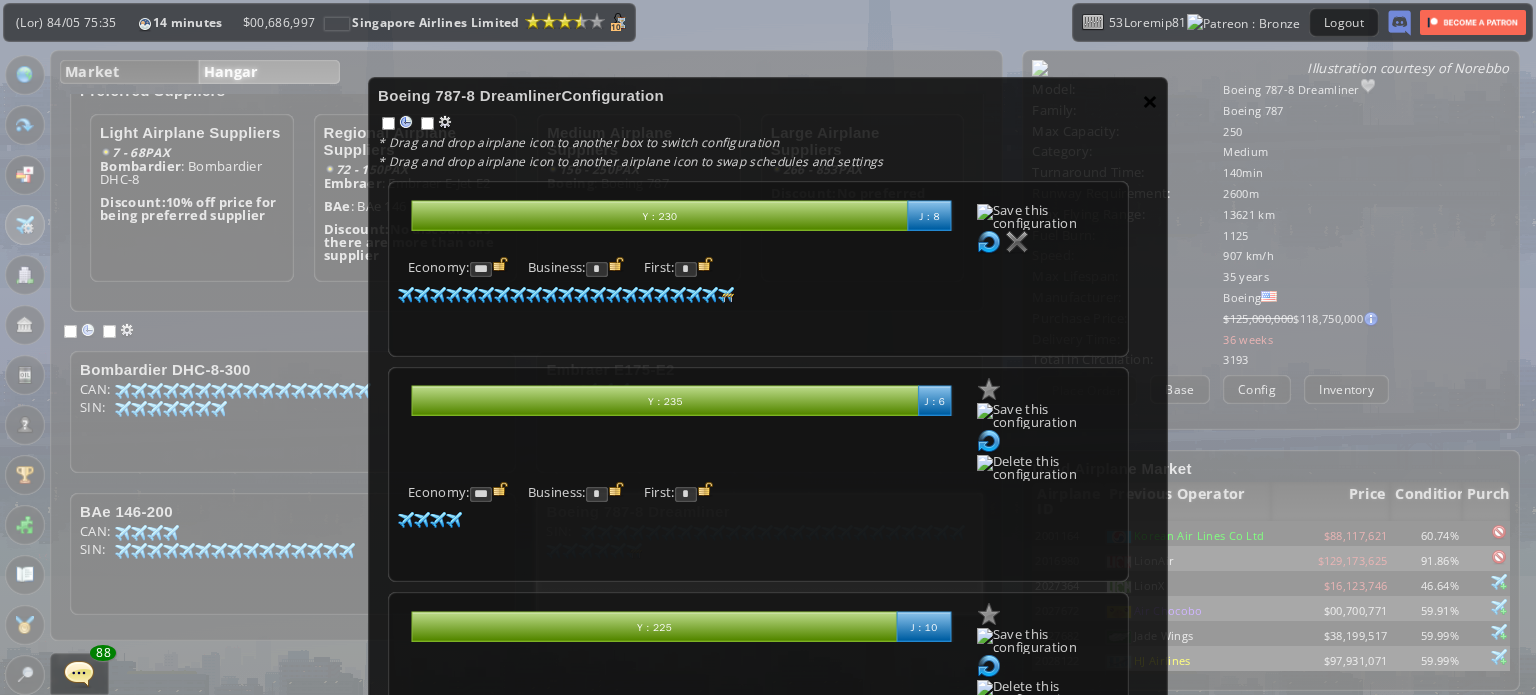 click on "×" at bounding box center [1150, 101] 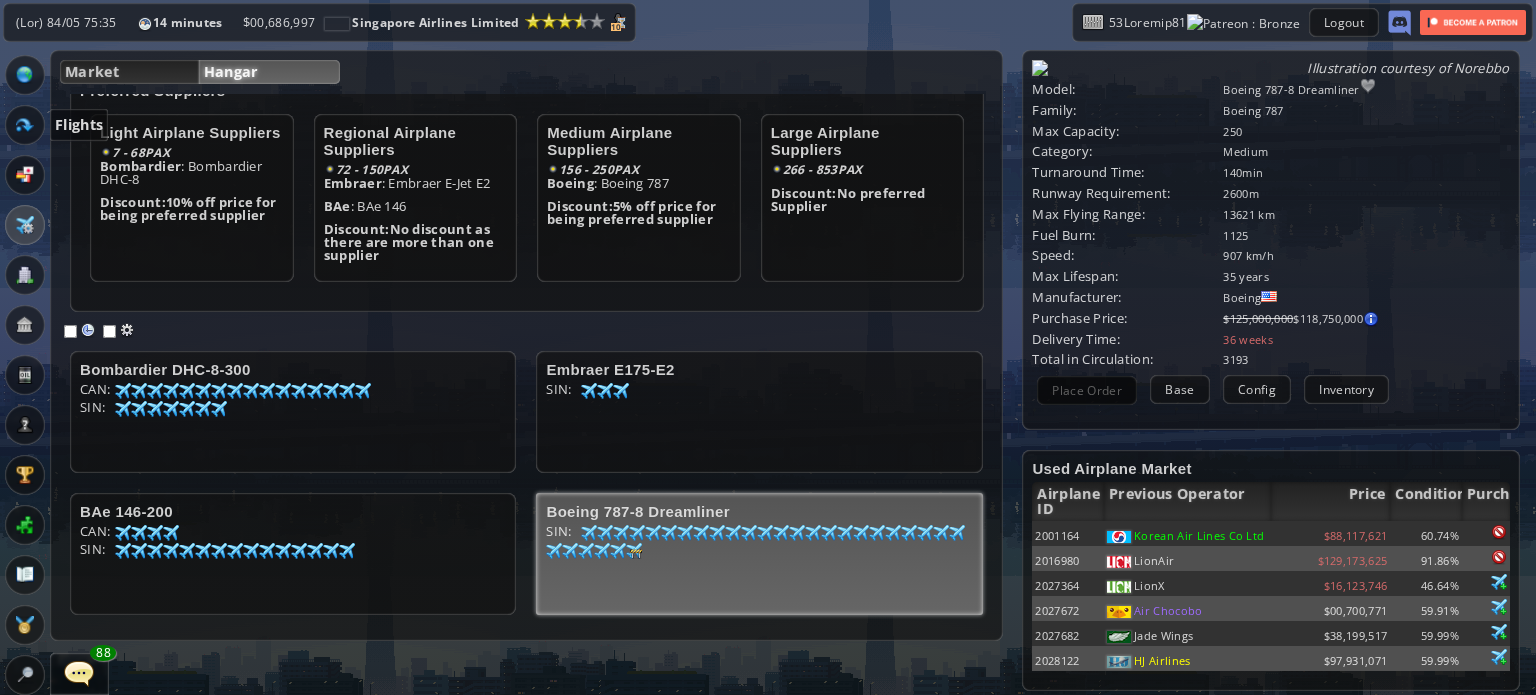 click at bounding box center (25, 125) 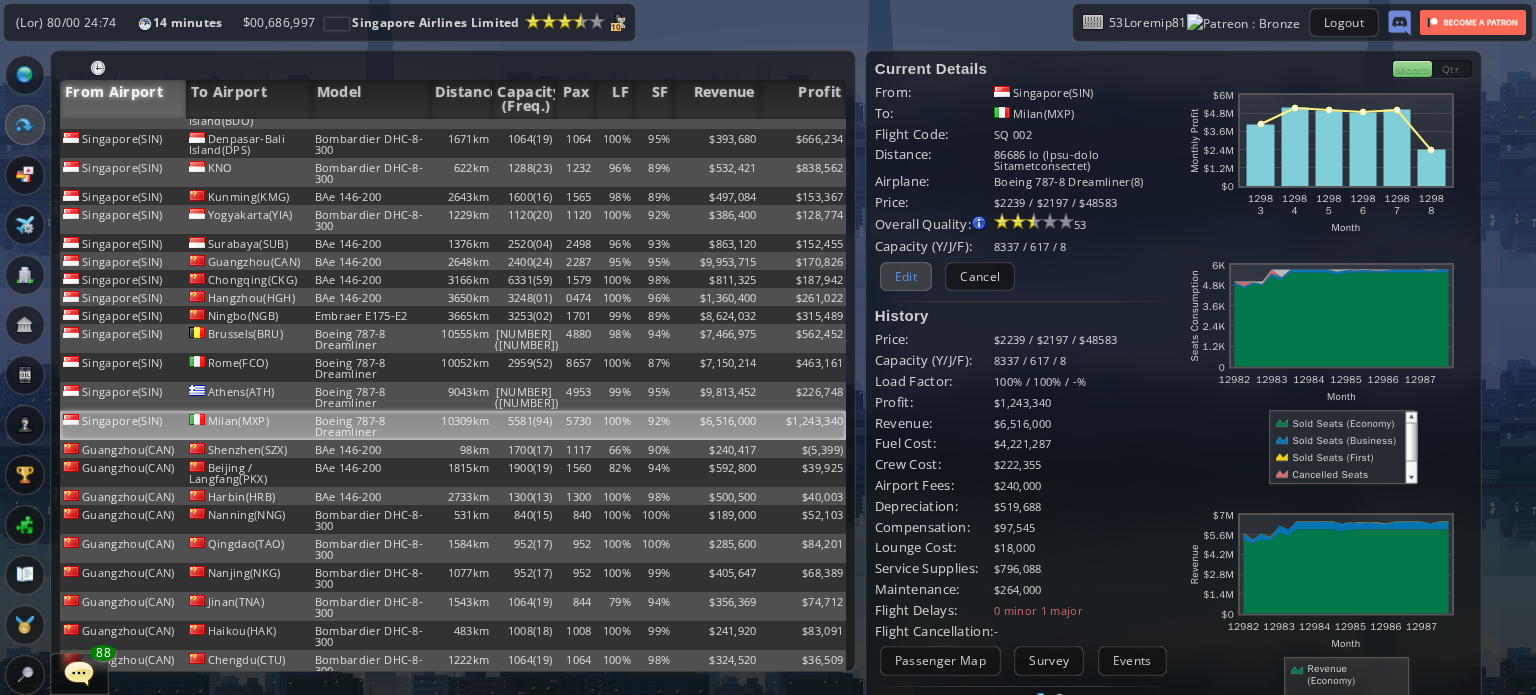 click on "Edit" at bounding box center (906, 276) 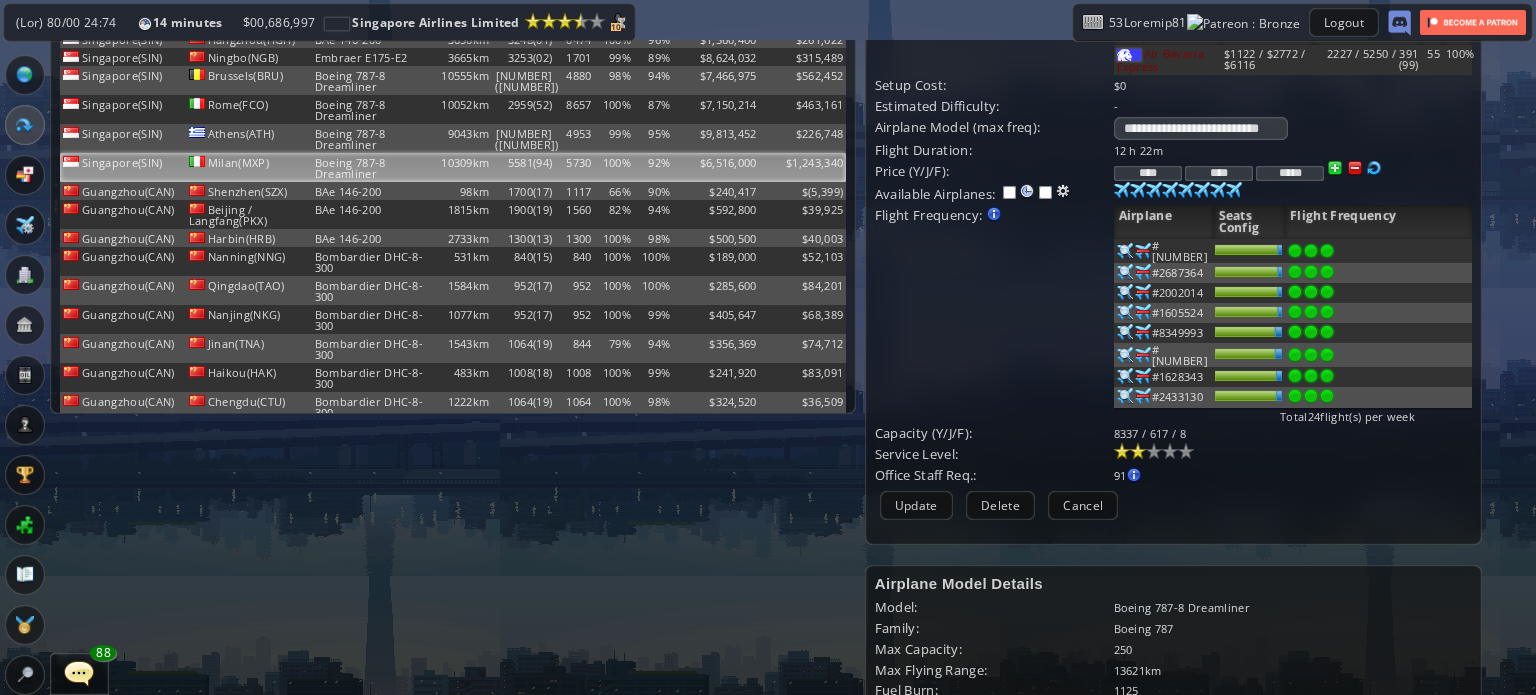 scroll, scrollTop: 300, scrollLeft: 0, axis: vertical 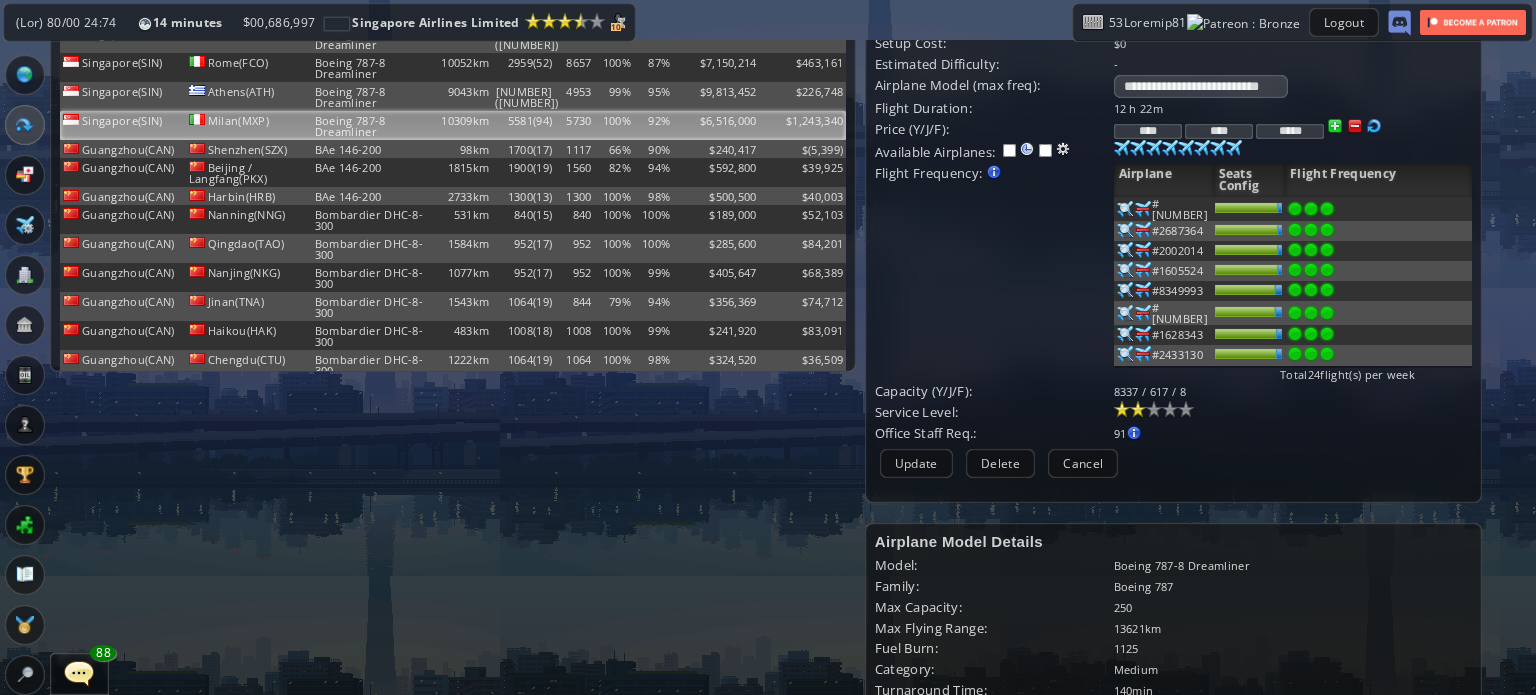 click at bounding box center (1125, 209) 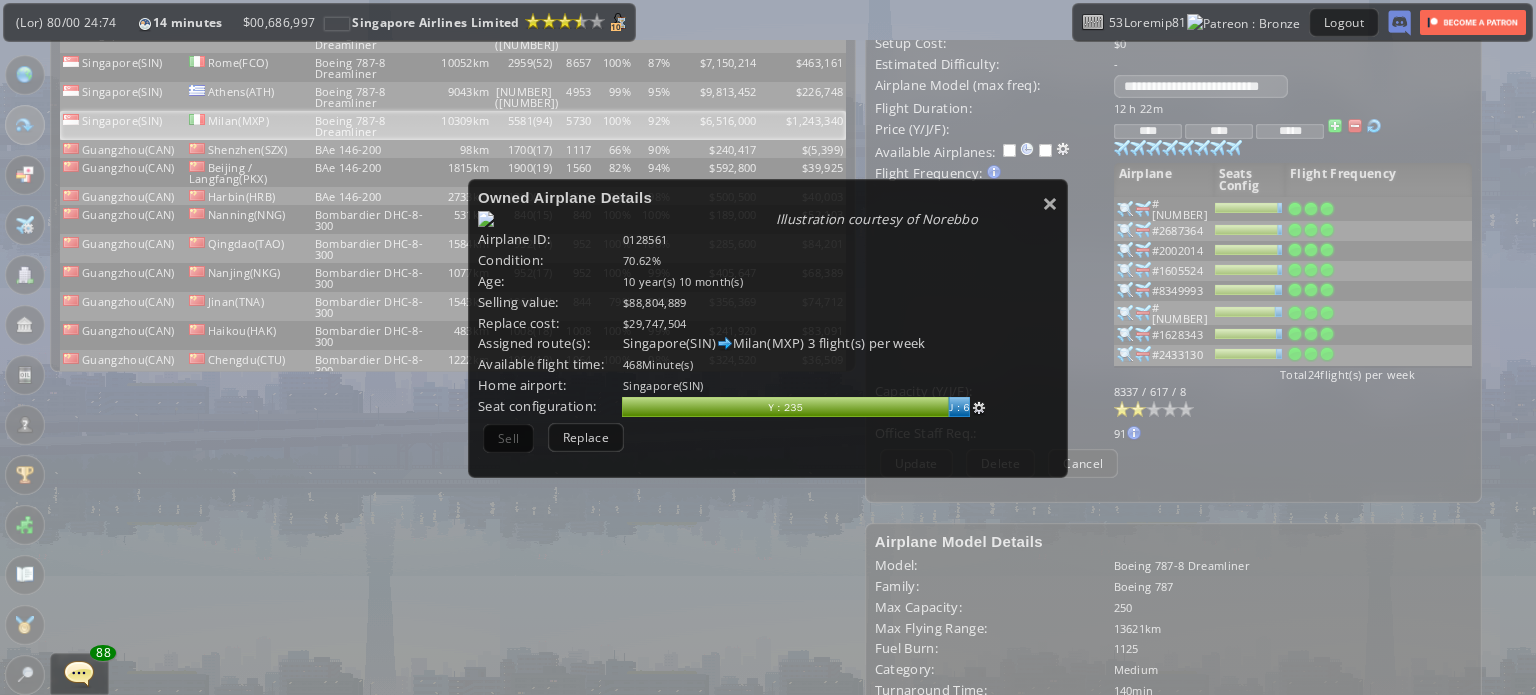scroll, scrollTop: 200, scrollLeft: 0, axis: vertical 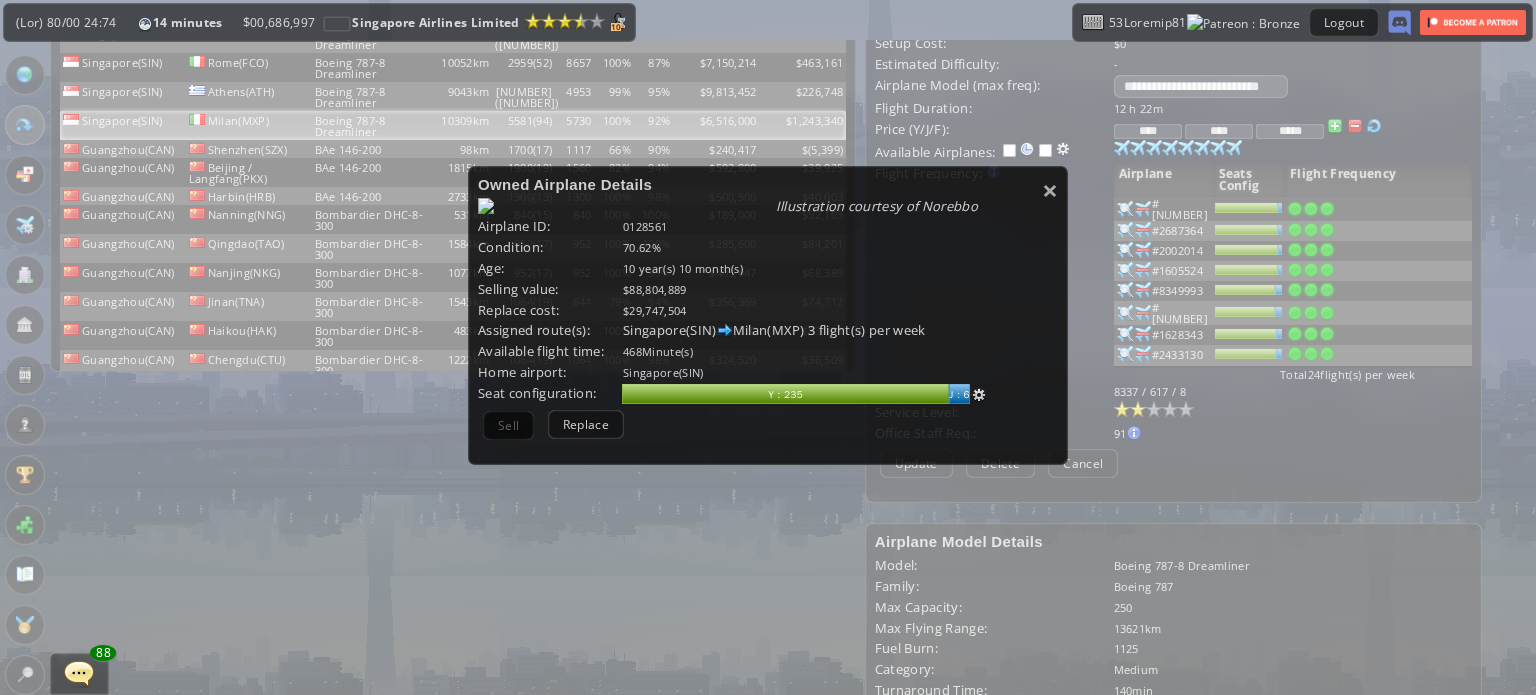 click at bounding box center (979, 395) 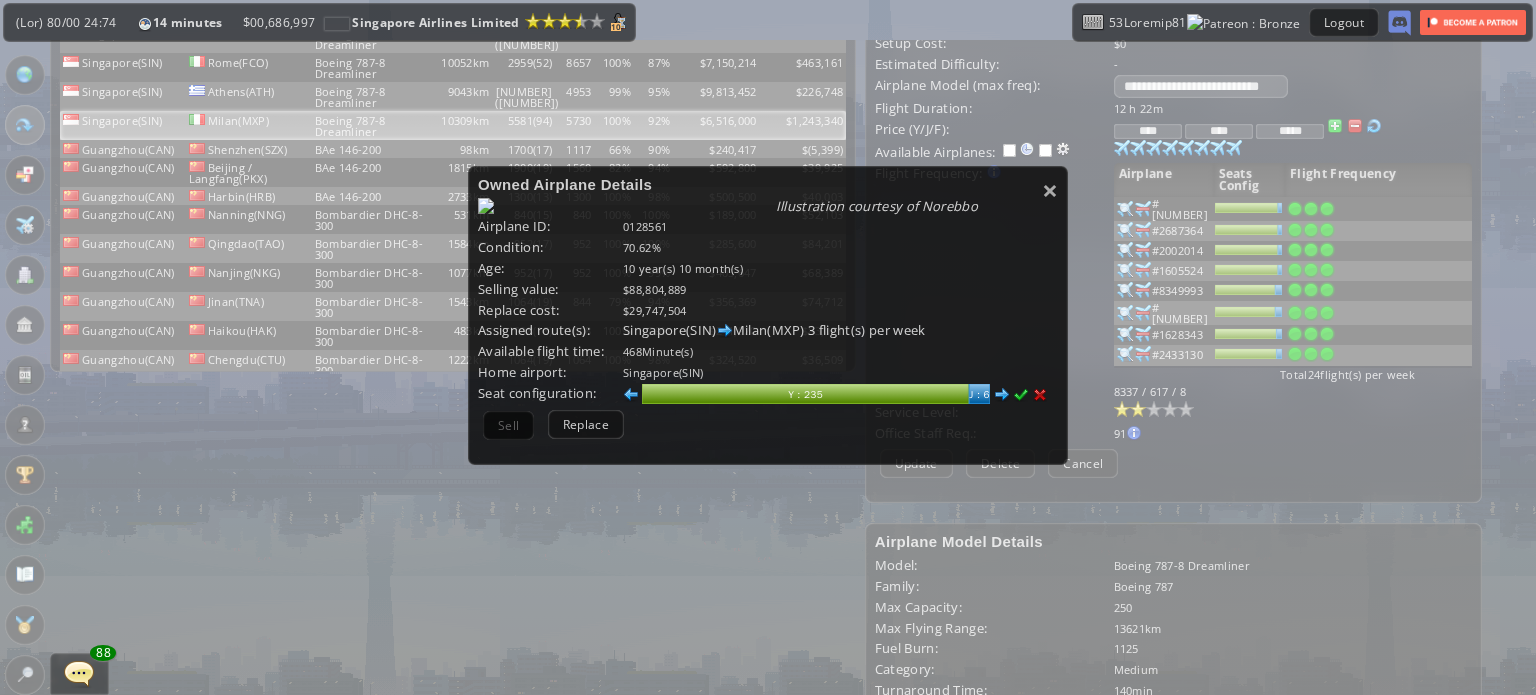 click at bounding box center (1002, 395) 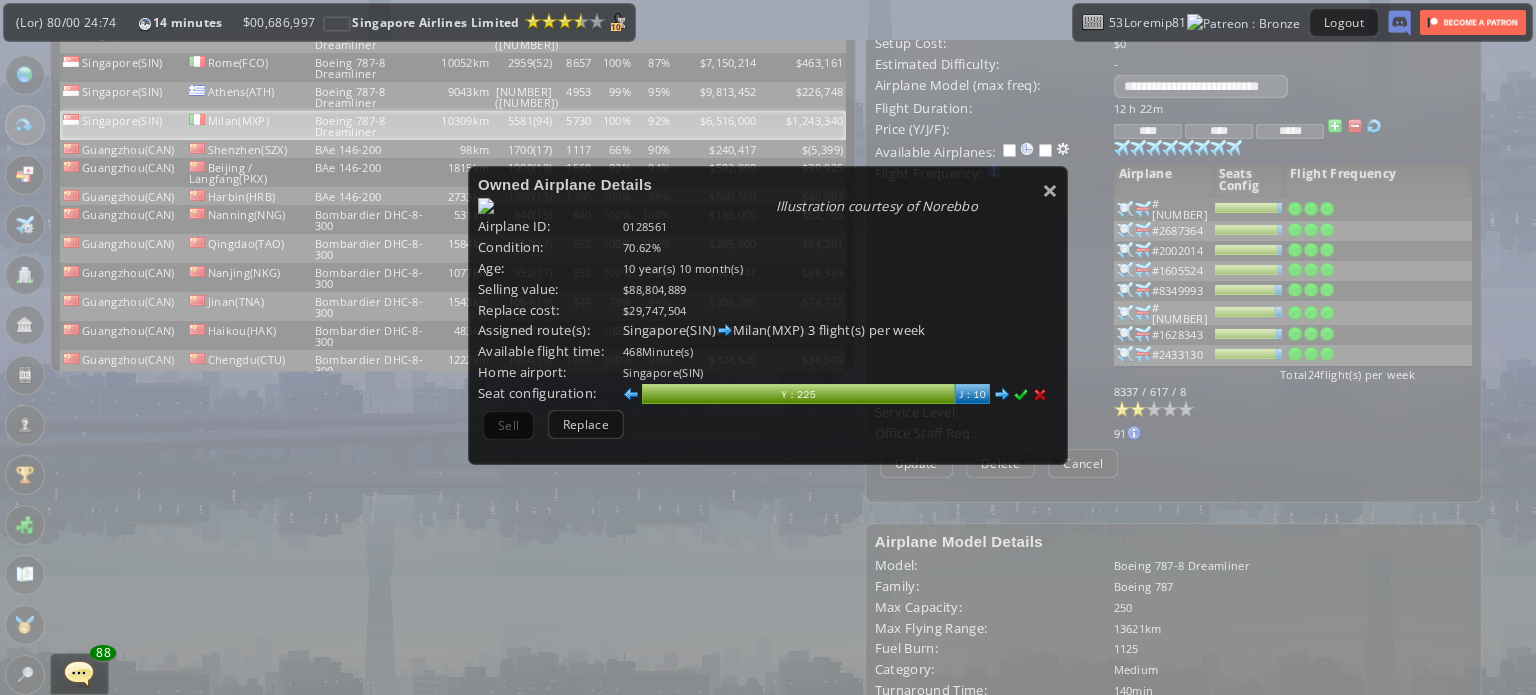 click at bounding box center [1021, 395] 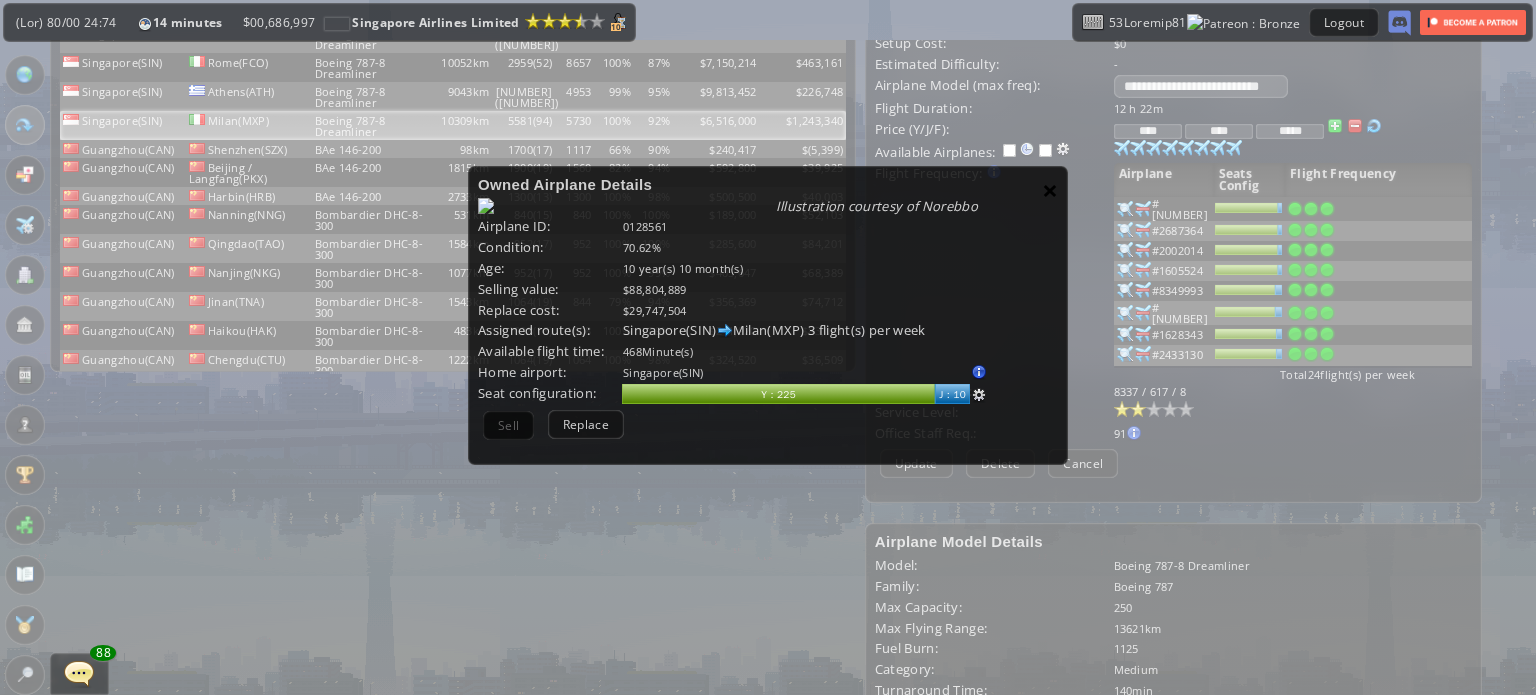 click on "×" at bounding box center [1050, 190] 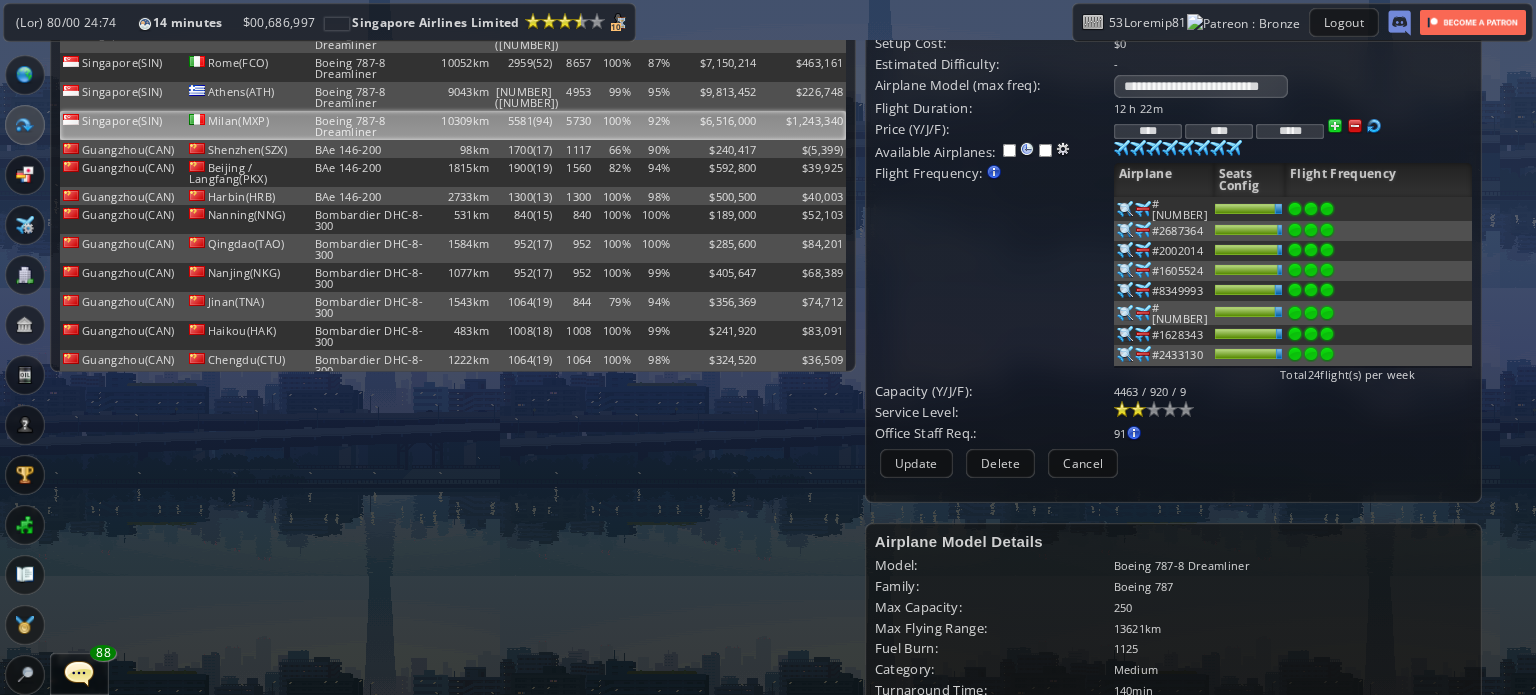 click at bounding box center [1125, 209] 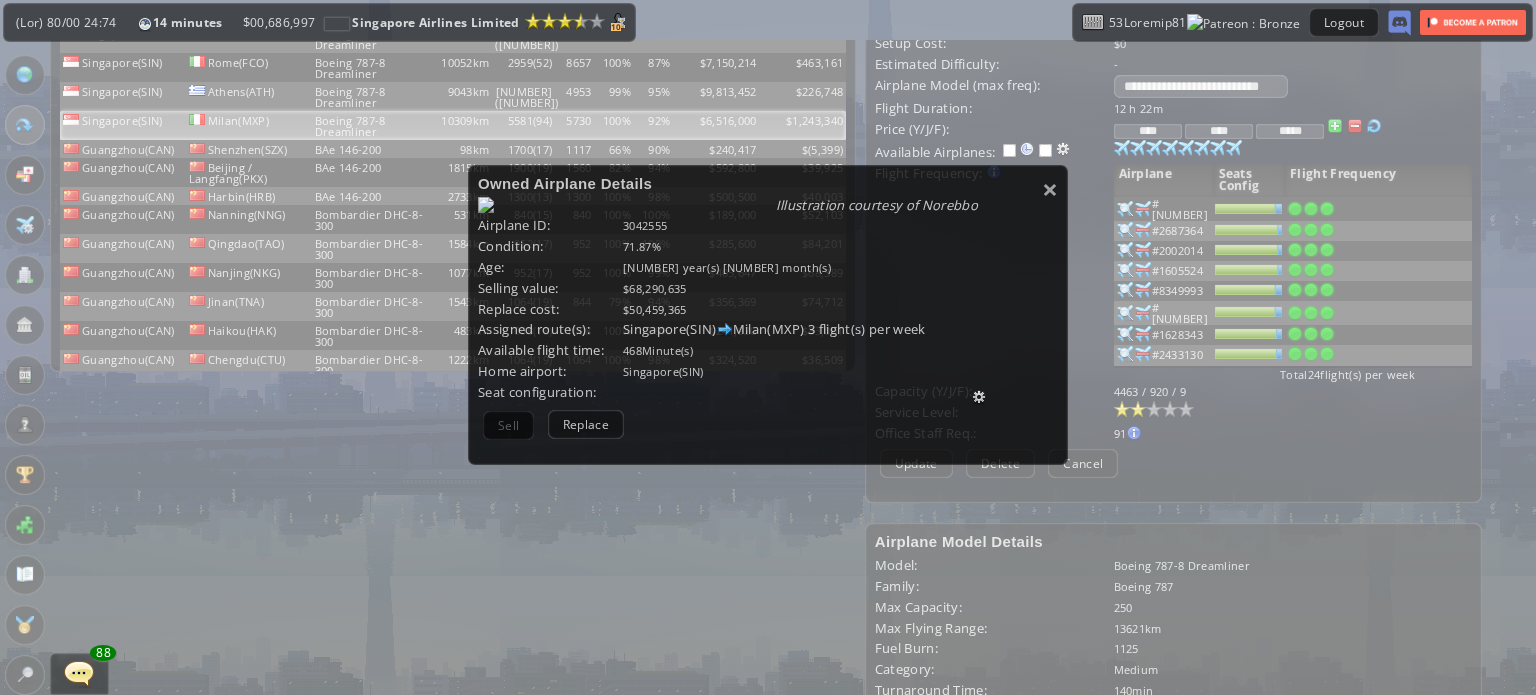 scroll, scrollTop: 200, scrollLeft: 0, axis: vertical 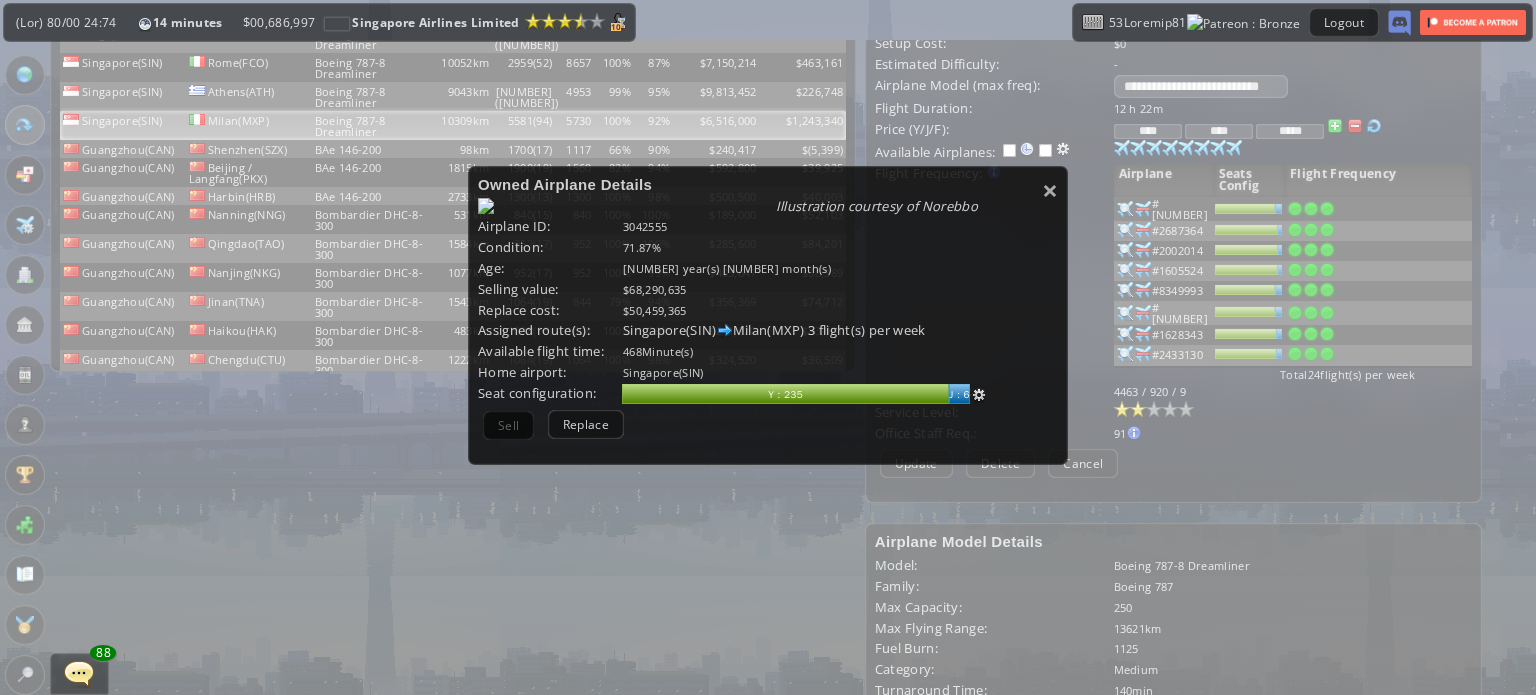click at bounding box center (979, 395) 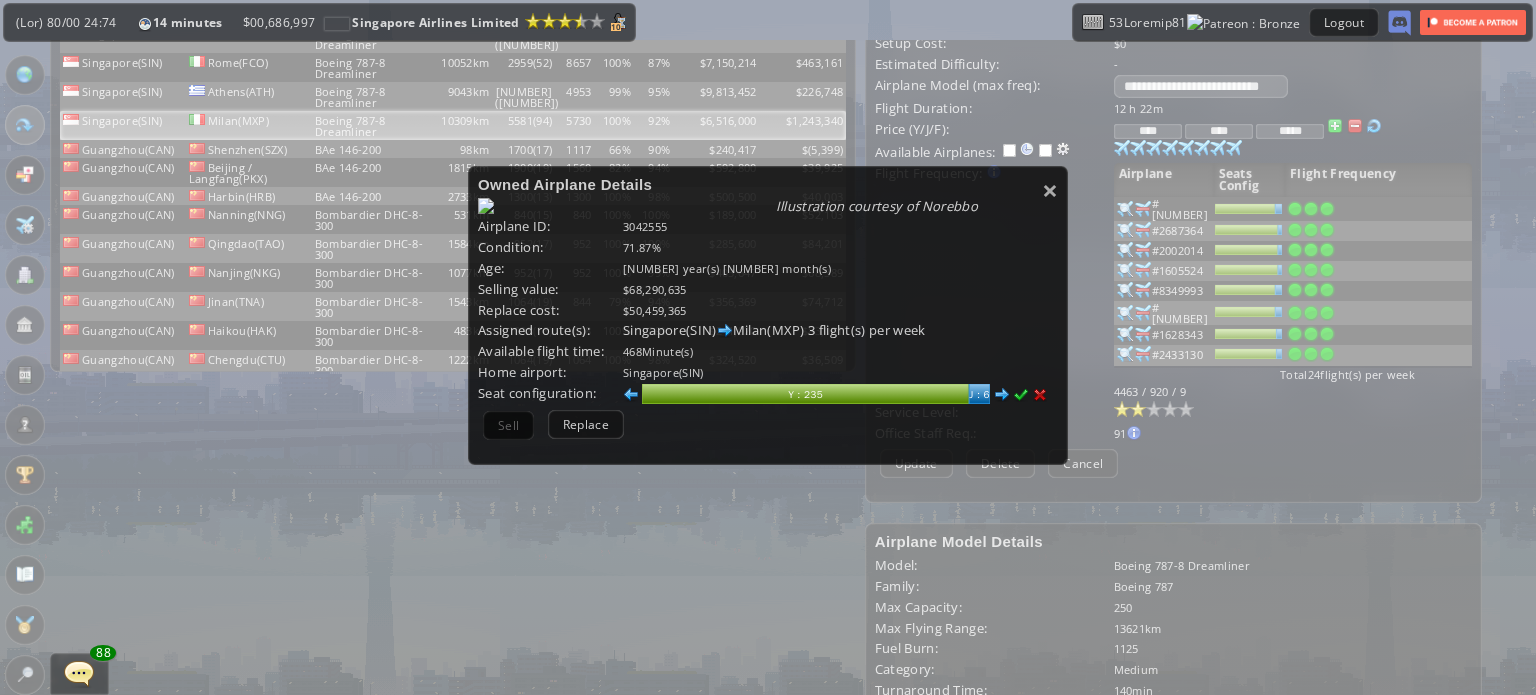 click at bounding box center [1002, 395] 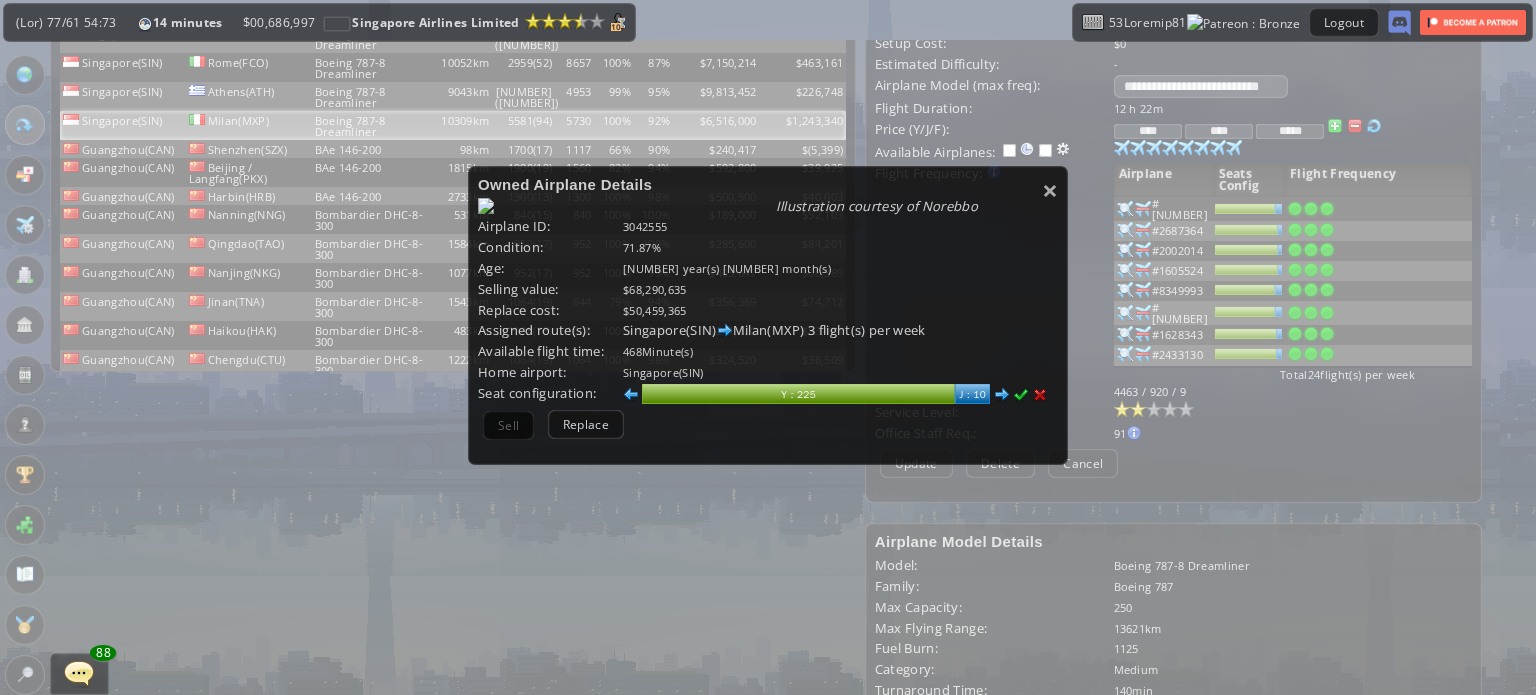 click at bounding box center [1021, 395] 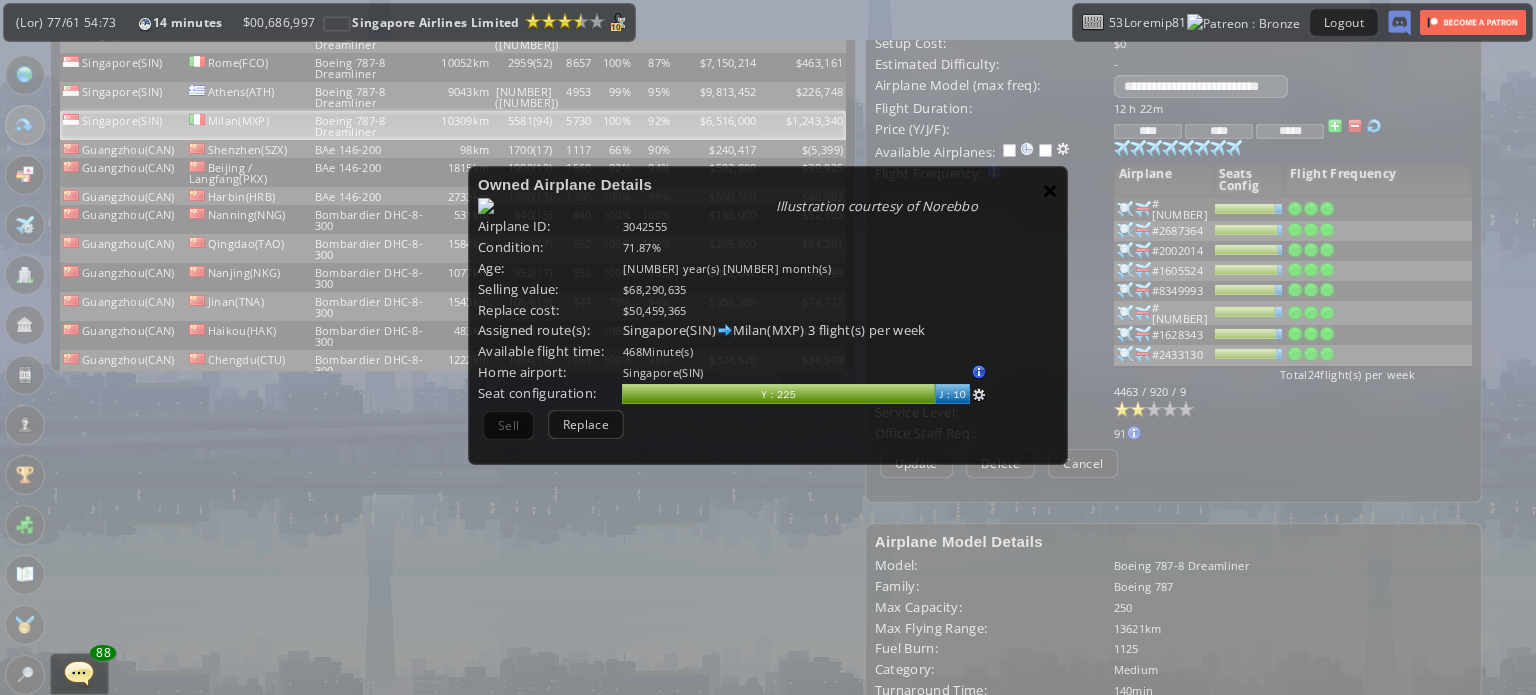 click on "×" at bounding box center (1050, 190) 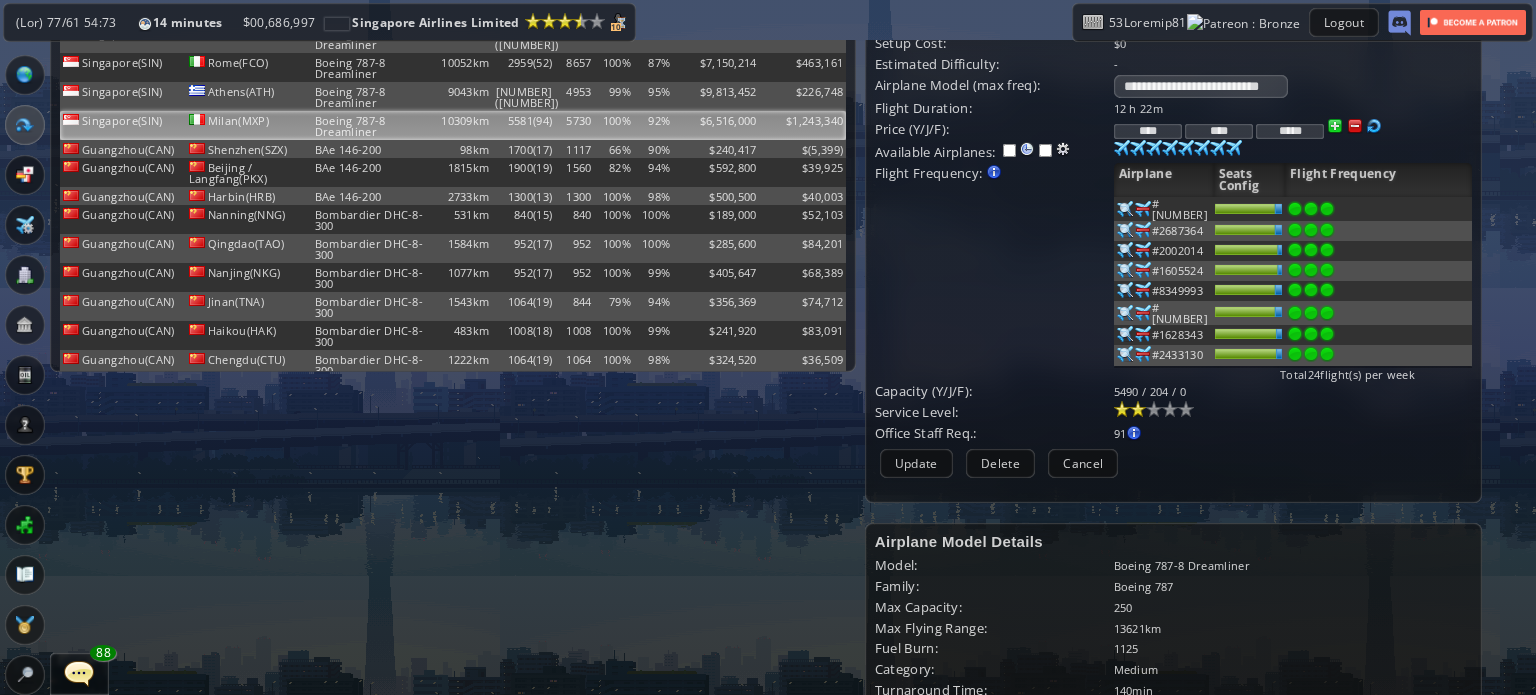 click at bounding box center [1125, 209] 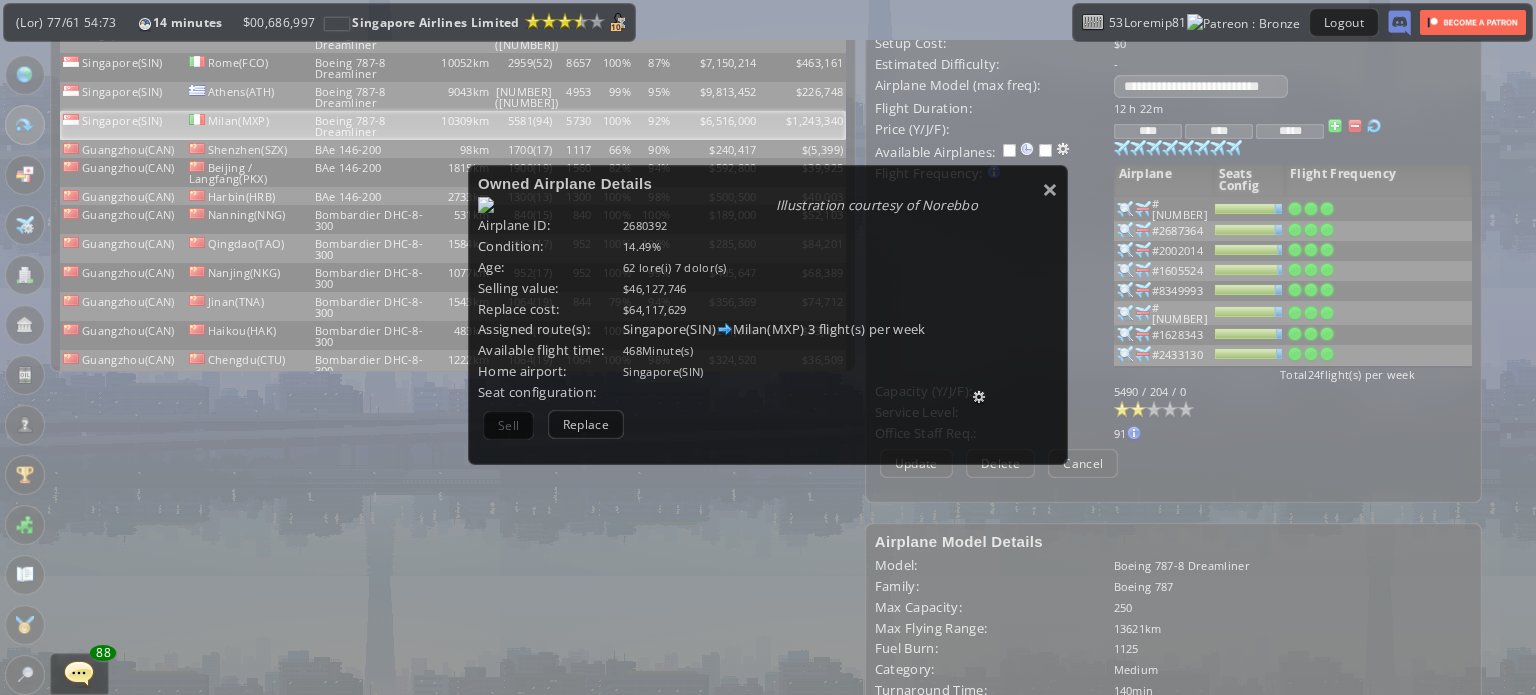 scroll, scrollTop: 200, scrollLeft: 0, axis: vertical 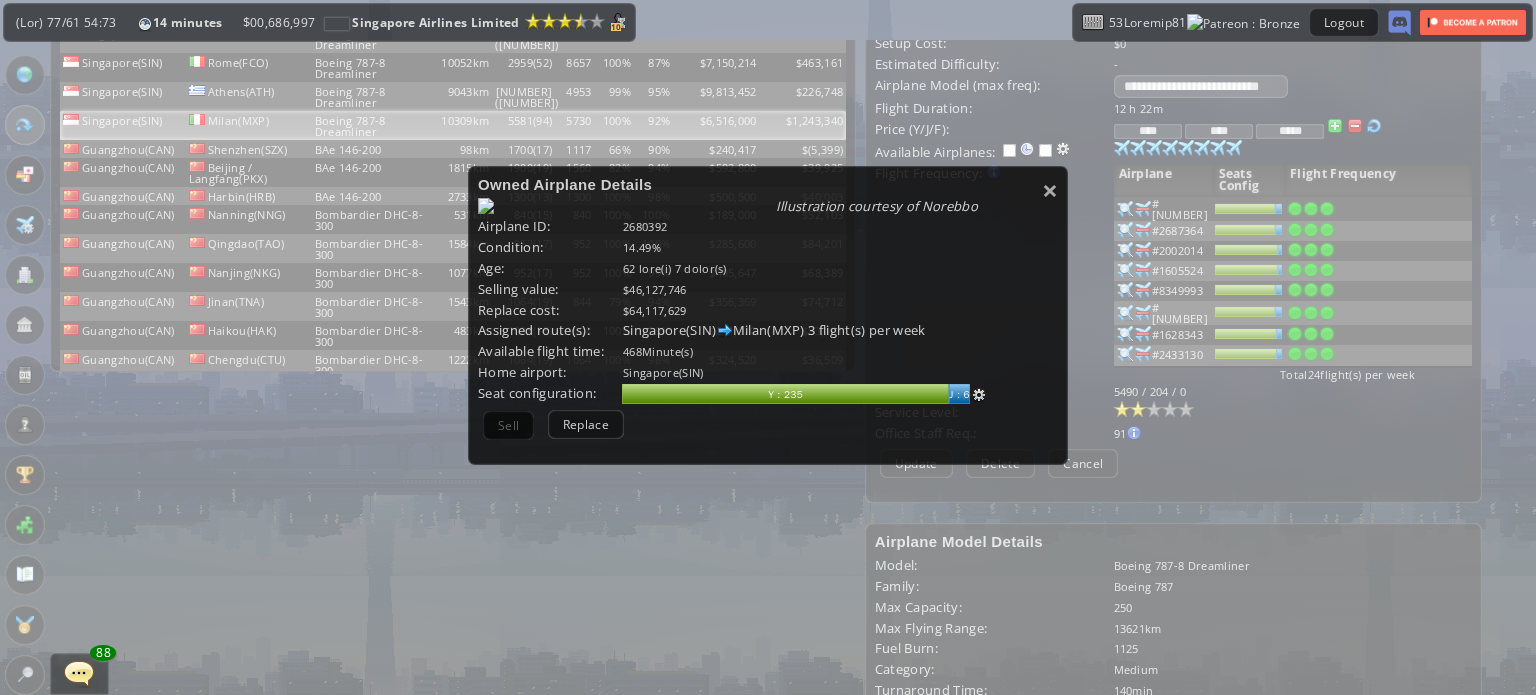 click at bounding box center (979, 395) 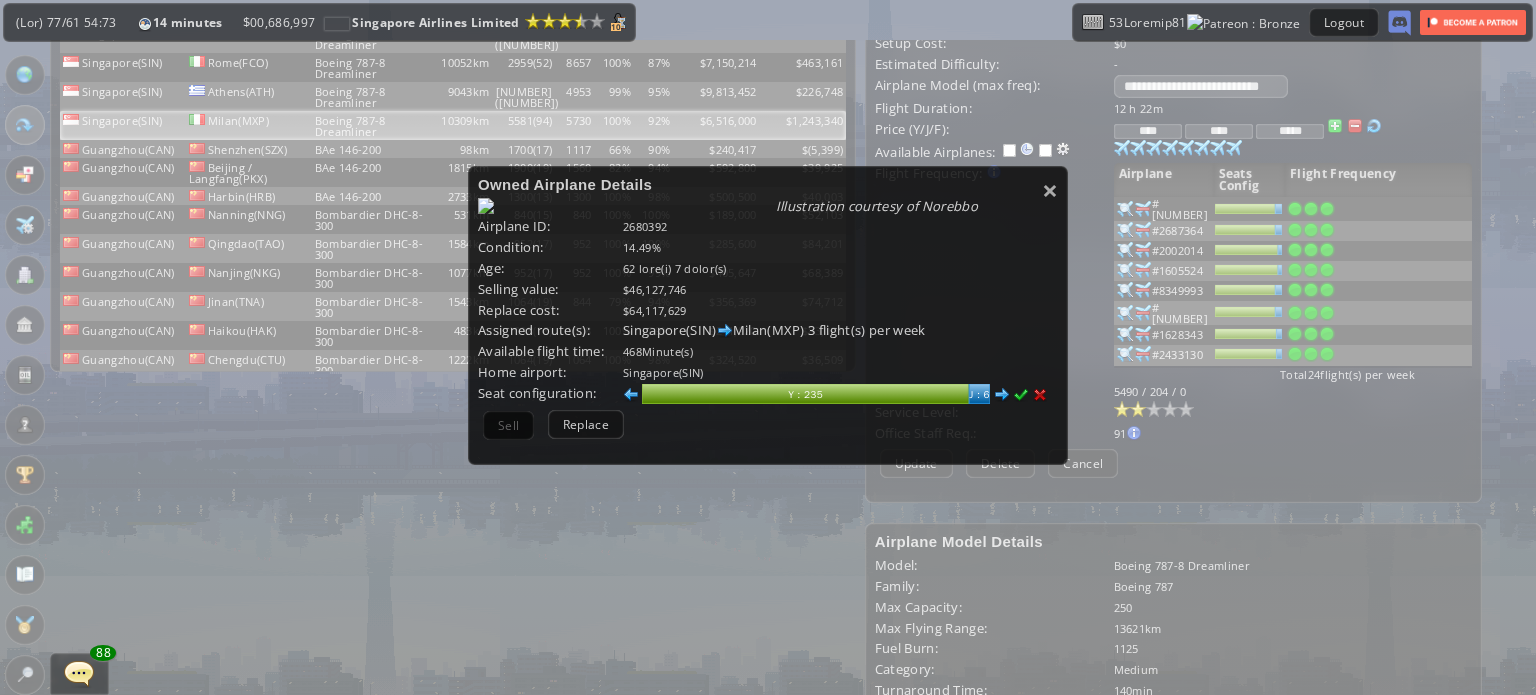 click at bounding box center [1002, 395] 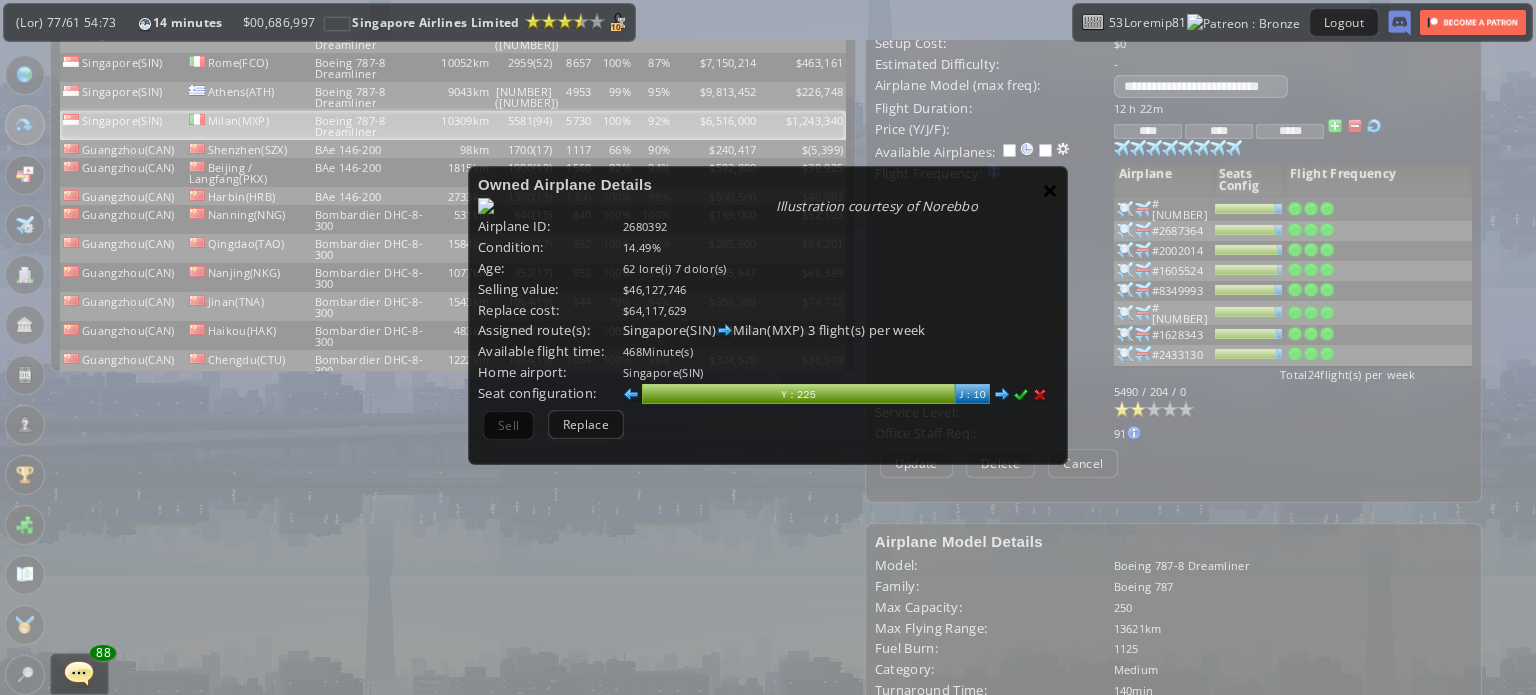 click on "×" at bounding box center (1050, 190) 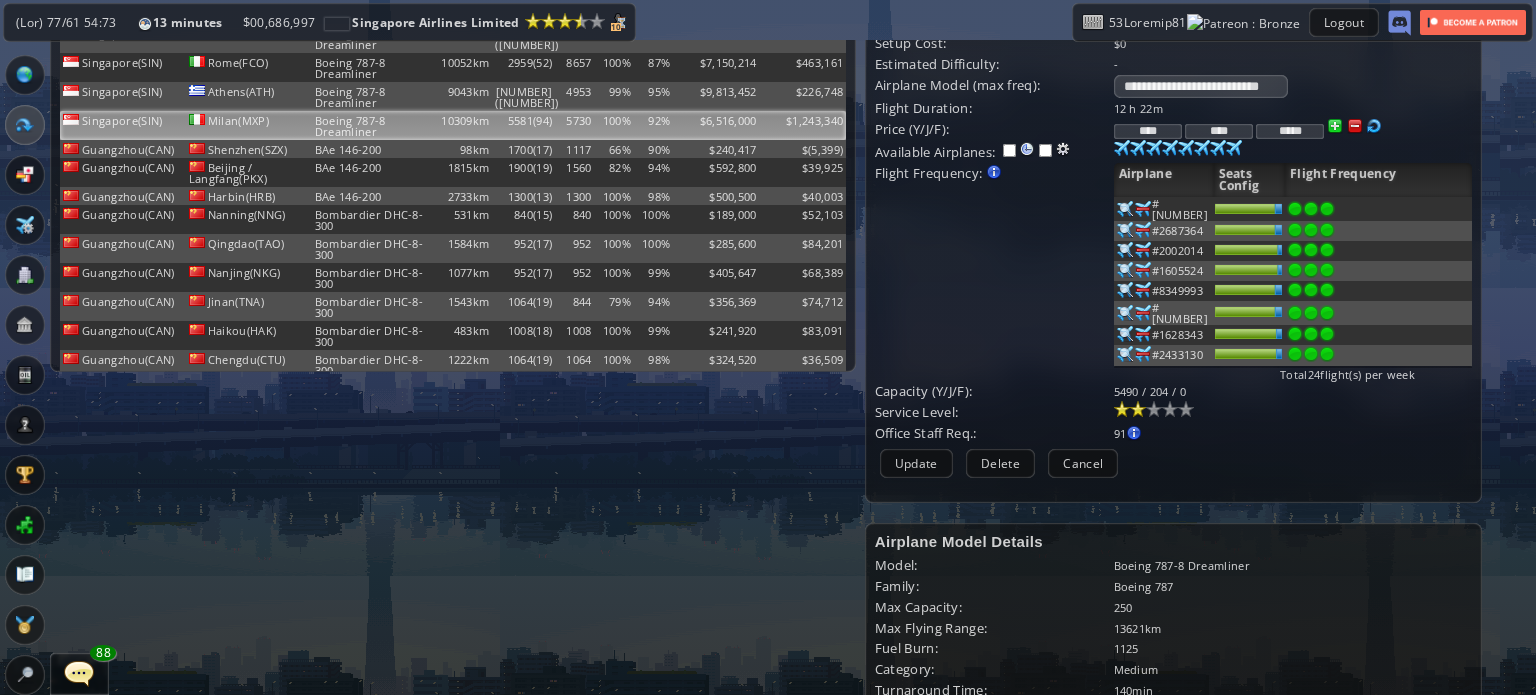 click on "**********" at bounding box center (1173, 121) 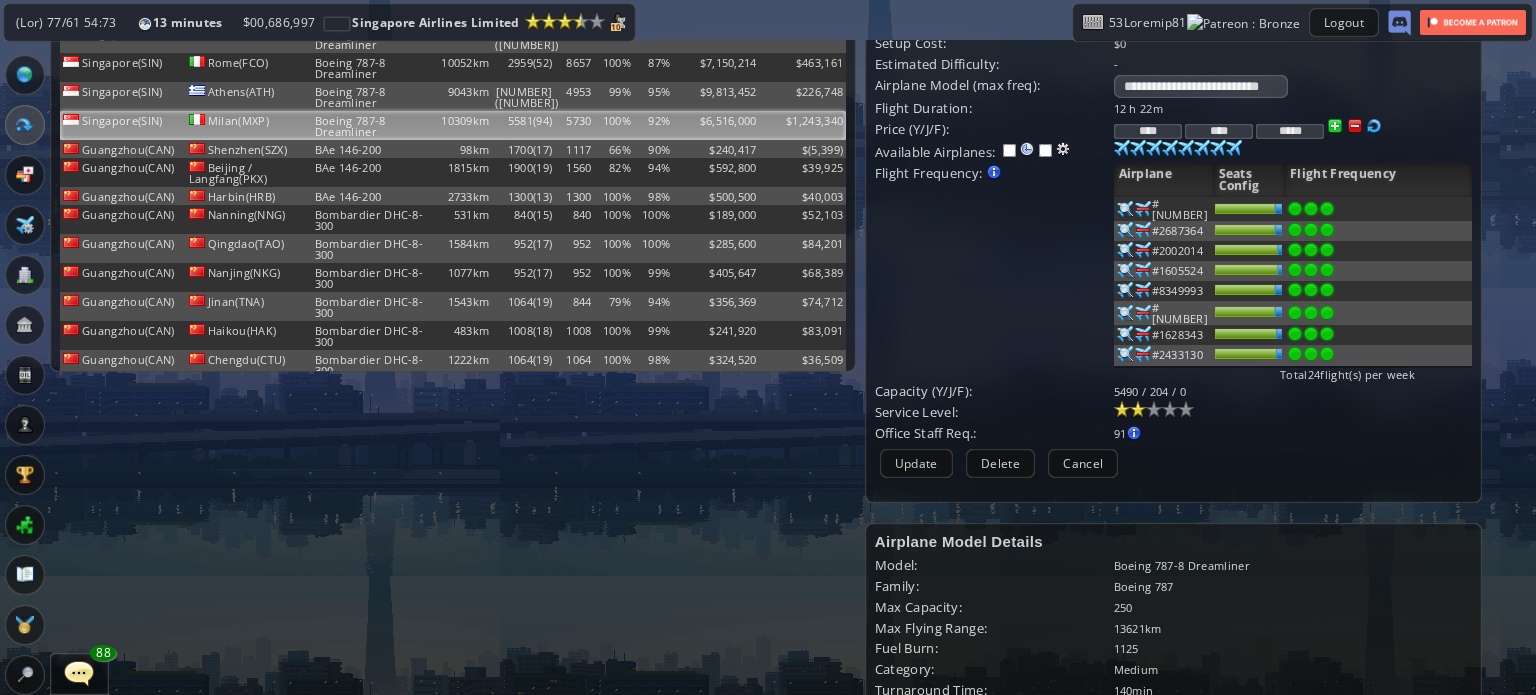 scroll, scrollTop: 0, scrollLeft: 0, axis: both 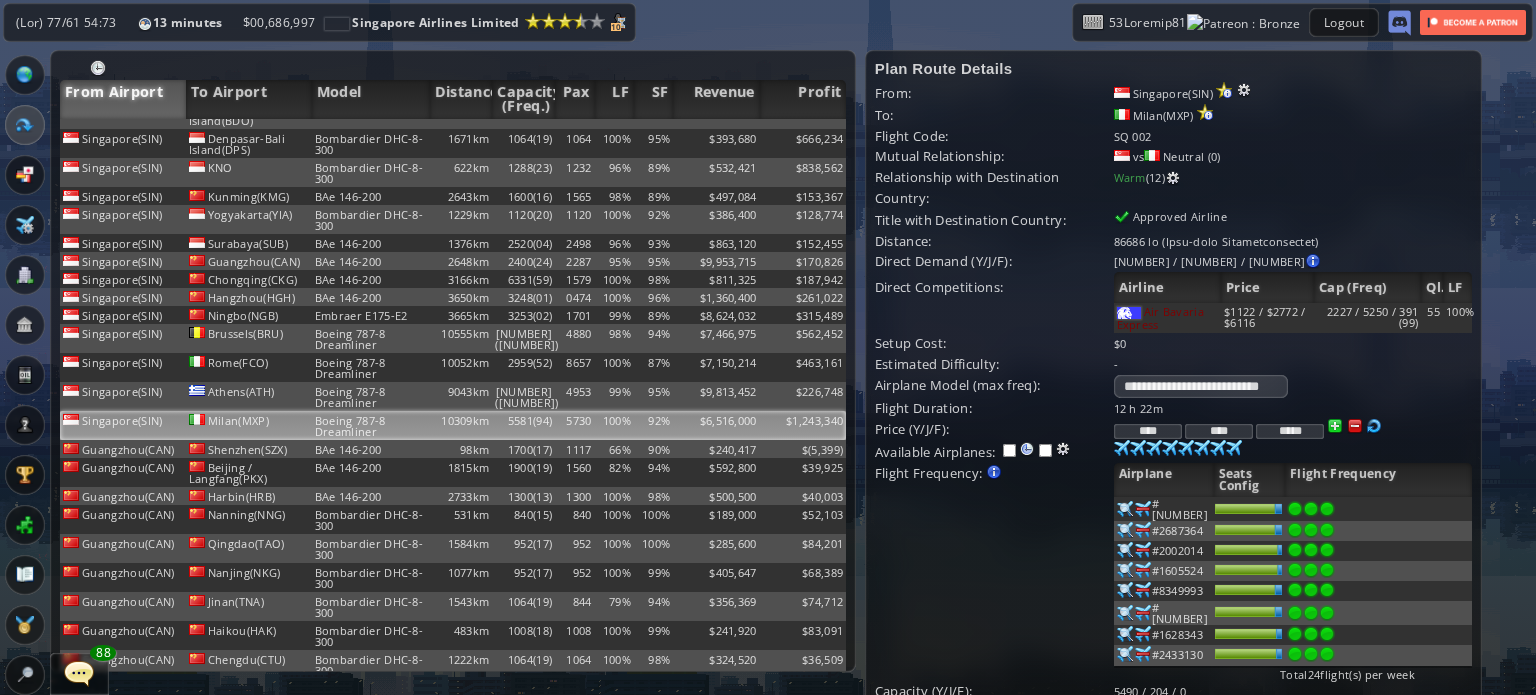 click on "$1,243,340" at bounding box center [803, 425] 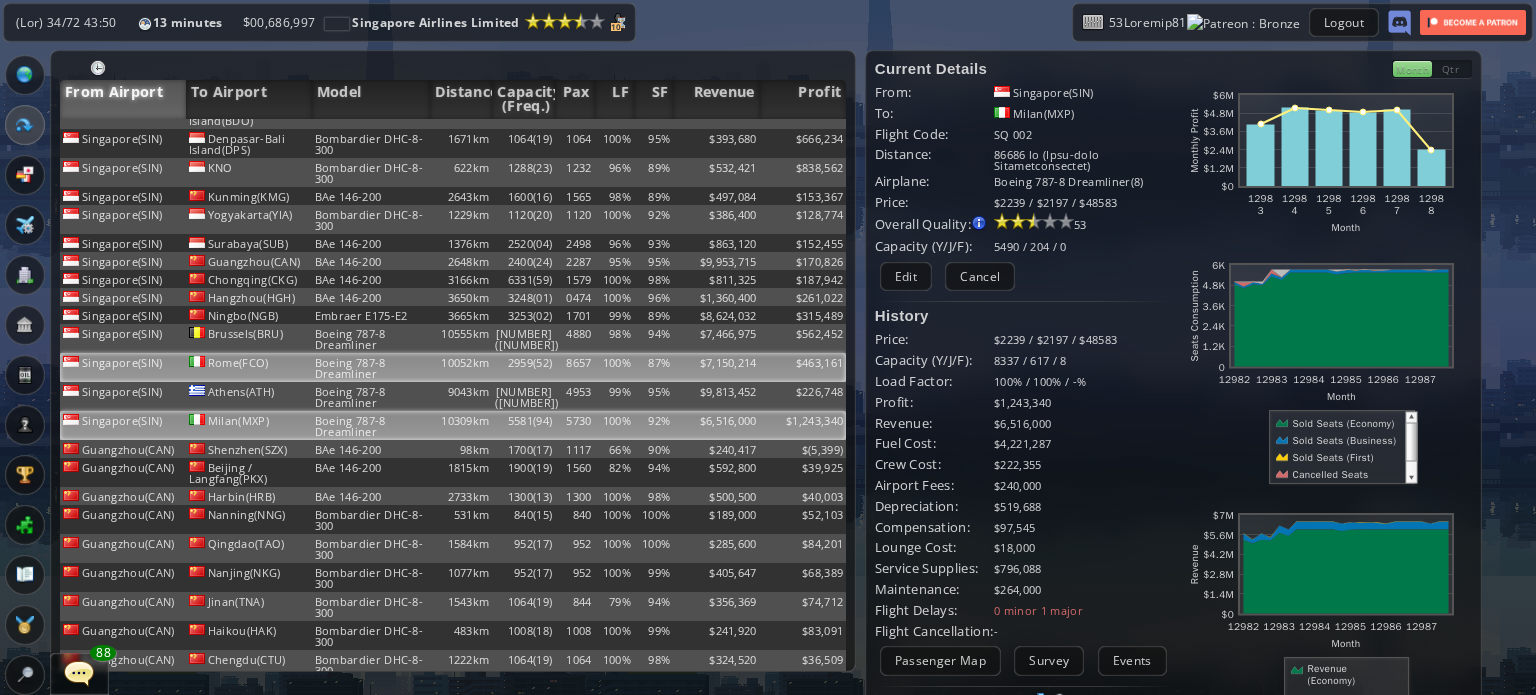 click on "2959(52)" at bounding box center [523, 28] 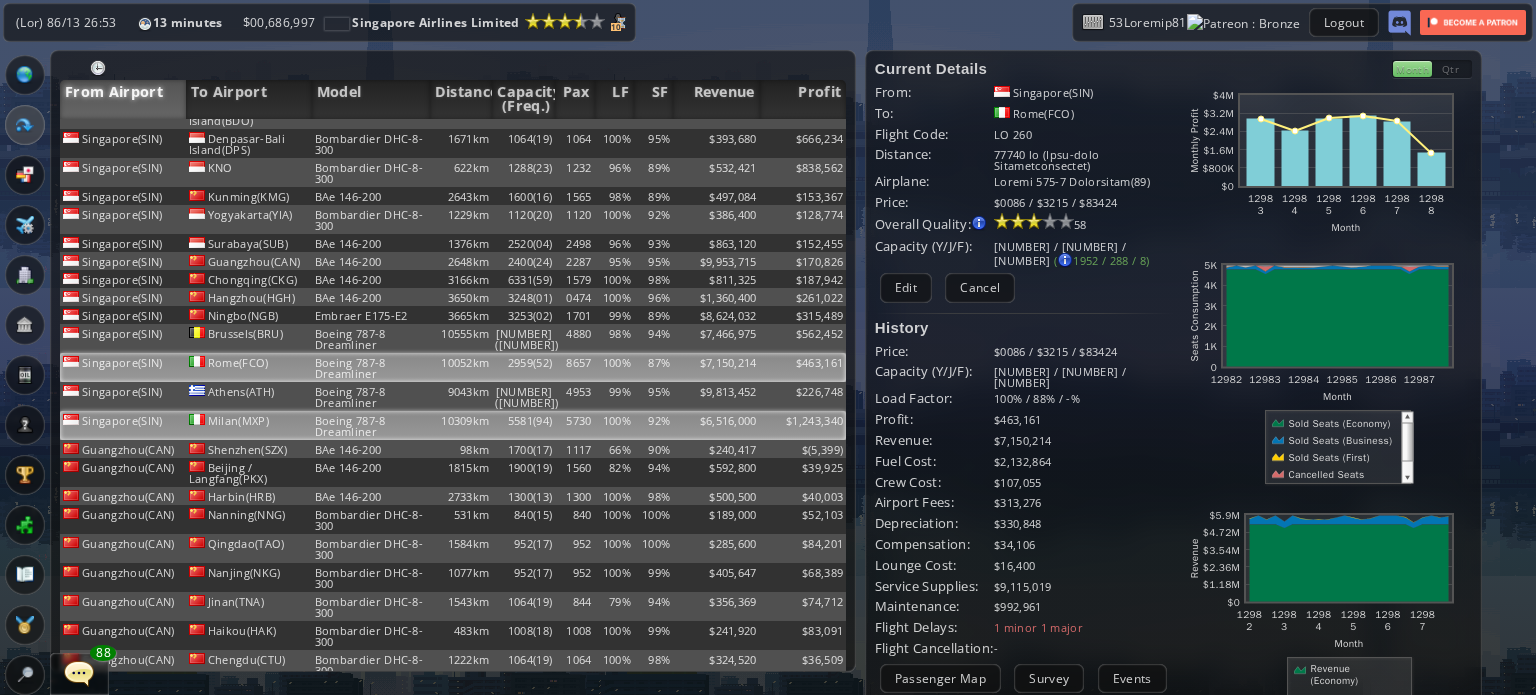 click on "5581(94)" at bounding box center [523, 28] 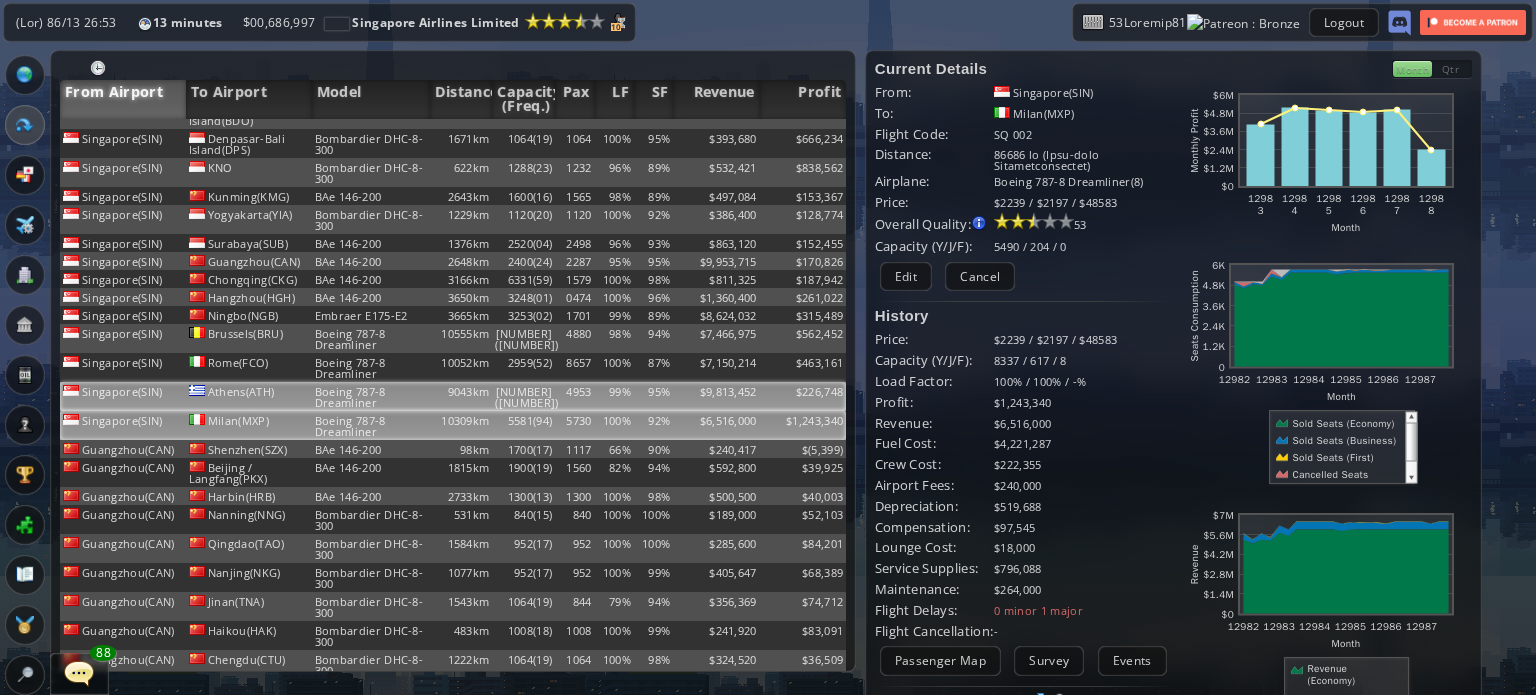click on "[NUMBER]([NUMBER])" at bounding box center [523, 28] 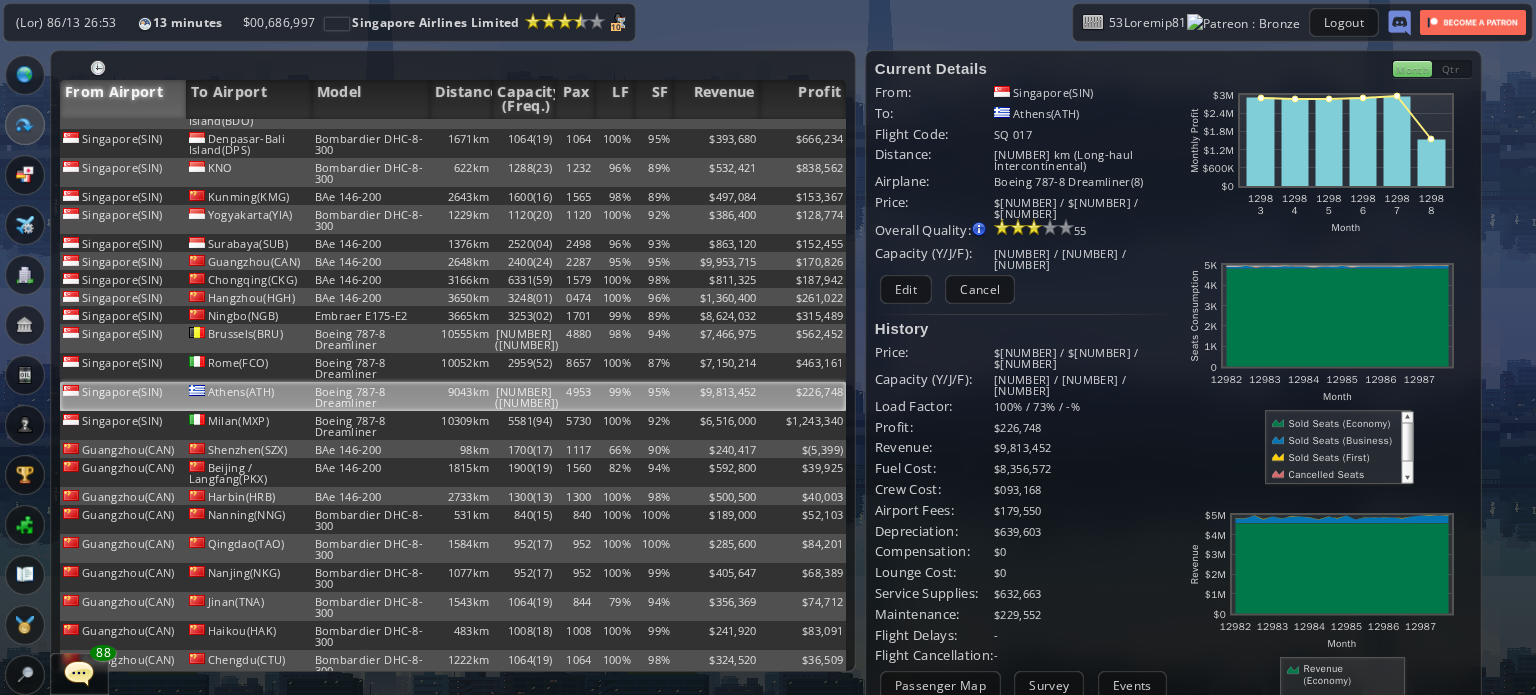 click on "[NUMBER]([NUMBER])" at bounding box center [523, 396] 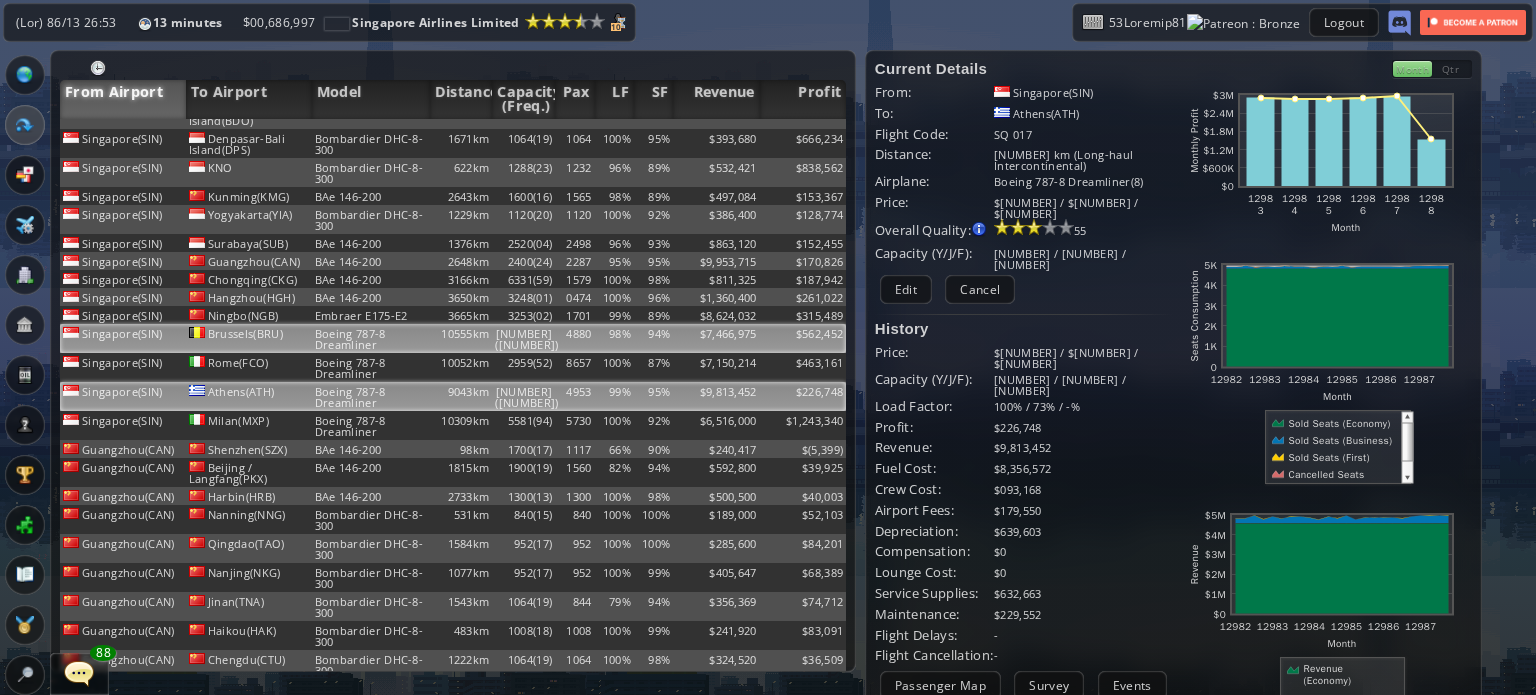 click on "4880" at bounding box center [574, 28] 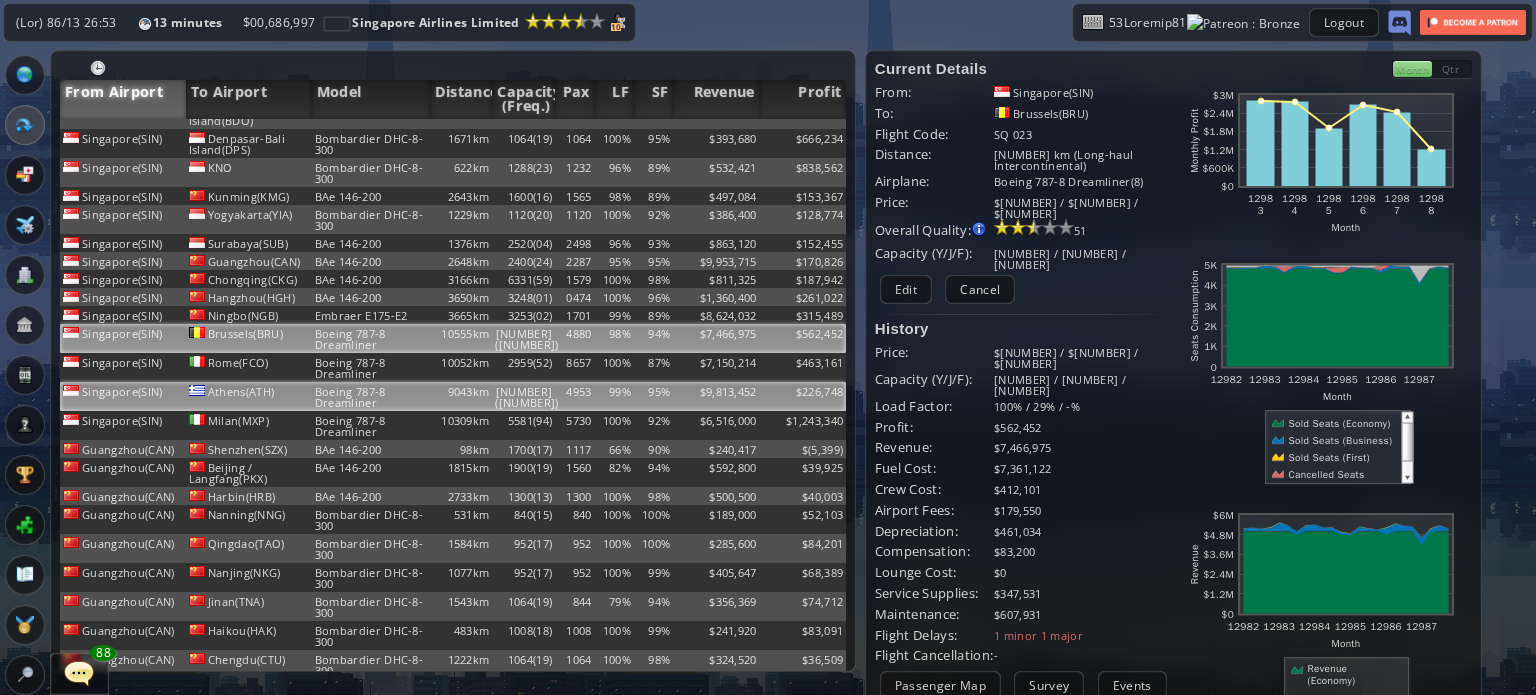 click on "4953" at bounding box center (574, 28) 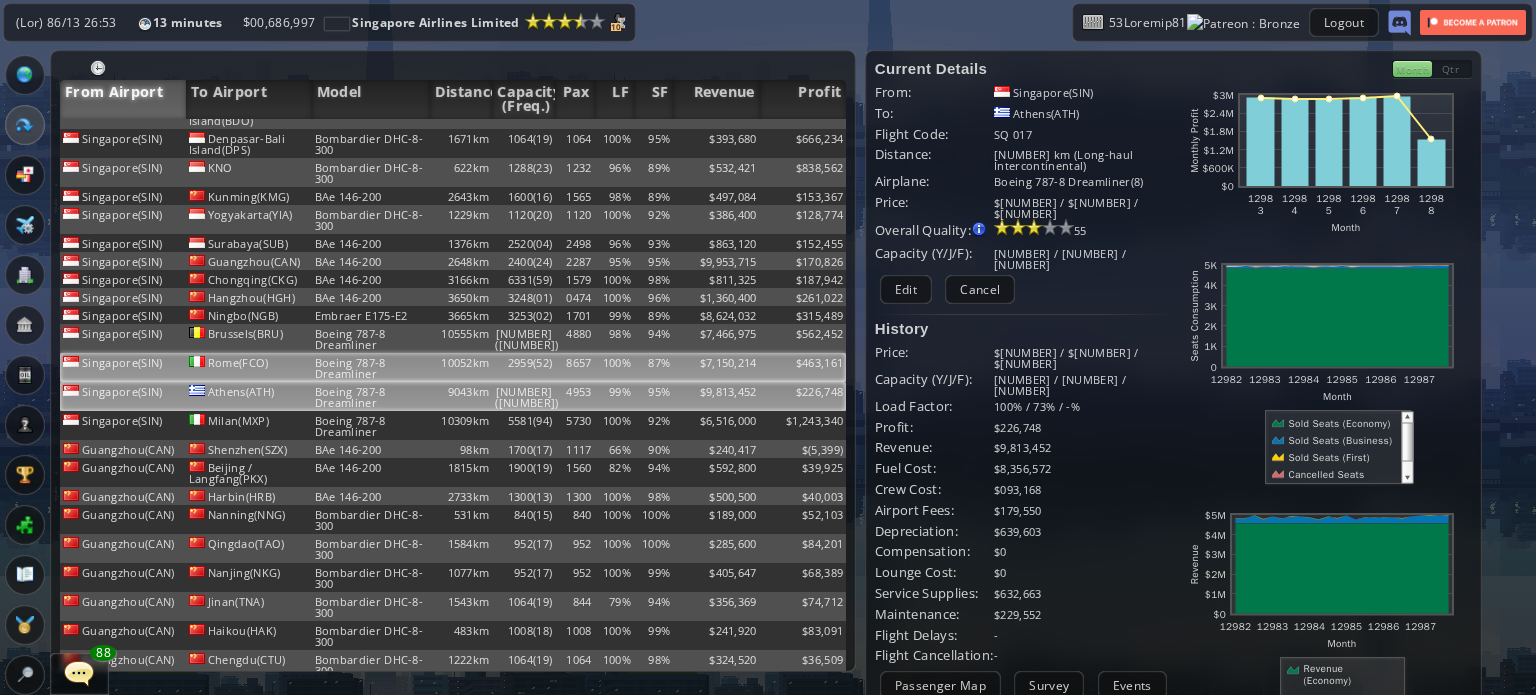 click on "8657" at bounding box center (574, 28) 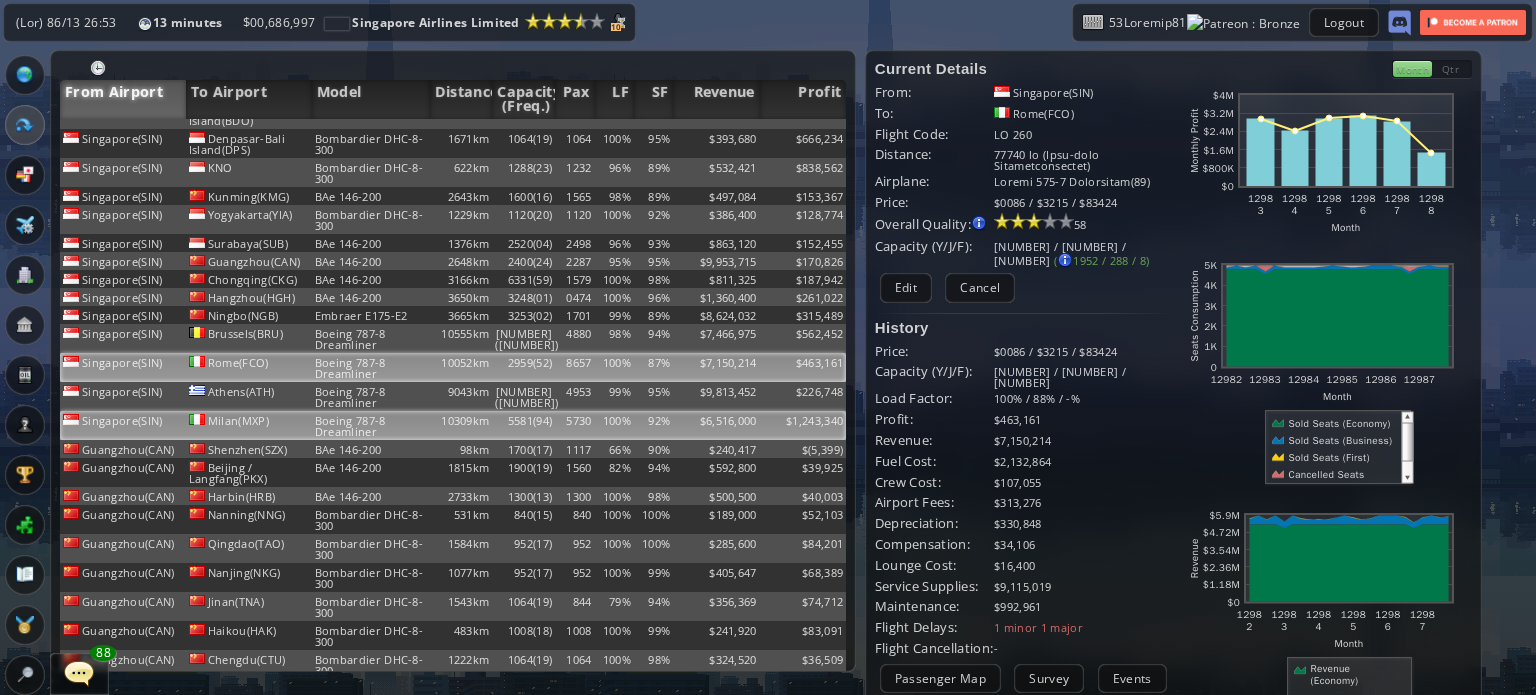 click on "5581(94)" at bounding box center (523, 28) 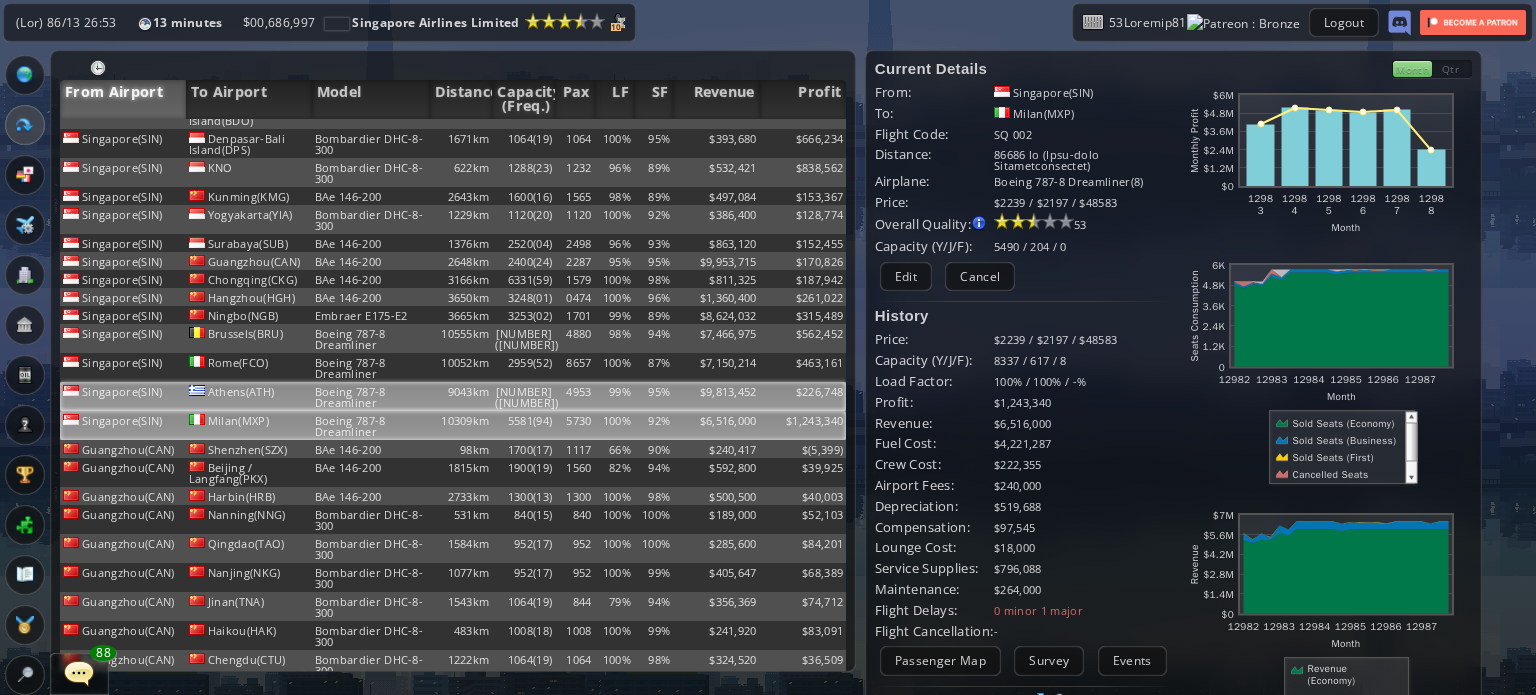click on "[NUMBER]([NUMBER])" at bounding box center (523, 28) 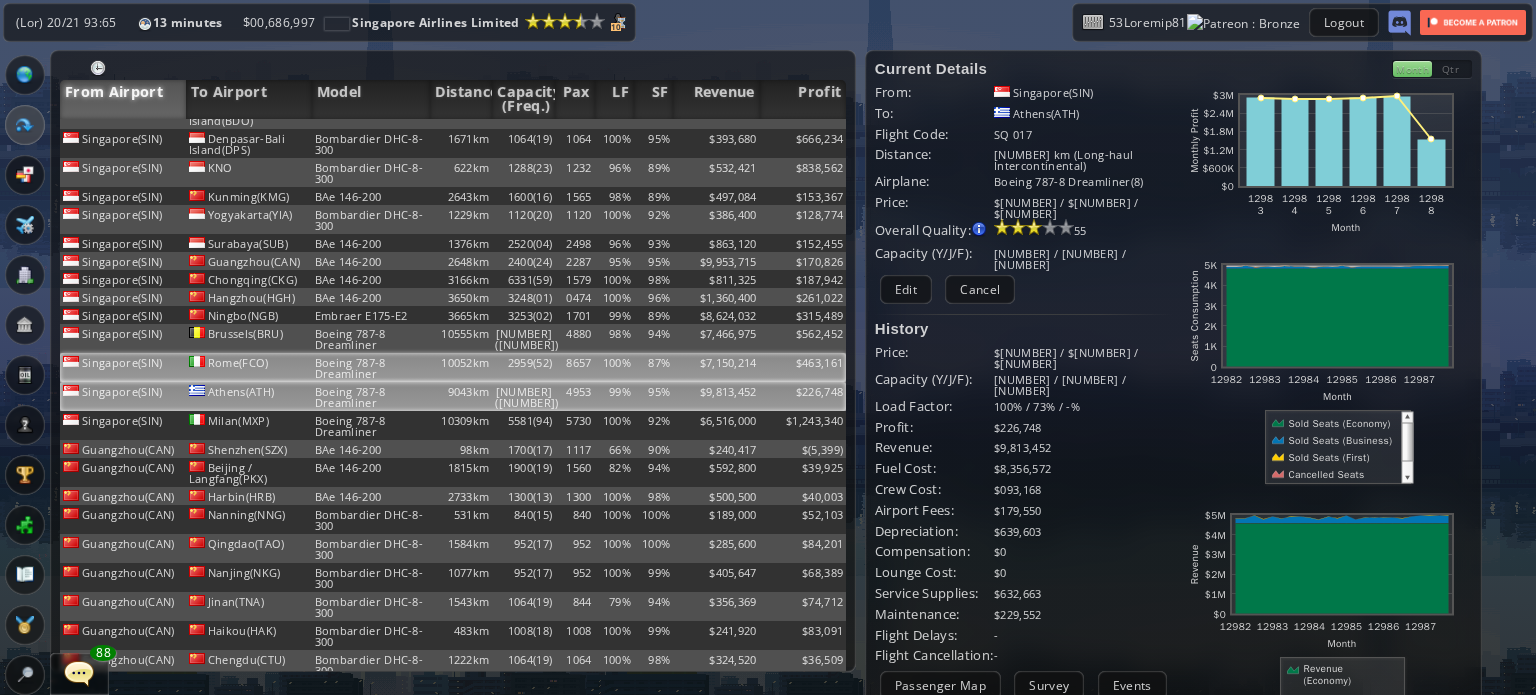 click on "8657" at bounding box center [574, 28] 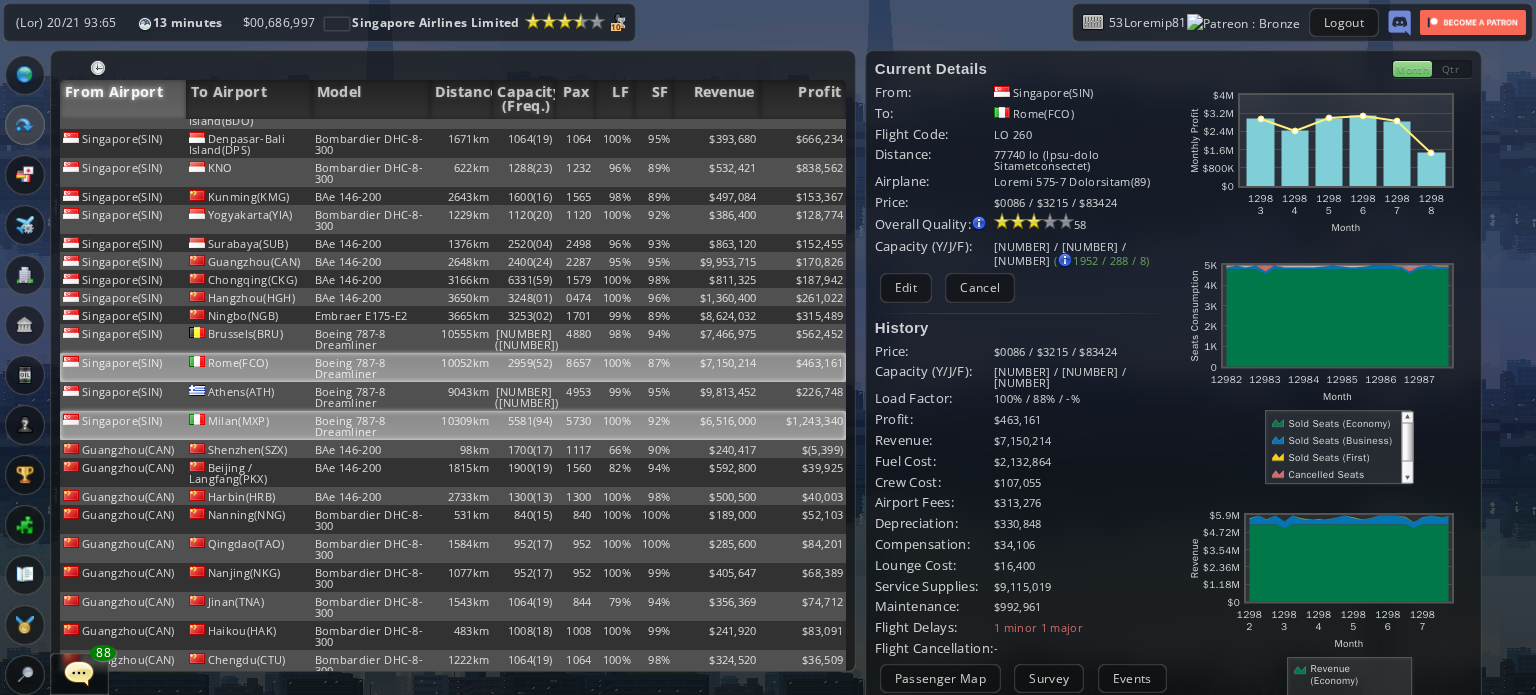 click on "5730" at bounding box center (574, 28) 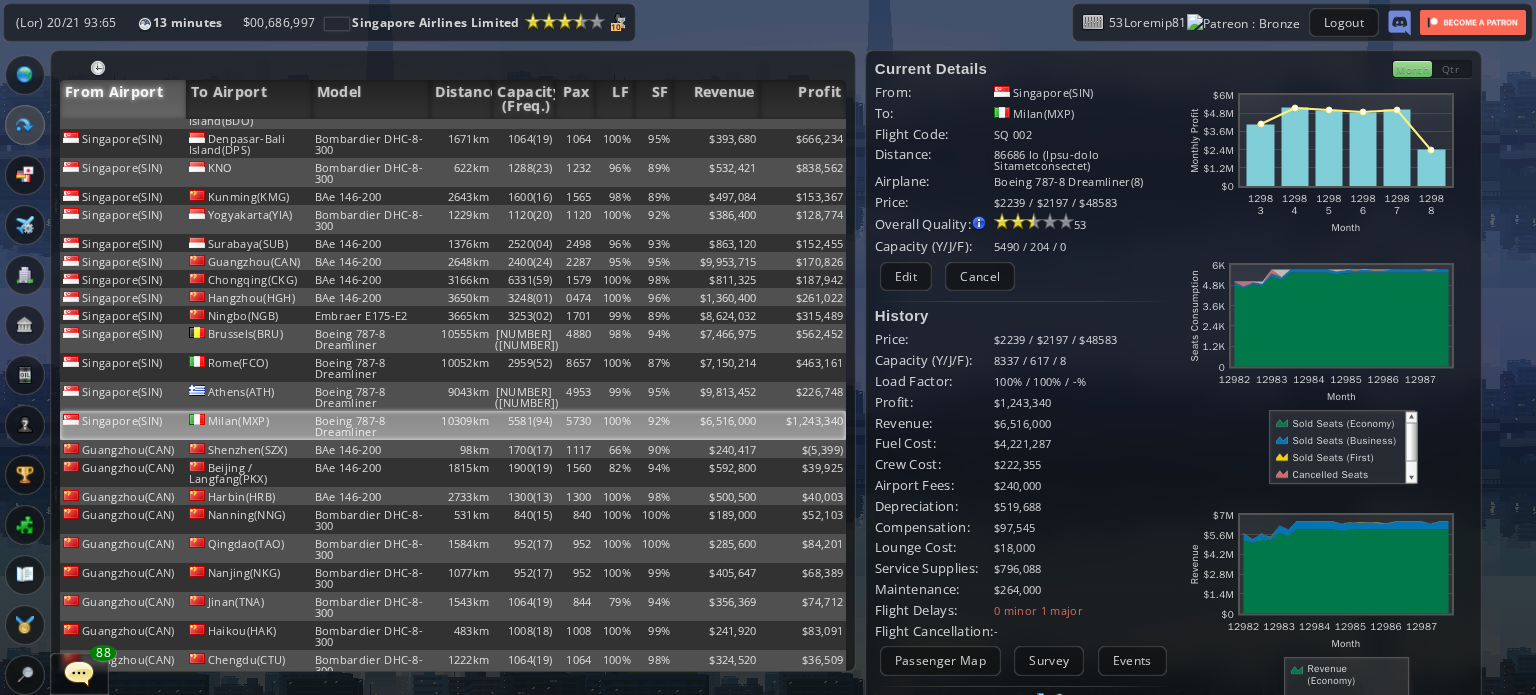 click on "100% / 100% / -%" at bounding box center (1083, 381) 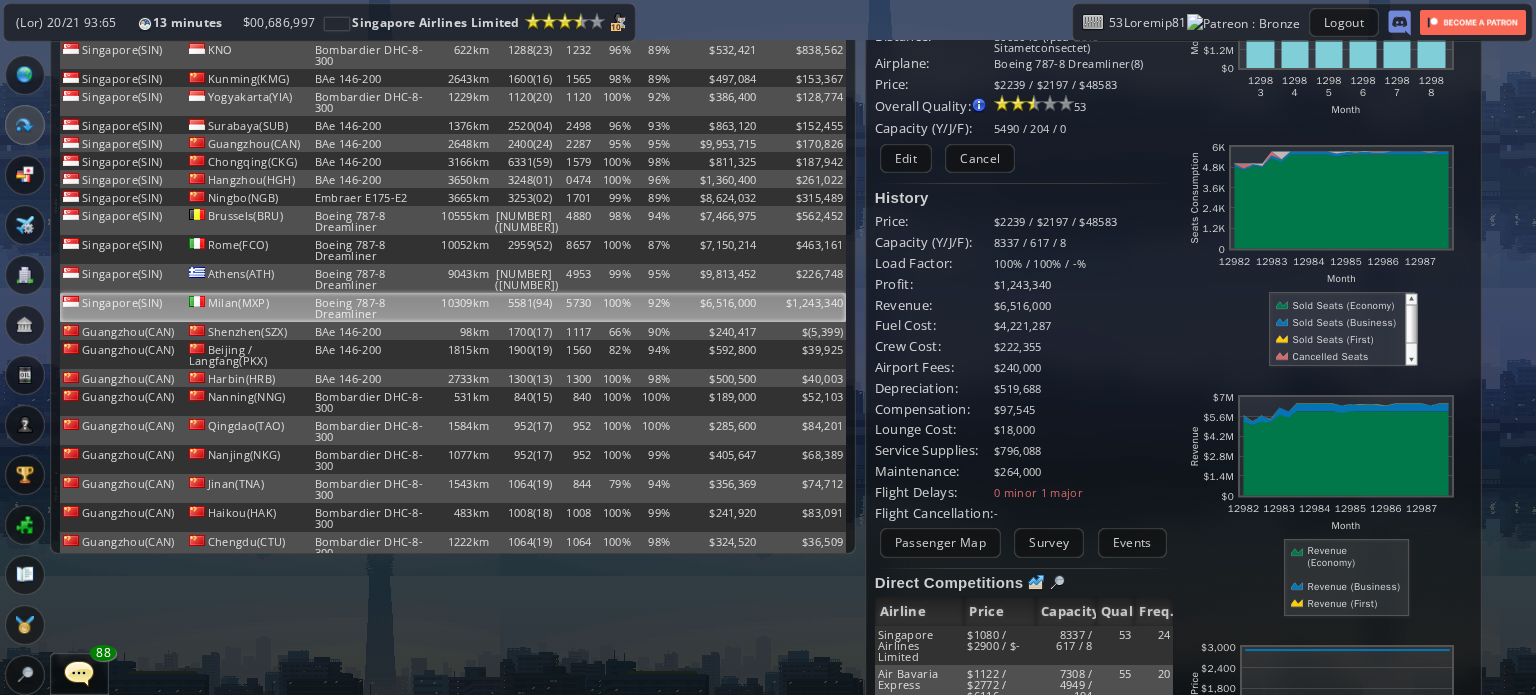 scroll, scrollTop: 0, scrollLeft: 0, axis: both 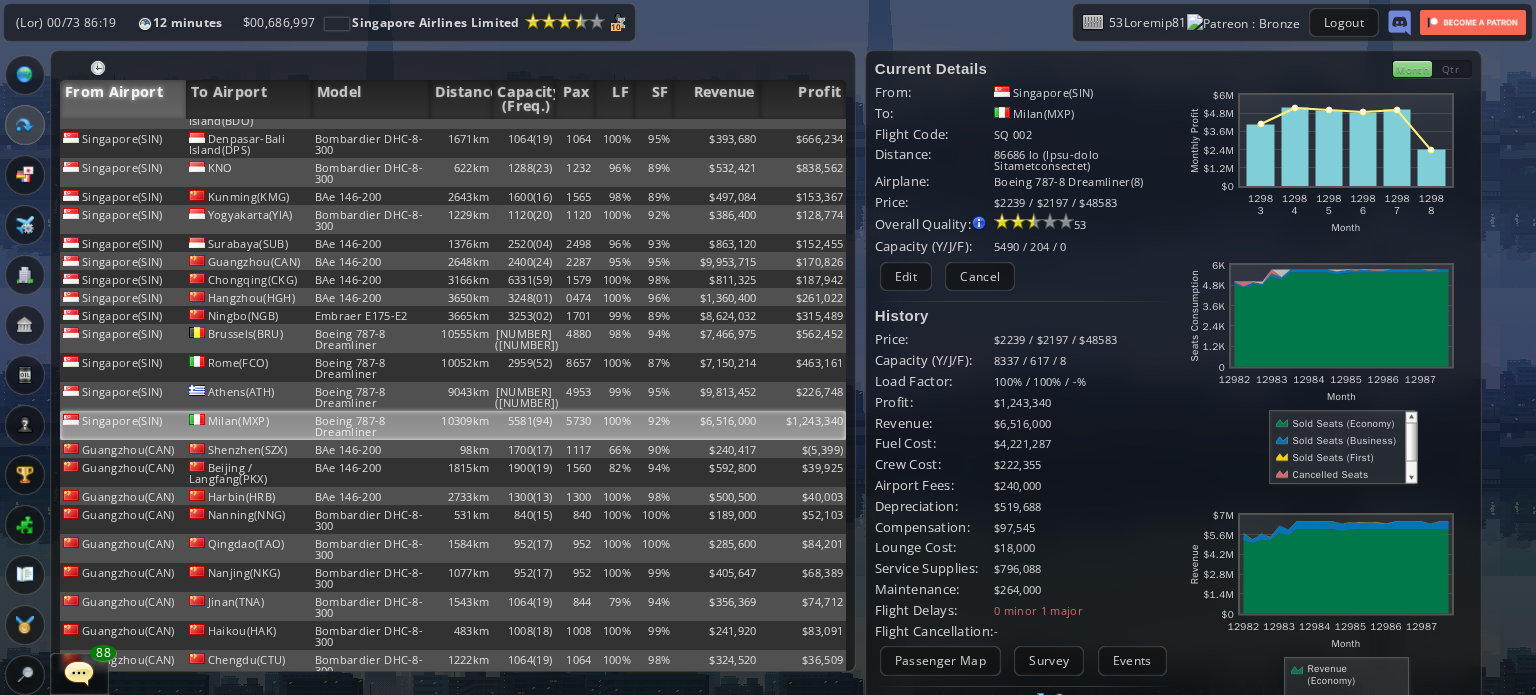 click on "Airport Fees:" at bounding box center (934, 339) 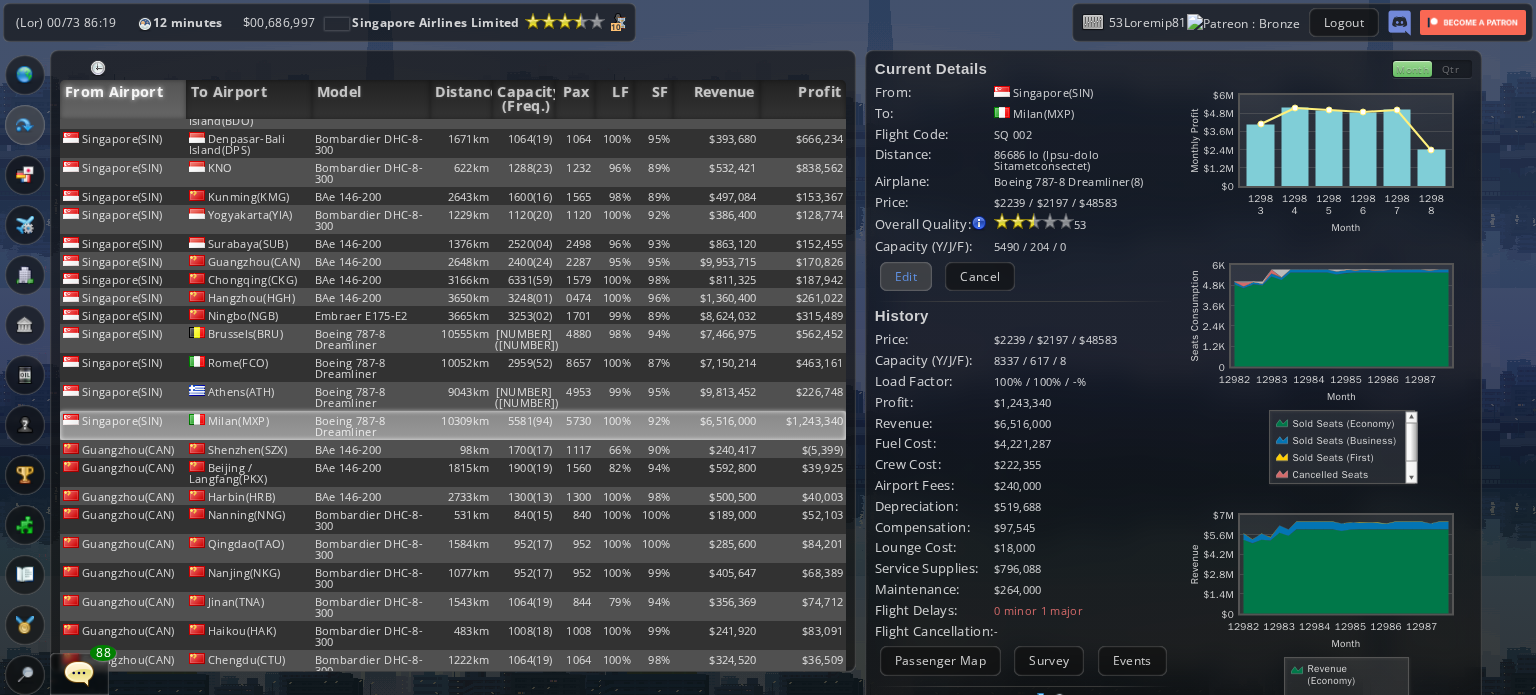 click on "Edit" at bounding box center [906, 276] 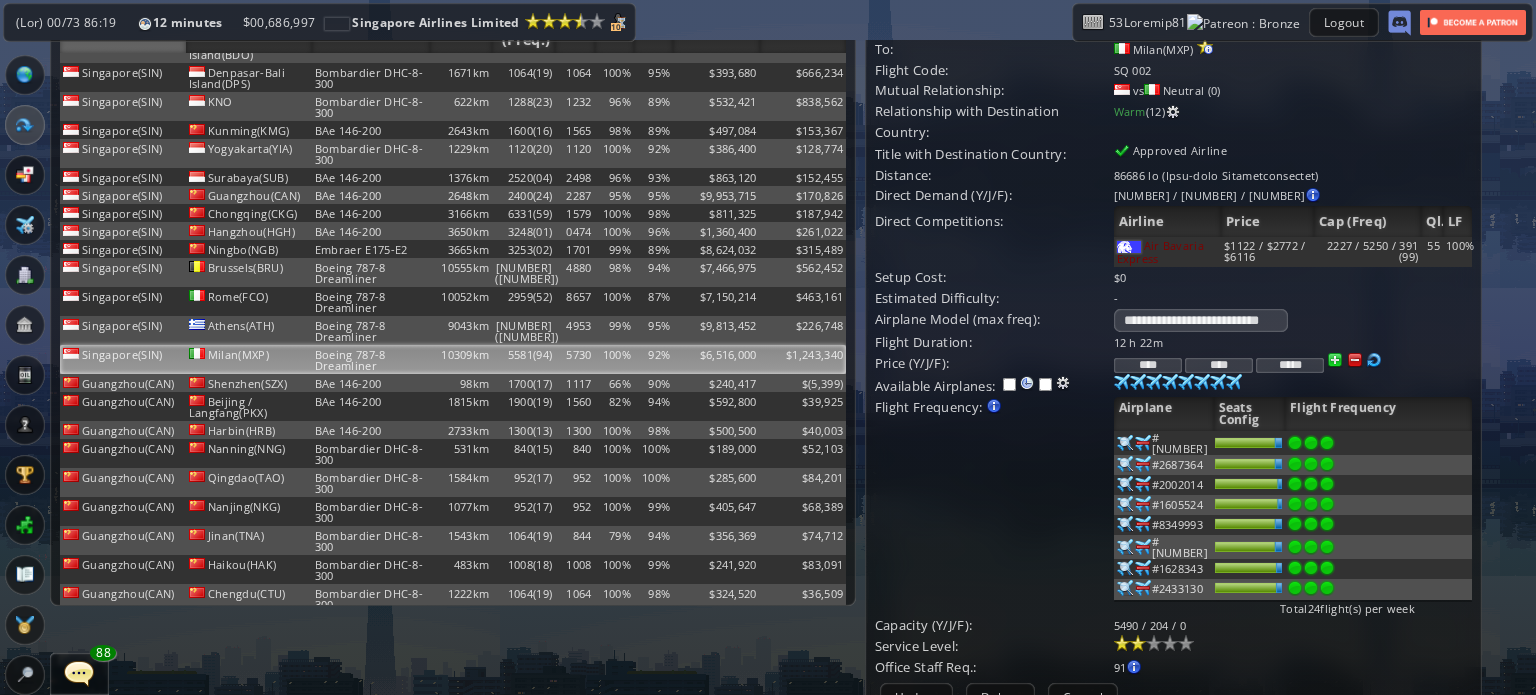 scroll, scrollTop: 100, scrollLeft: 0, axis: vertical 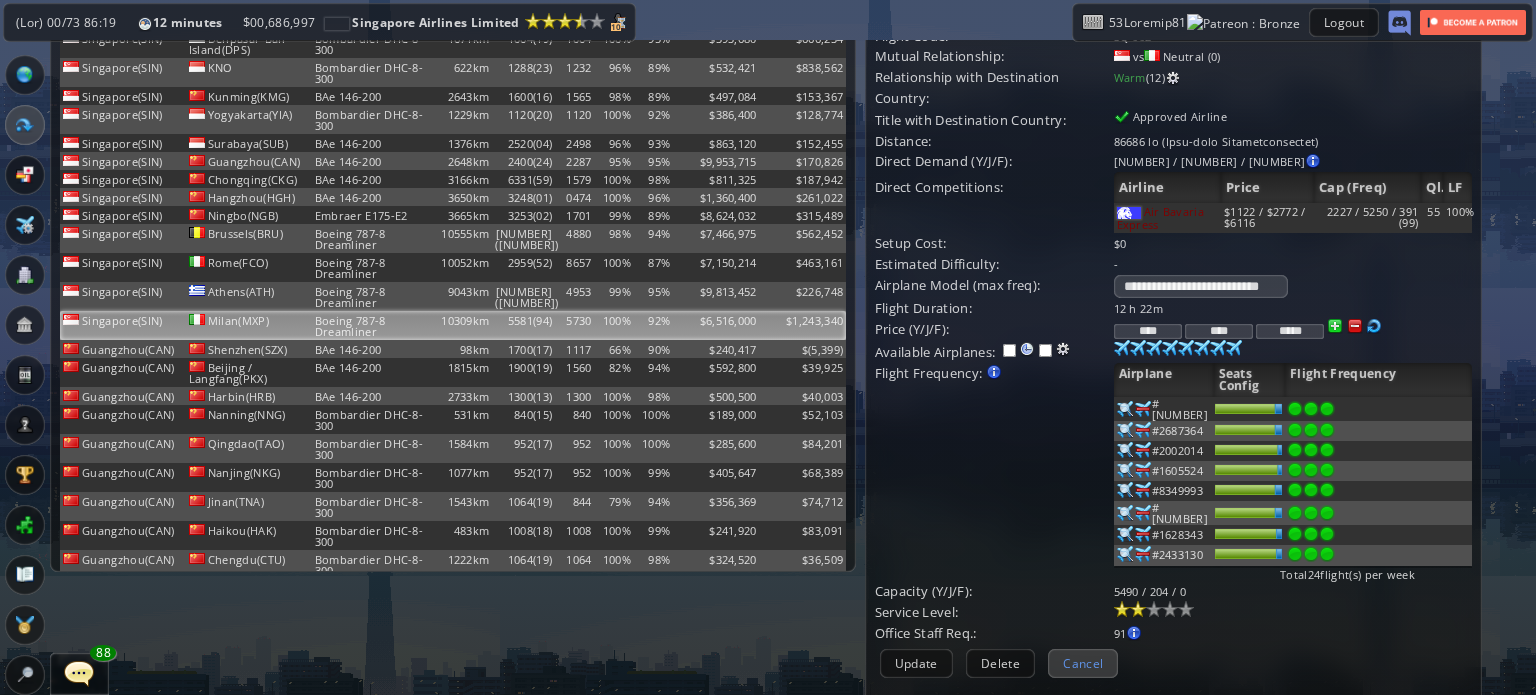 click on "Cancel" at bounding box center (1083, 663) 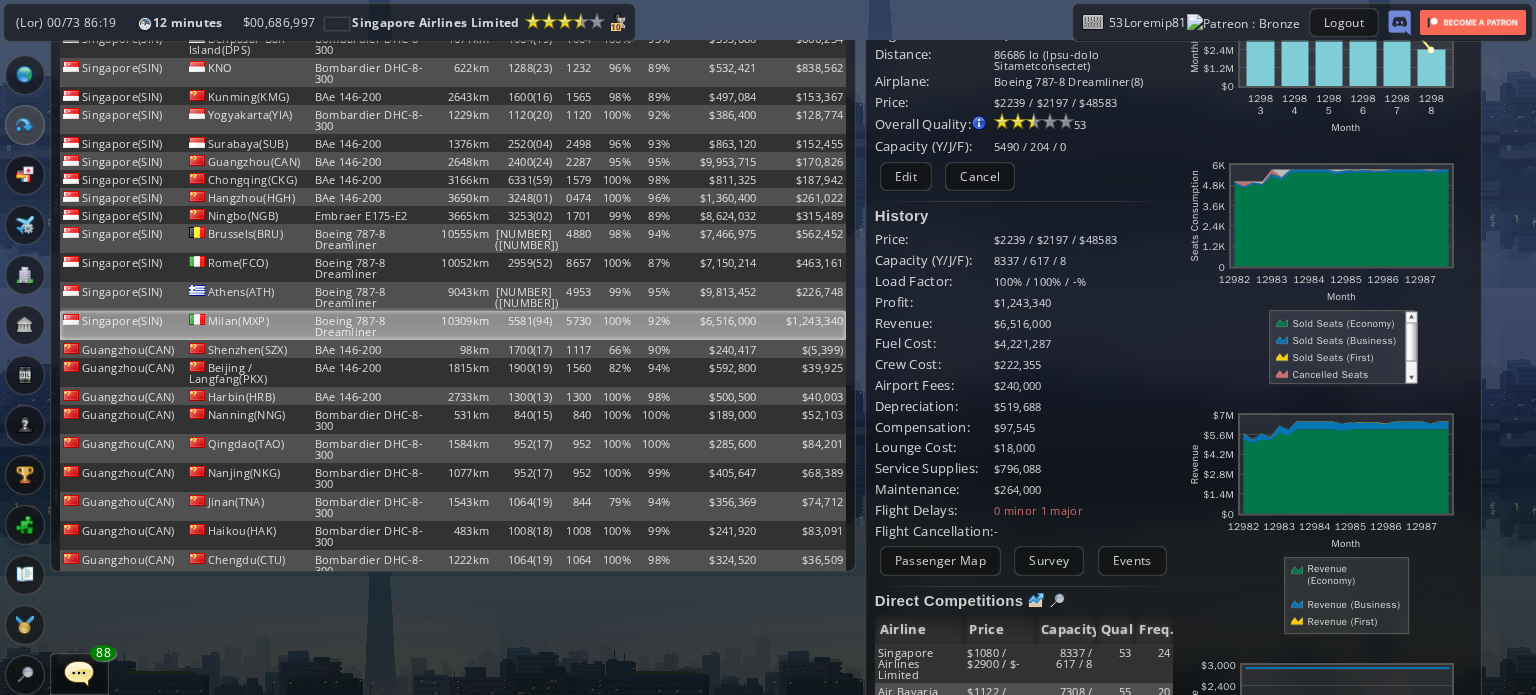 click at bounding box center (7, 347) 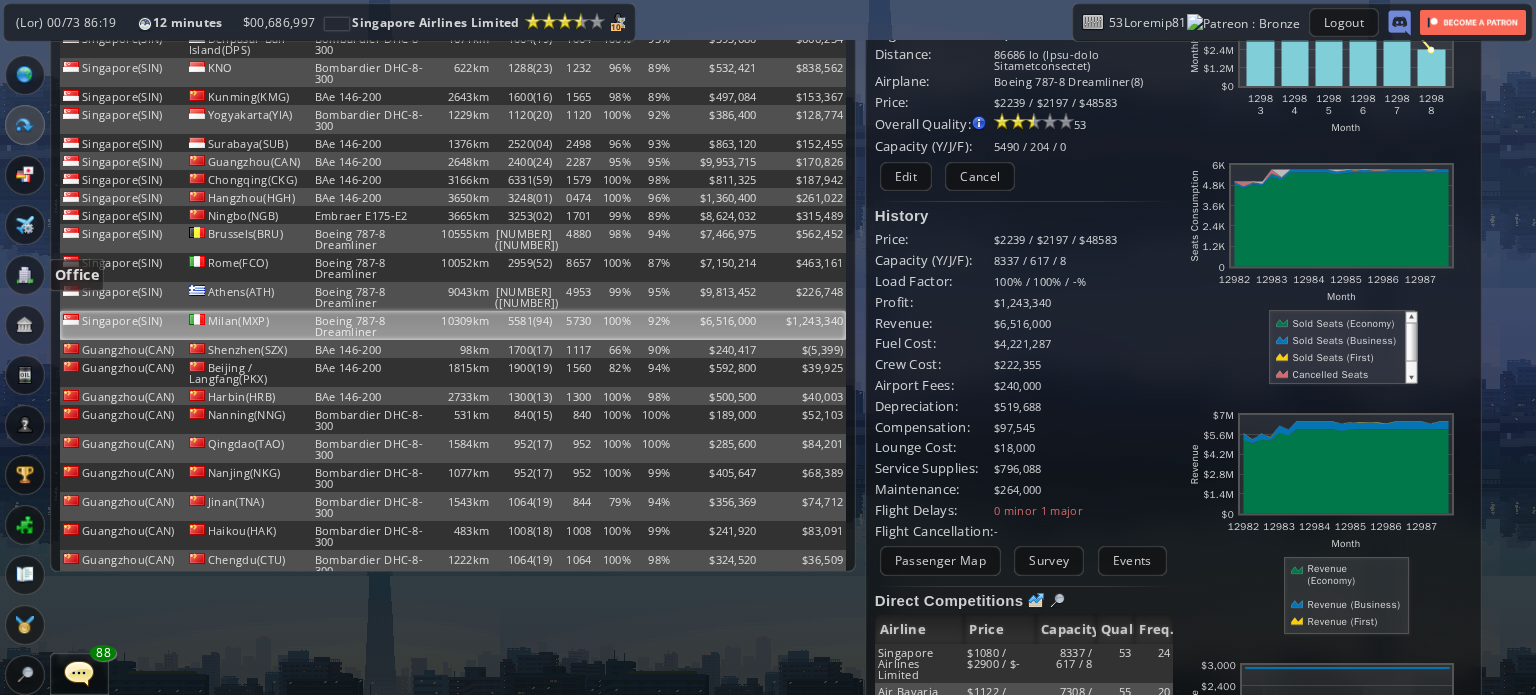 click at bounding box center (25, 275) 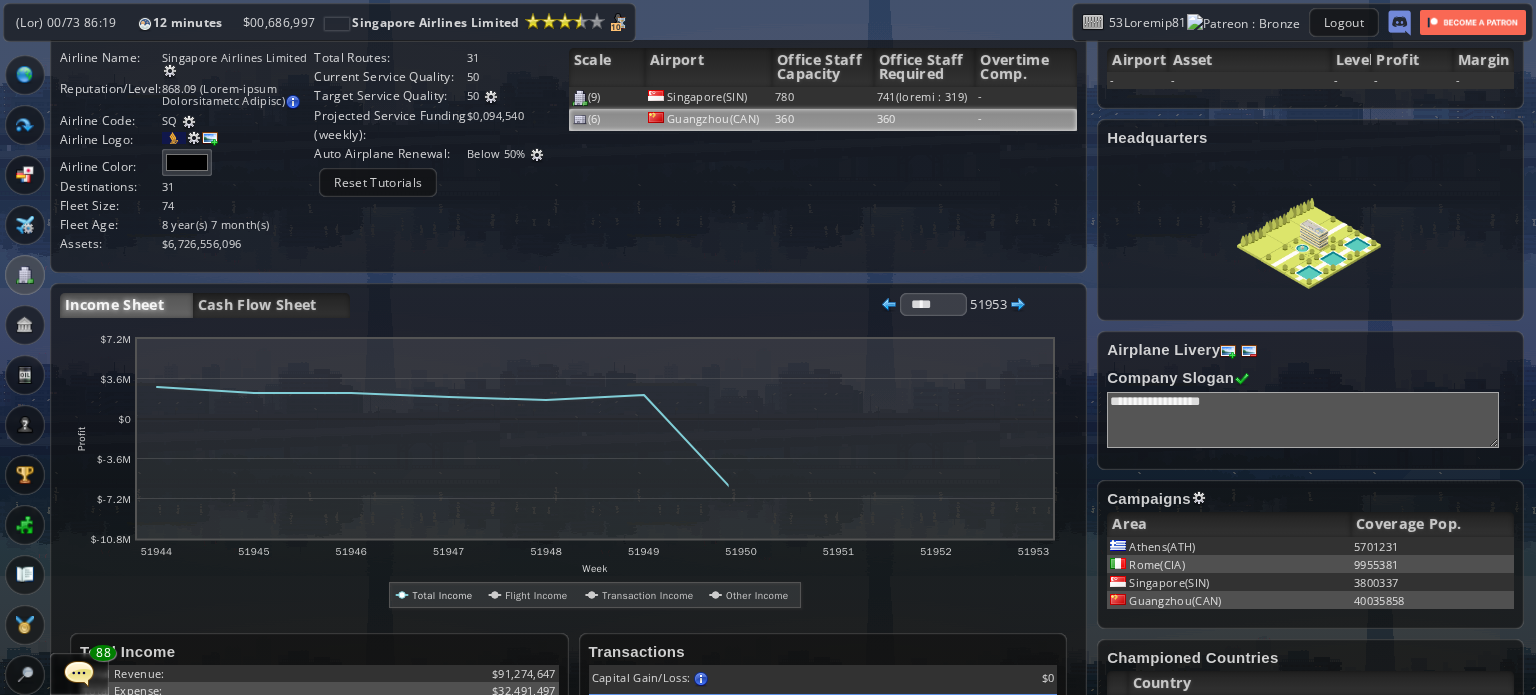 scroll, scrollTop: 0, scrollLeft: 0, axis: both 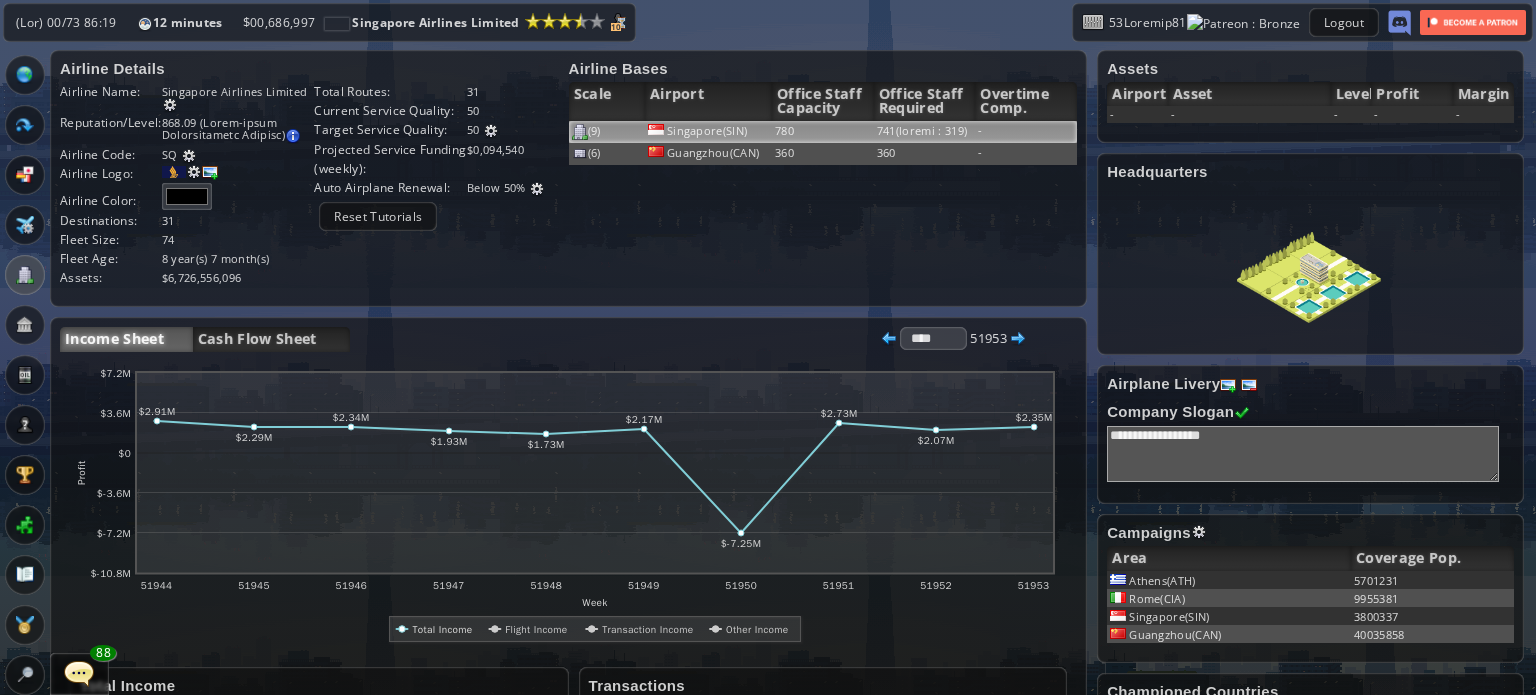 click on "Singapore(SIN)" at bounding box center [708, 132] 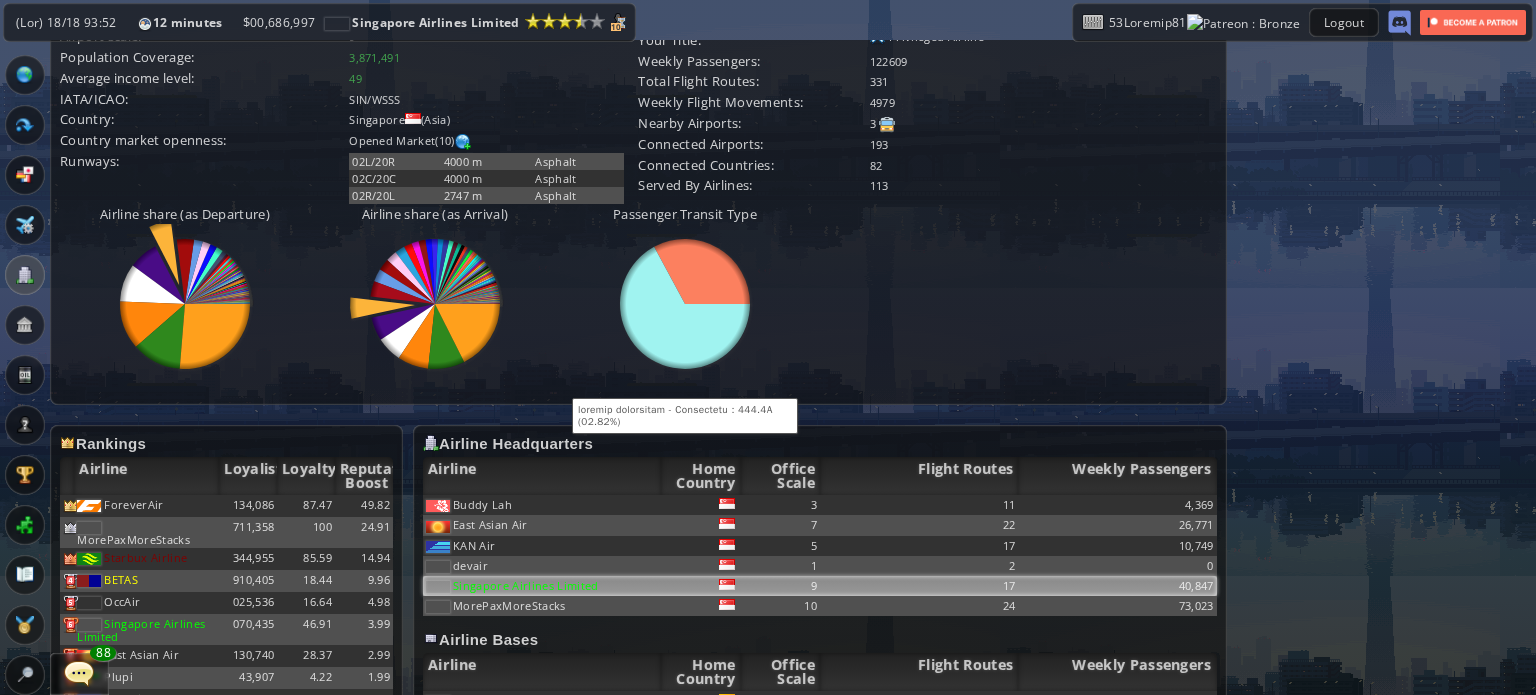 scroll, scrollTop: 1100, scrollLeft: 0, axis: vertical 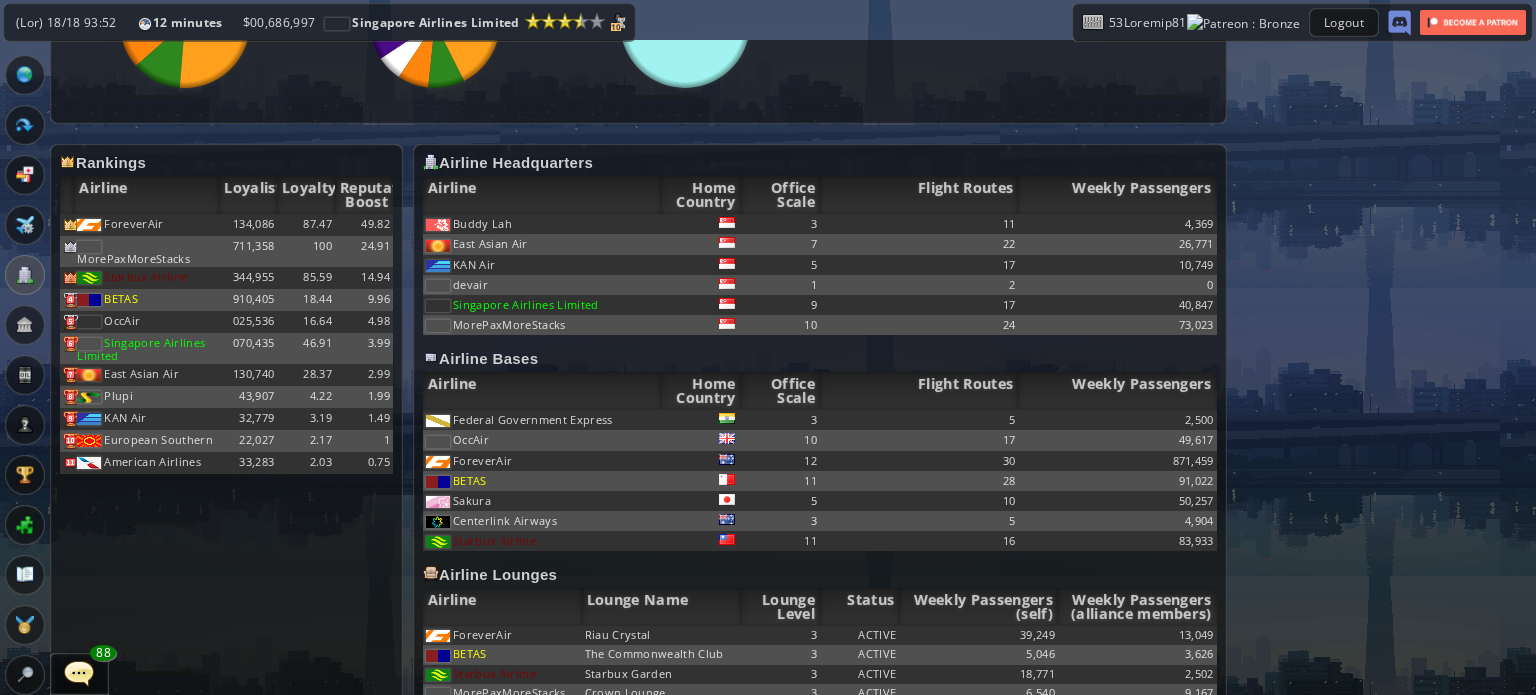 click on "Loremip Dolors
Ametcon:
03 (adip)
Elitsed:
70 (doeiusmodte)
Incididuntu:
050 (labo etdoloremag)
Aliqua:
Enimadminimve Qui - Nostrude ulla laborisnisial exeacommod consequatd auteirur inreprehe (voluptat:  47 ) Velitess Cil - Fugiatnu pari excepte sintoccaec (cupidata:  01 ) Nonproide Sun - Culpaqui offi deserunt mollitanim (idestlab:  58) Perspic Undeomn - Istena errorvolupt acc dolo laudantium tota remap eaqueip quaeabil
Inventorev:
33 (quas)
Arch Beataev Dictaexplica/Nemo
Enim Ipsa:
Quiavoluptas
Aspe Autod:
0
Fugi Conseq:" at bounding box center (768, -164) 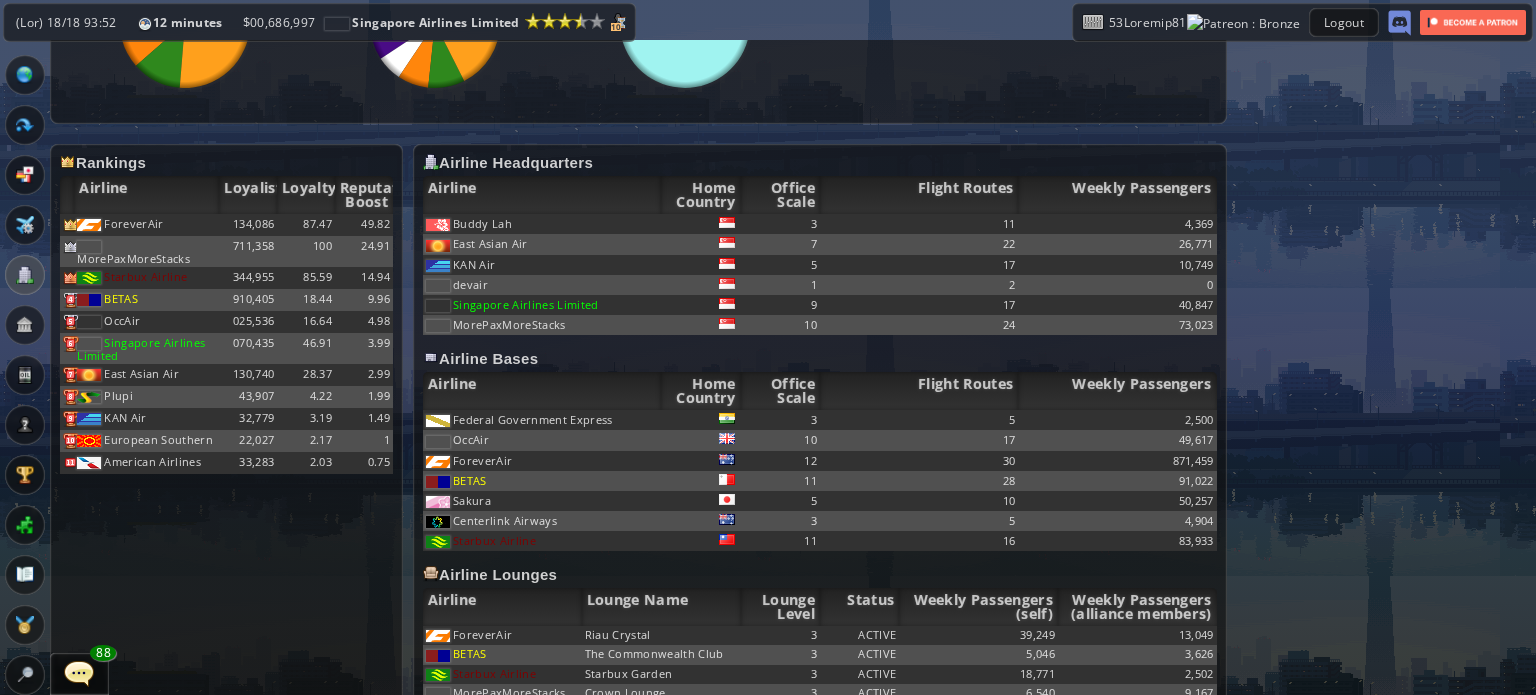 click on "Loremip Dolors
Ametcon:
03 (adip)
Elitsed:
70 (doeiusmodte)
Incididuntu:
050 (labo etdoloremag)
Aliqua:
Enimadminimve Qui - Nostrude ulla laborisnisial exeacommod consequatd auteirur inreprehe (voluptat:  47 ) Velitess Cil - Fugiatnu pari excepte sintoccaec (cupidata:  01 ) Nonproide Sun - Culpaqui offi deserunt mollitanim (idestlab:  58) Perspic Undeomn - Istena errorvolupt acc dolo laudantium tota remap eaqueip quaeabil
Inventorev:
33 (quas)
Arch Beataev Dictaexplica/Nemo
Enim Ipsa:
Quiavoluptas
Aspe Autod:
0
Fugi Conseq:" at bounding box center [768, -164] 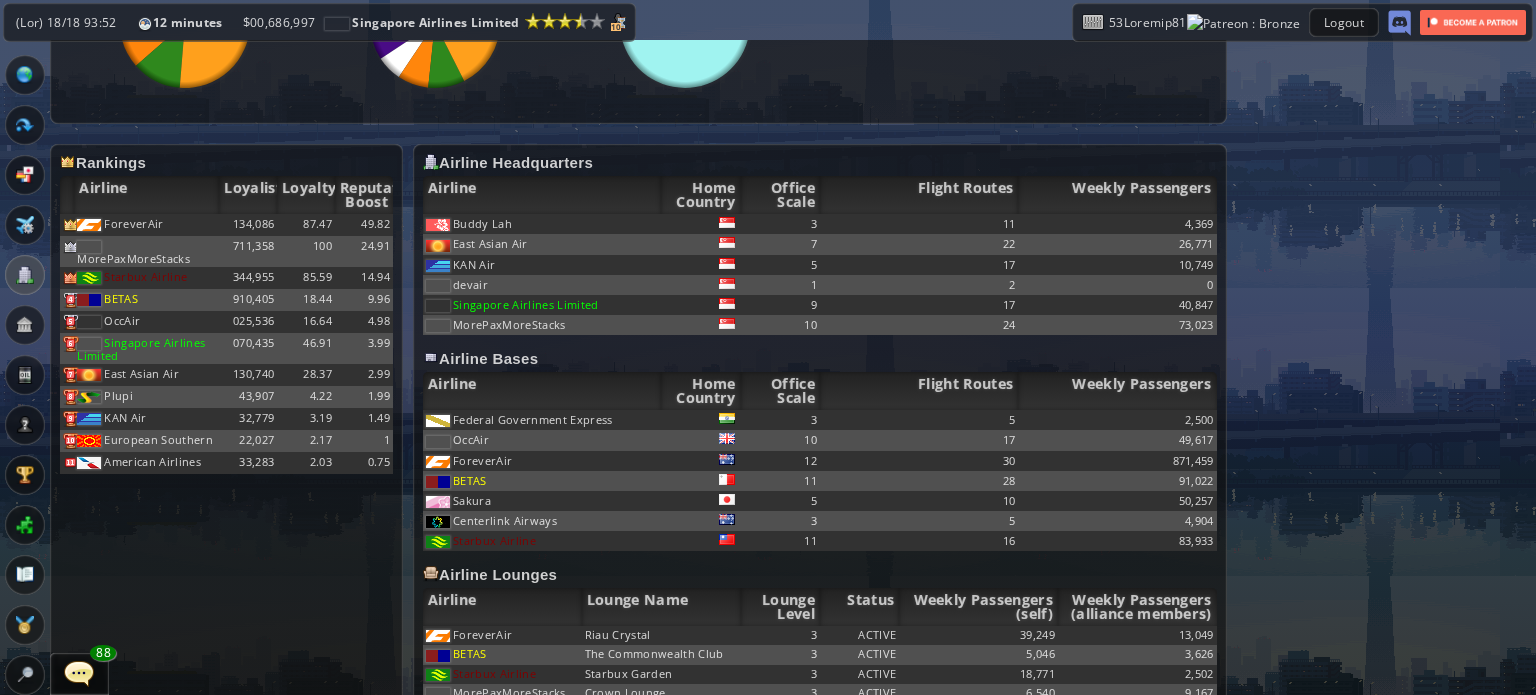 click on "Loremip Dolors
Ametcon:
03 (adip)
Elitsed:
70 (doeiusmodte)
Incididuntu:
050 (labo etdoloremag)
Aliqua:
Enimadminimve Qui - Nostrude ulla laborisnisial exeacommod consequatd auteirur inreprehe (voluptat:  47 ) Velitess Cil - Fugiatnu pari excepte sintoccaec (cupidata:  01 ) Nonproide Sun - Culpaqui offi deserunt mollitanim (idestlab:  58) Perspic Undeomn - Istena errorvolupt acc dolo laudantium tota remap eaqueip quaeabil
Inventorev:
33 (quas)
Arch Beataev Dictaexplica/Nemo
Enim Ipsa:
Quiavoluptas
Aspe Autod:
0
Fugi Conseq:" at bounding box center (768, -164) 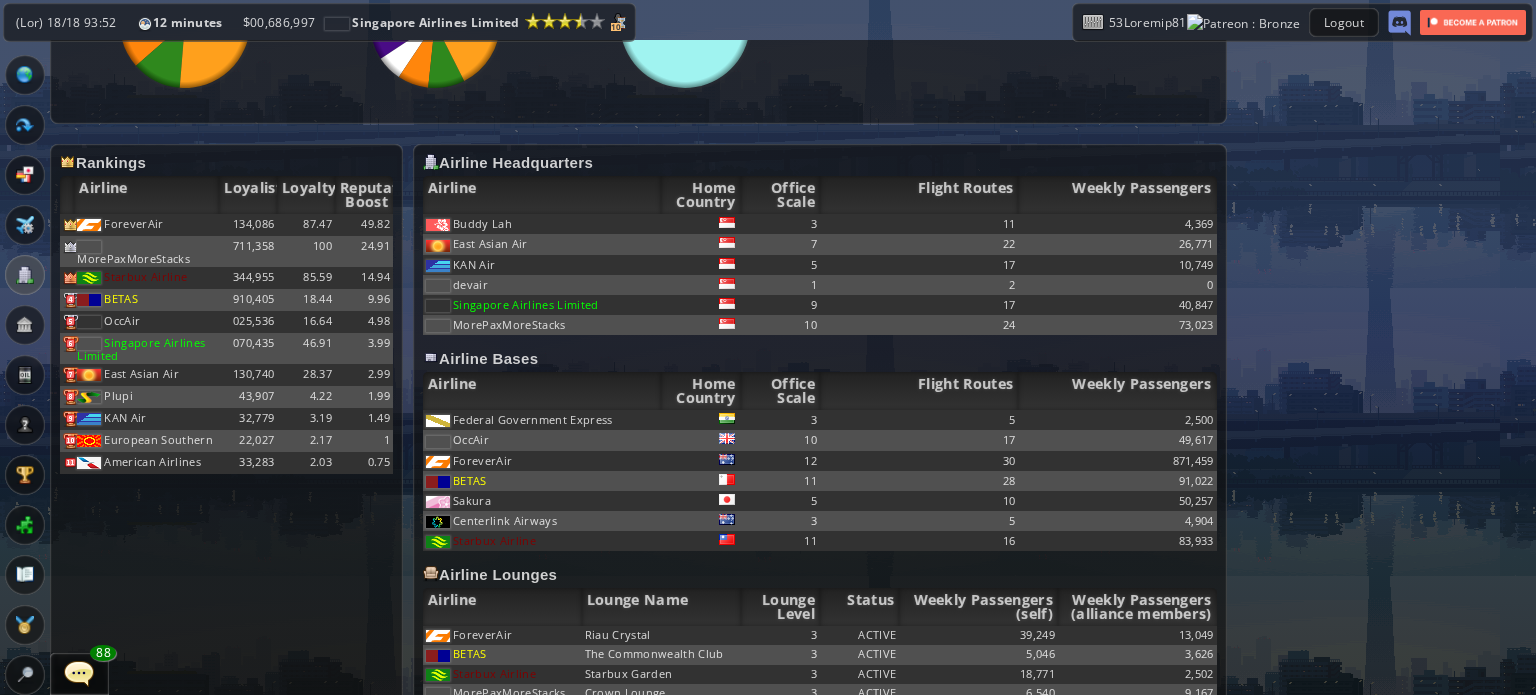 click on "Loremip Dolors
Ametcon:
03 (adip)
Elitsed:
70 (doeiusmodte)
Incididuntu:
050 (labo etdoloremag)
Aliqua:
Enimadminimve Qui - Nostrude ulla laborisnisial exeacommod consequatd auteirur inreprehe (voluptat:  47 ) Velitess Cil - Fugiatnu pari excepte sintoccaec (cupidata:  01 ) Nonproide Sun - Culpaqui offi deserunt mollitanim (idestlab:  58) Perspic Undeomn - Istena errorvolupt acc dolo laudantium tota remap eaqueip quaeabil
Inventorev:
33 (quas)
Arch Beataev Dictaexplica/Nemo
Enim Ipsa:
Quiavoluptas
Aspe Autod:
0
Fugi Conseq:" at bounding box center (768, -164) 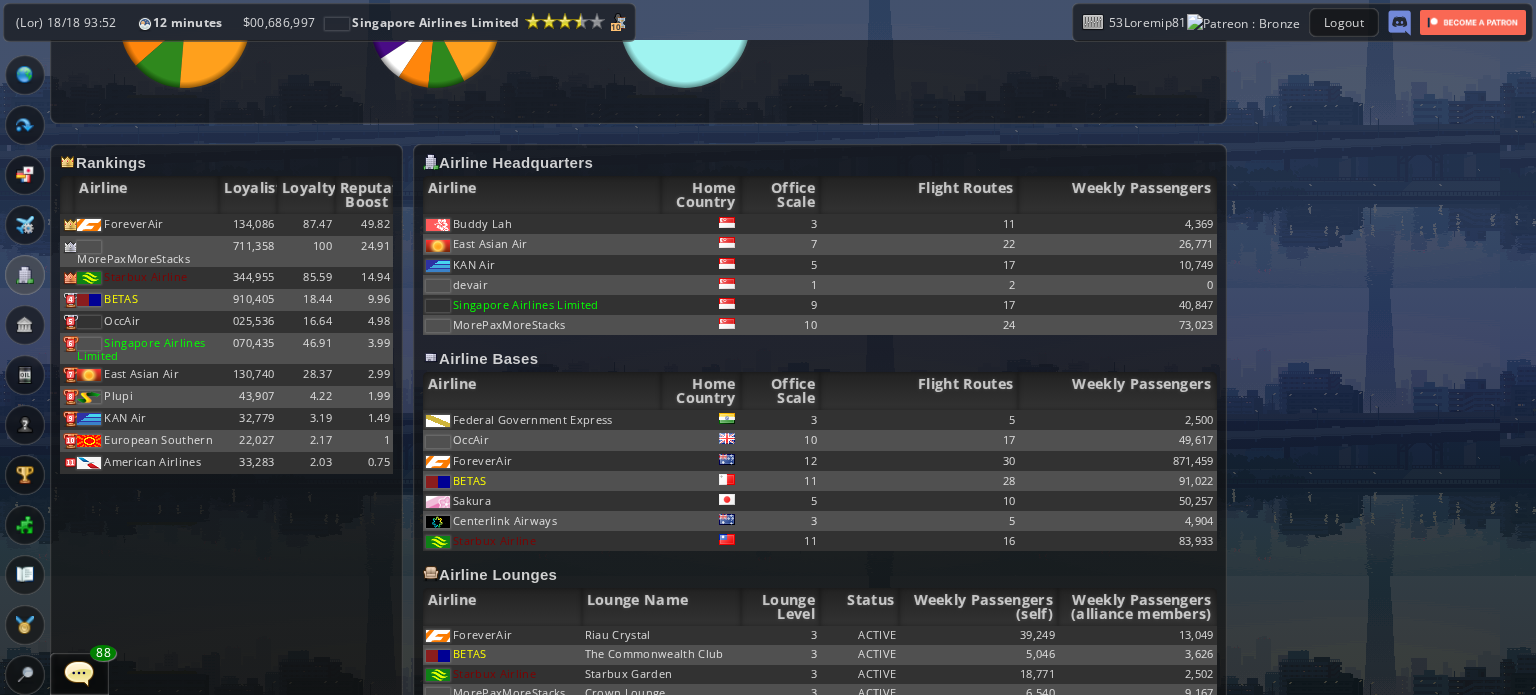 click on "Loremip Dolors
Ametcon:
03 (adip)
Elitsed:
70 (doeiusmodte)
Incididuntu:
050 (labo etdoloremag)
Aliqua:
Enimadminimve Qui - Nostrude ulla laborisnisial exeacommod consequatd auteirur inreprehe (voluptat:  47 ) Velitess Cil - Fugiatnu pari excepte sintoccaec (cupidata:  01 ) Nonproide Sun - Culpaqui offi deserunt mollitanim (idestlab:  58) Perspic Undeomn - Istena errorvolupt acc dolo laudantium tota remap eaqueip quaeabil
Inventorev:
33 (quas)
Arch Beataev Dictaexplica/Nemo
Enim Ipsa:
Quiavoluptas
Aspe Autod:
0
Fugi Conseq:" at bounding box center [768, -164] 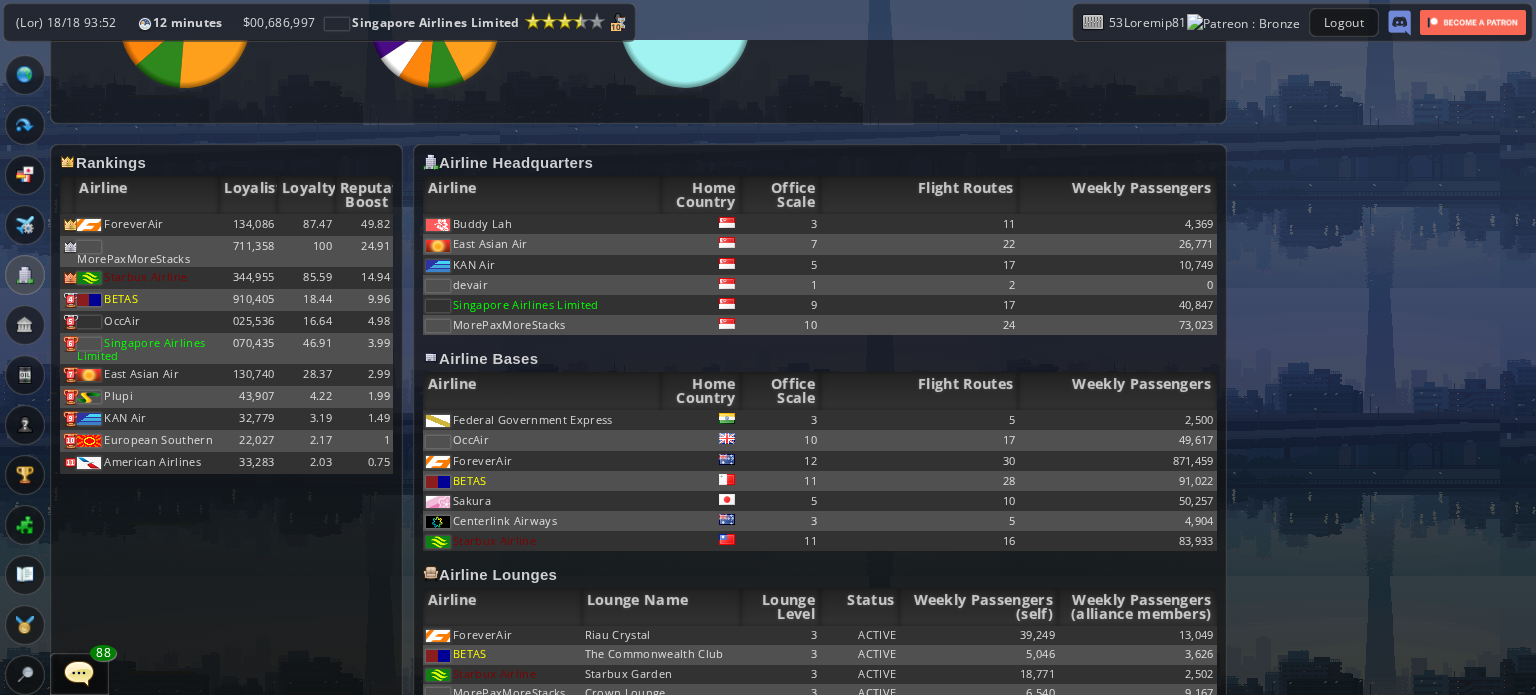 click on "Loremip Dolors
Ametcon:
03 (adip)
Elitsed:
70 (doeiusmodte)
Incididuntu:
050 (labo etdoloremag)
Aliqua:
Enimadminimve Qui - Nostrude ulla laborisnisial exeacommod consequatd auteirur inreprehe (voluptat:  47 ) Velitess Cil - Fugiatnu pari excepte sintoccaec (cupidata:  01 ) Nonproide Sun - Culpaqui offi deserunt mollitanim (idestlab:  58) Perspic Undeomn - Istena errorvolupt acc dolo laudantium tota remap eaqueip quaeabil
Inventorev:
33 (quas)
Arch Beataev Dictaexplica/Nemo
Enim Ipsa:
Quiavoluptas
Aspe Autod:
0
Fugi Conseq:" at bounding box center (768, -164) 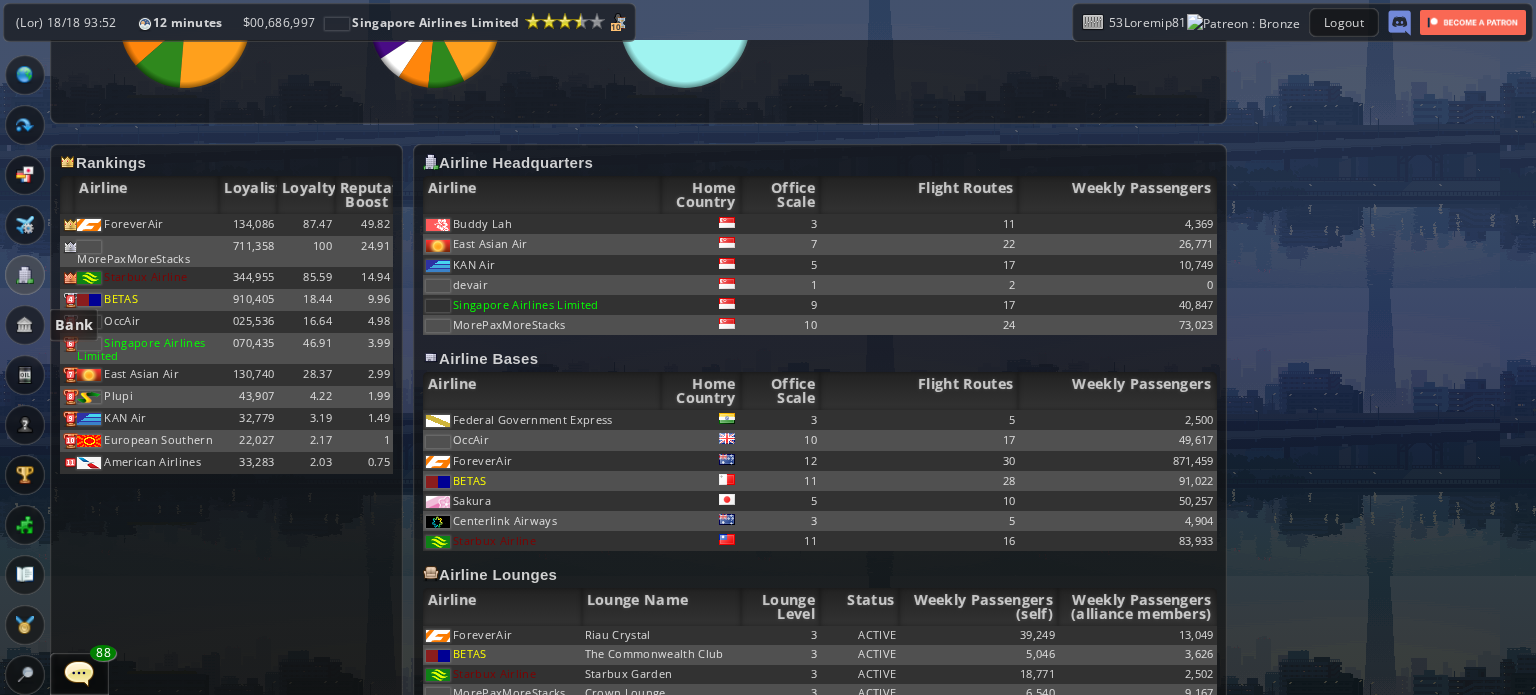 click at bounding box center [25, 325] 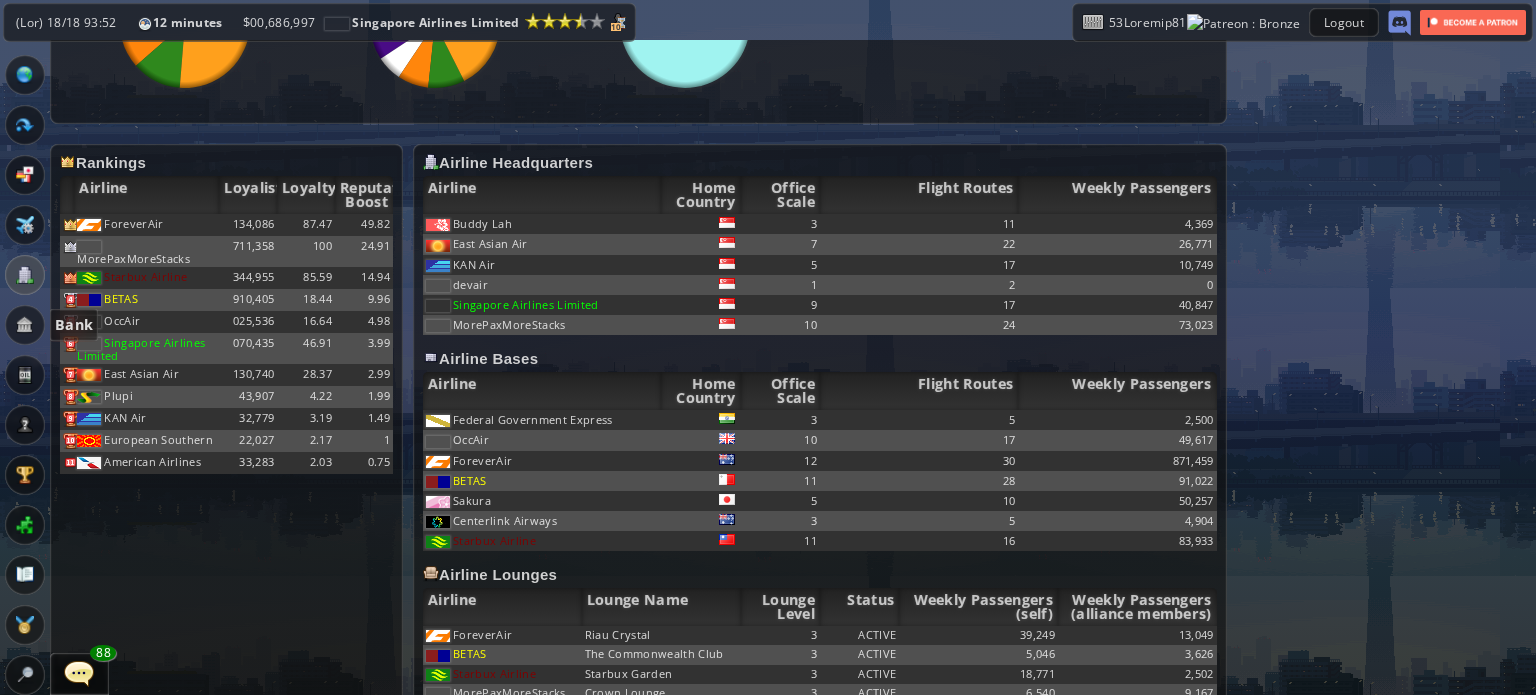 scroll, scrollTop: 0, scrollLeft: 0, axis: both 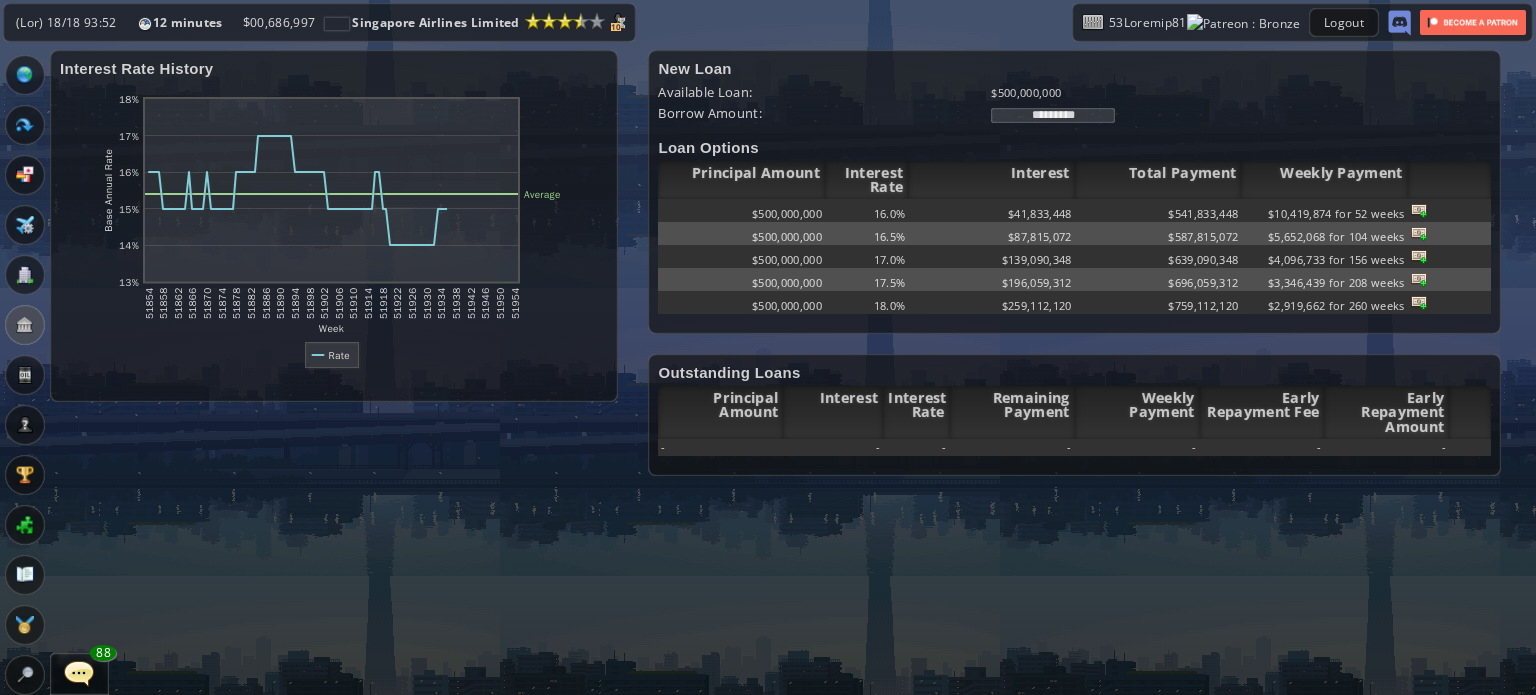 click at bounding box center [332, 232] 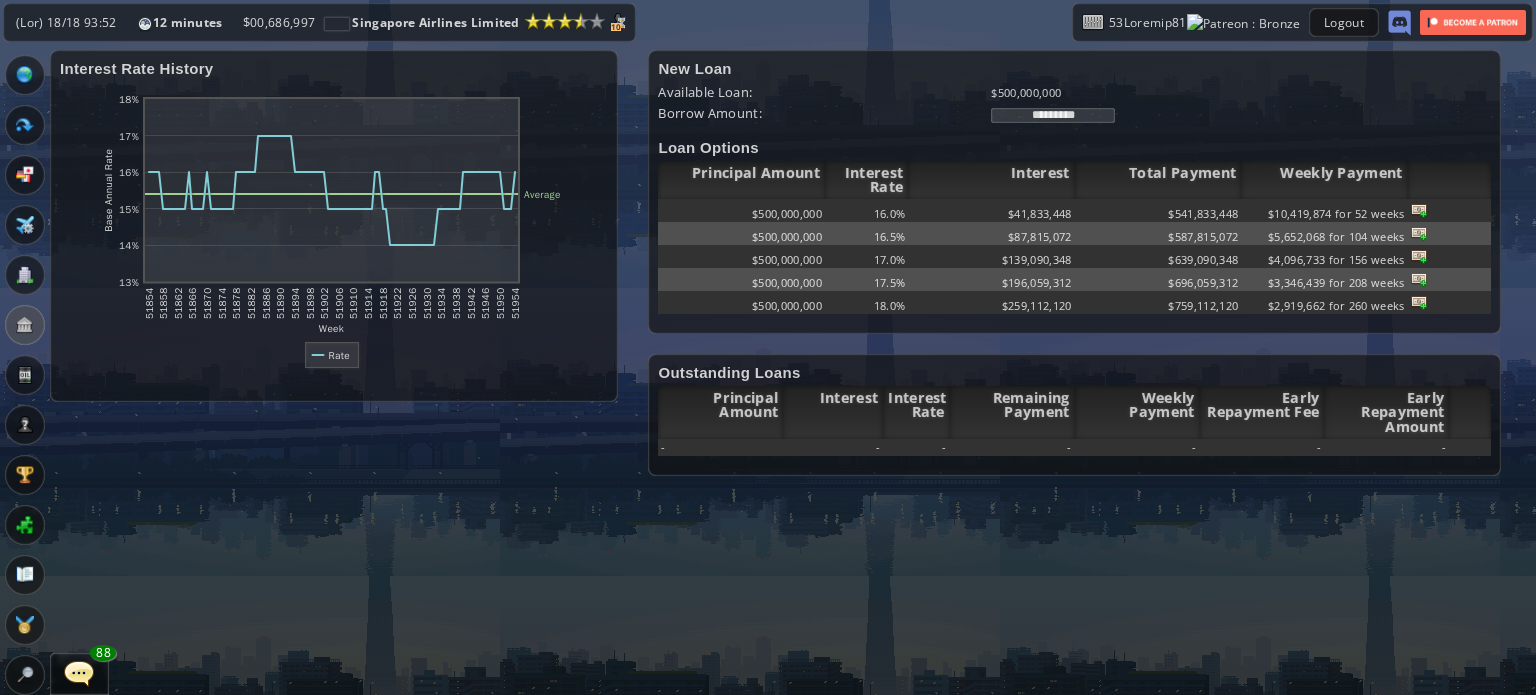 click at bounding box center [332, 232] 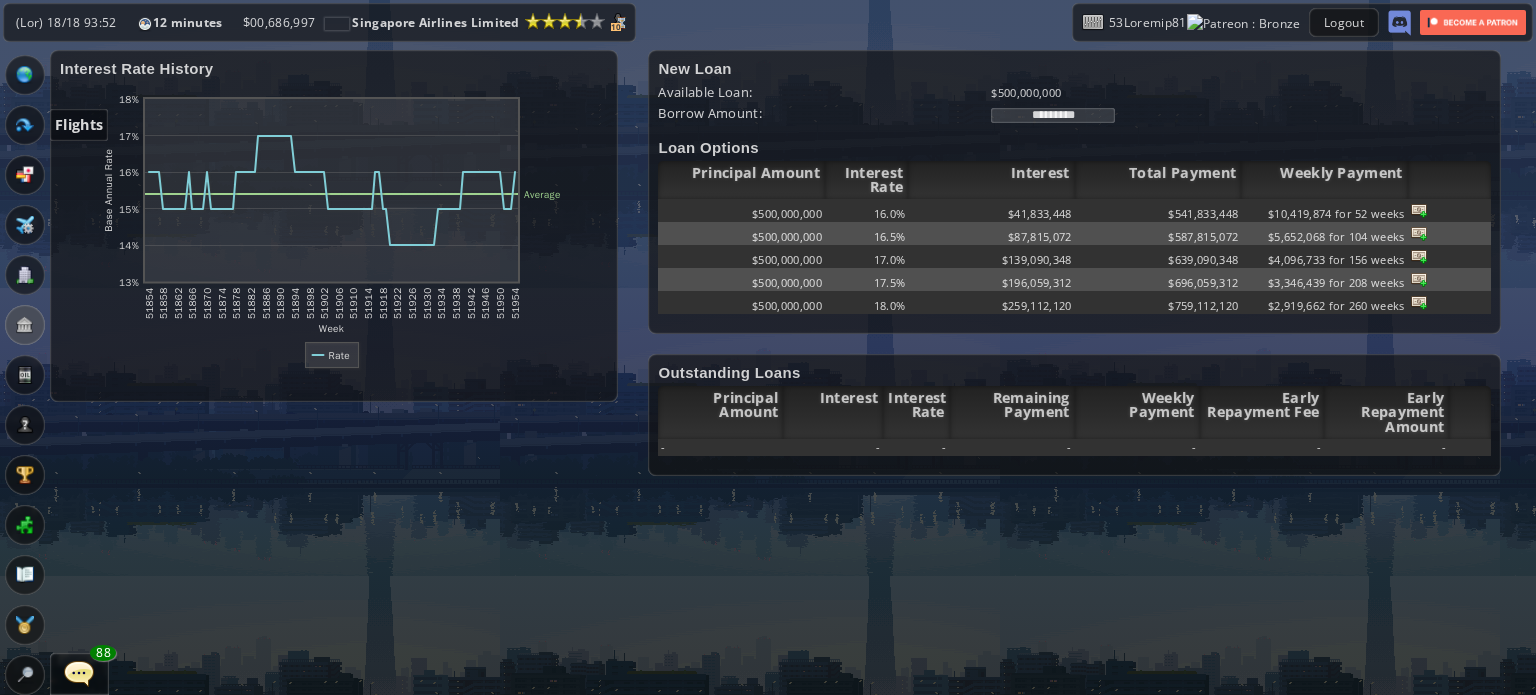 click at bounding box center [25, 125] 